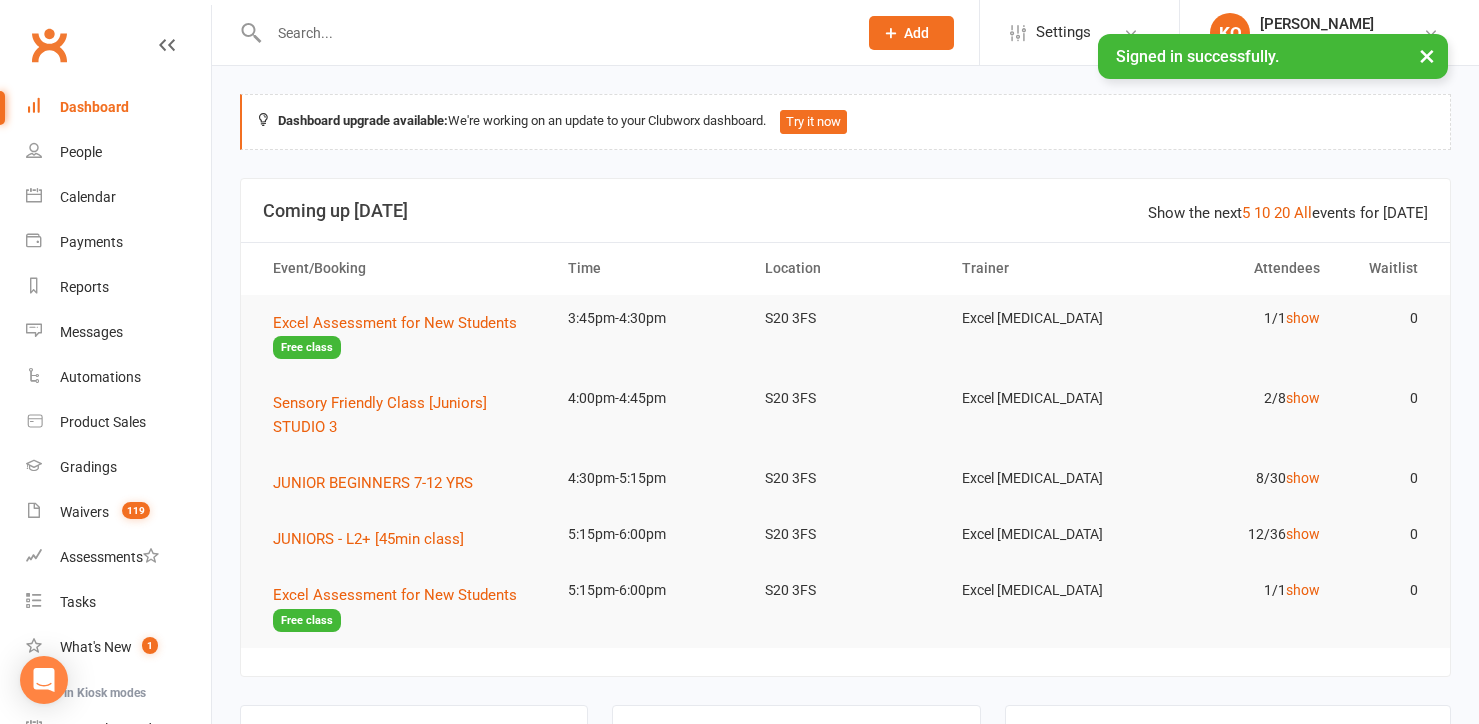 scroll, scrollTop: 0, scrollLeft: 0, axis: both 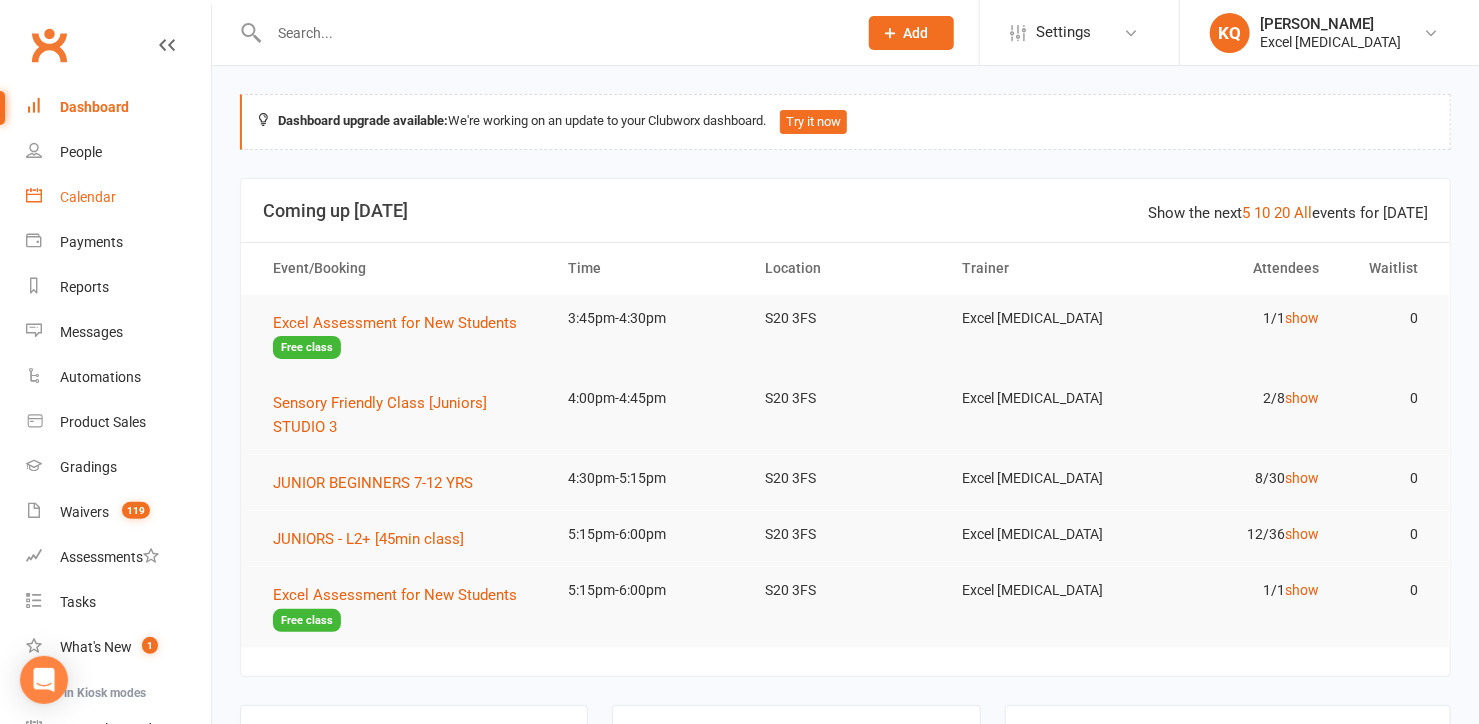 click on "Calendar" at bounding box center (118, 197) 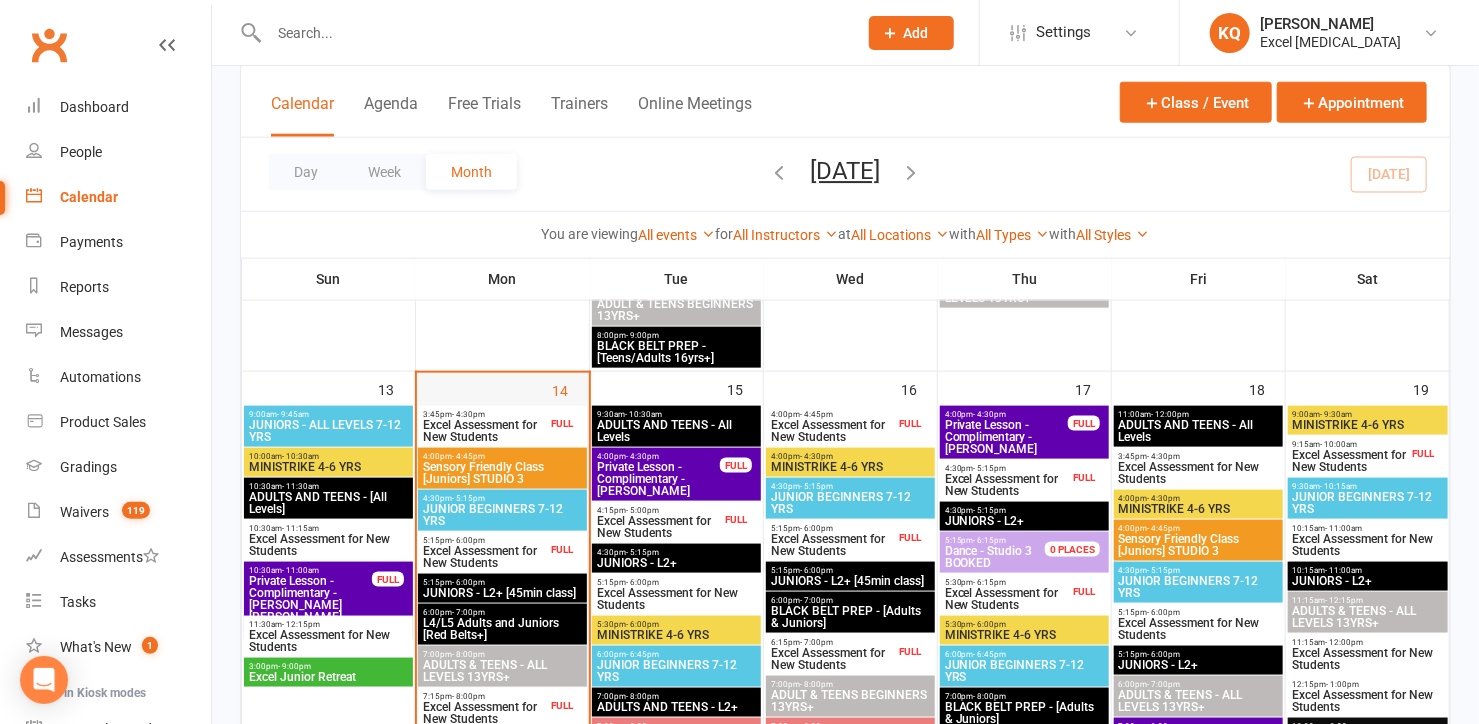 scroll, scrollTop: 1000, scrollLeft: 0, axis: vertical 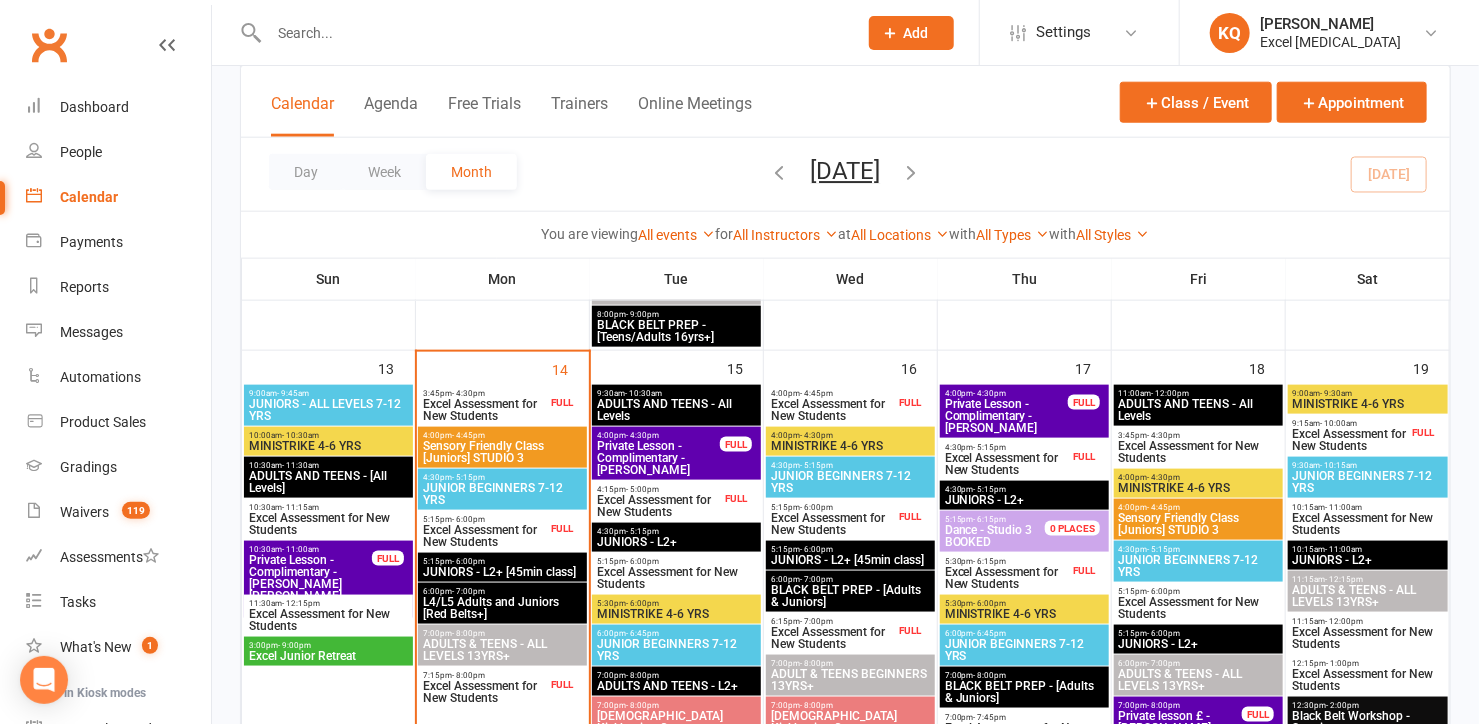 click on "Excel Assessment for New Students" at bounding box center [484, 410] 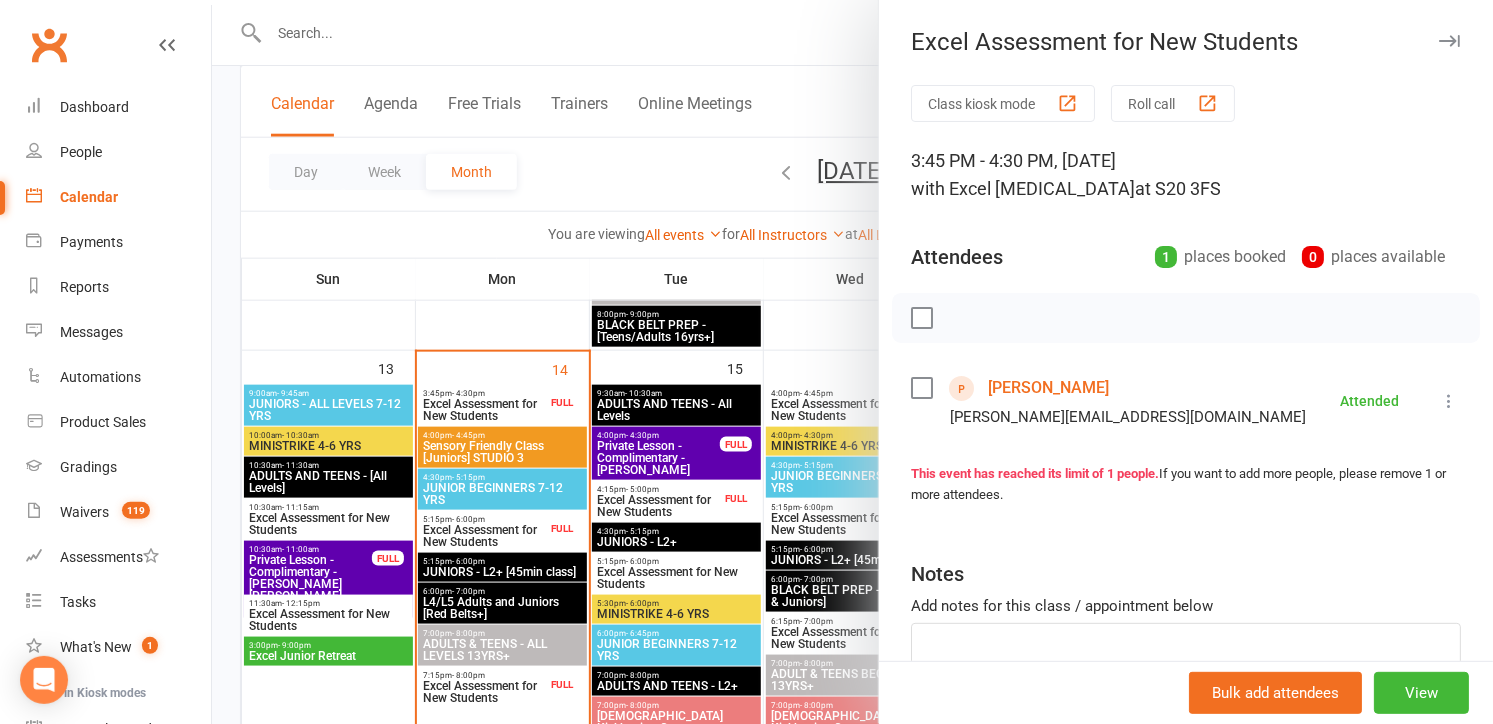 click on "Excel Assessment for New Students Class kiosk mode  Roll call  3:45 PM - 4:30 PM, [DATE] with Excel [MEDICAL_DATA]  at  S20 3FS  Attendees  1  places booked 0  places available   [PERSON_NAME]  [PERSON_NAME][EMAIL_ADDRESS][DOMAIN_NAME] Attended More info  Remove  Mark absent  Undo check-in  Send message  This event has reached its limit of 1 people.  If you want to add more people, please remove 1 or more attendees. Notes  Add notes for this class / appointment below Bulk add attendees  View" at bounding box center (852, 362) 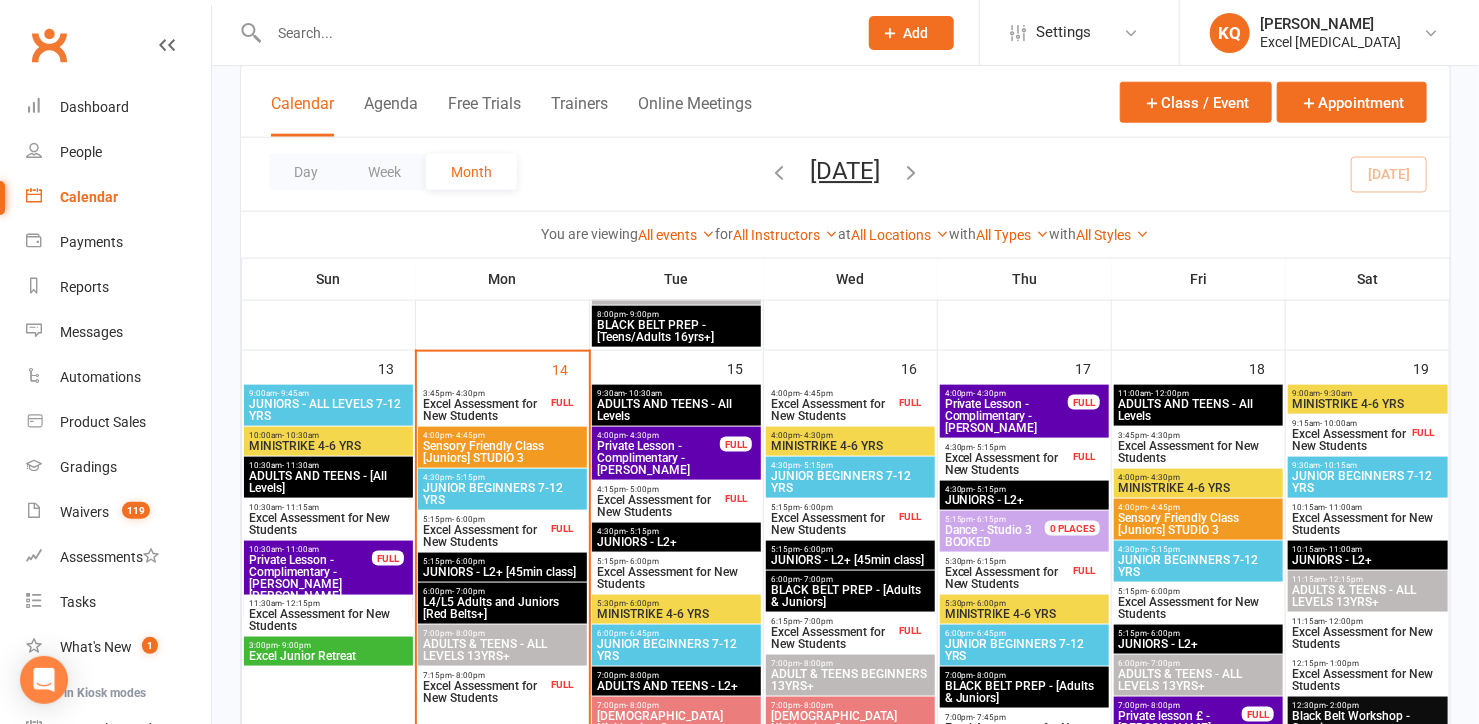 click on "Excel Assessment for New Students" at bounding box center (484, 410) 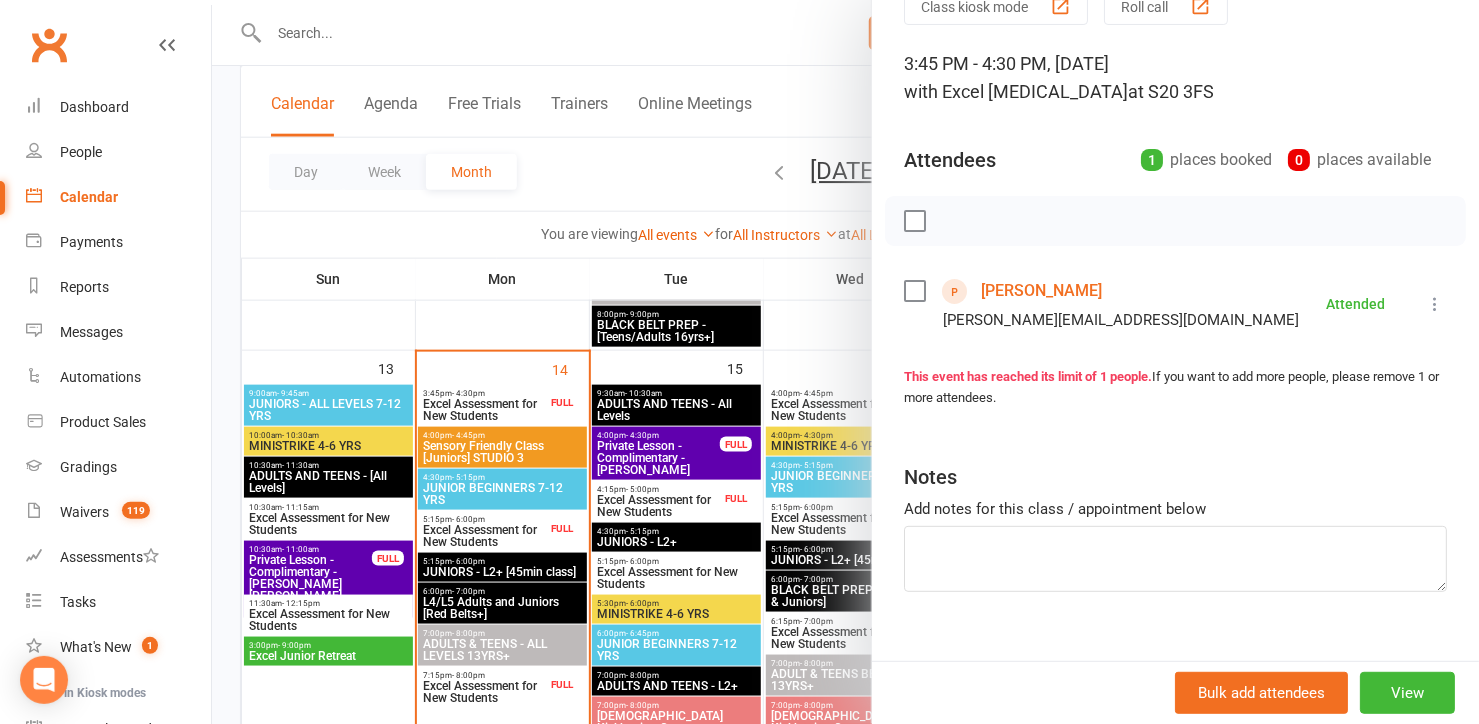 scroll, scrollTop: 125, scrollLeft: 0, axis: vertical 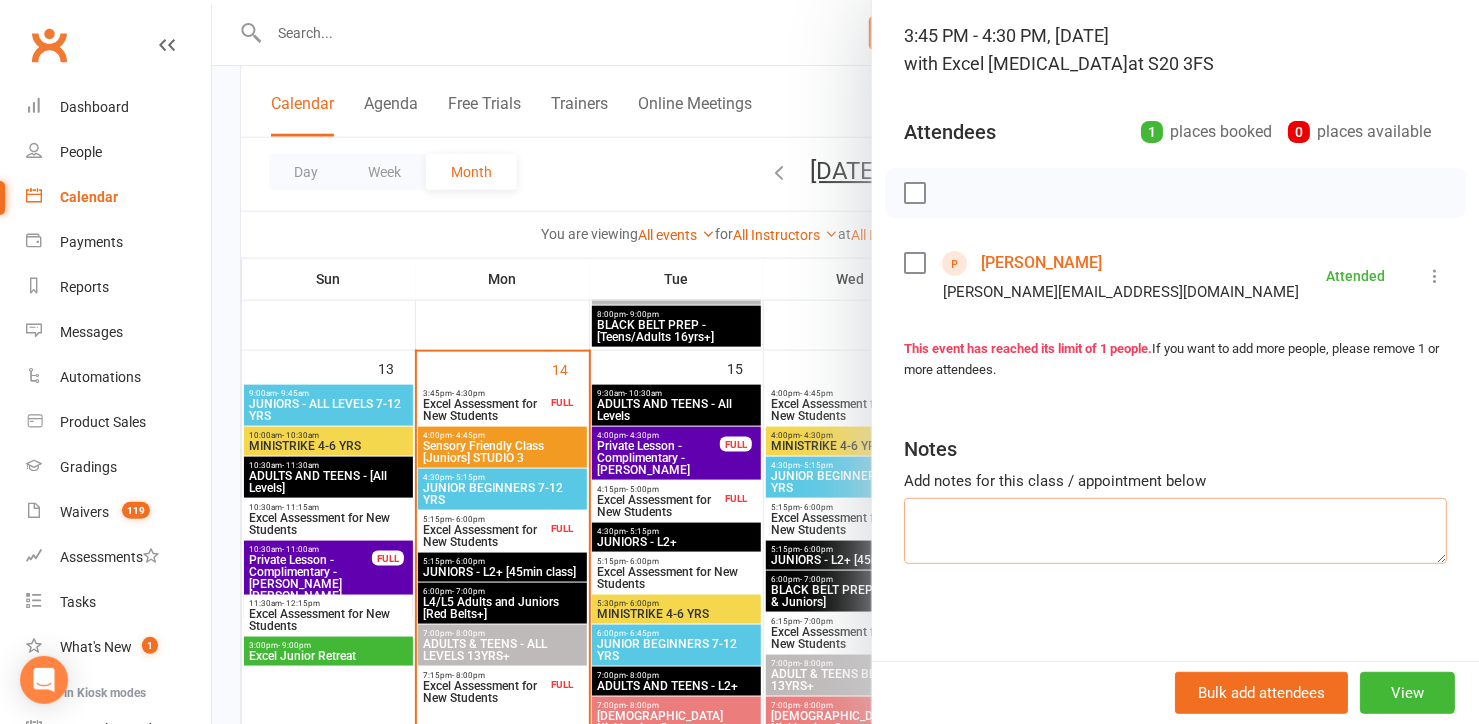 click at bounding box center [1175, 531] 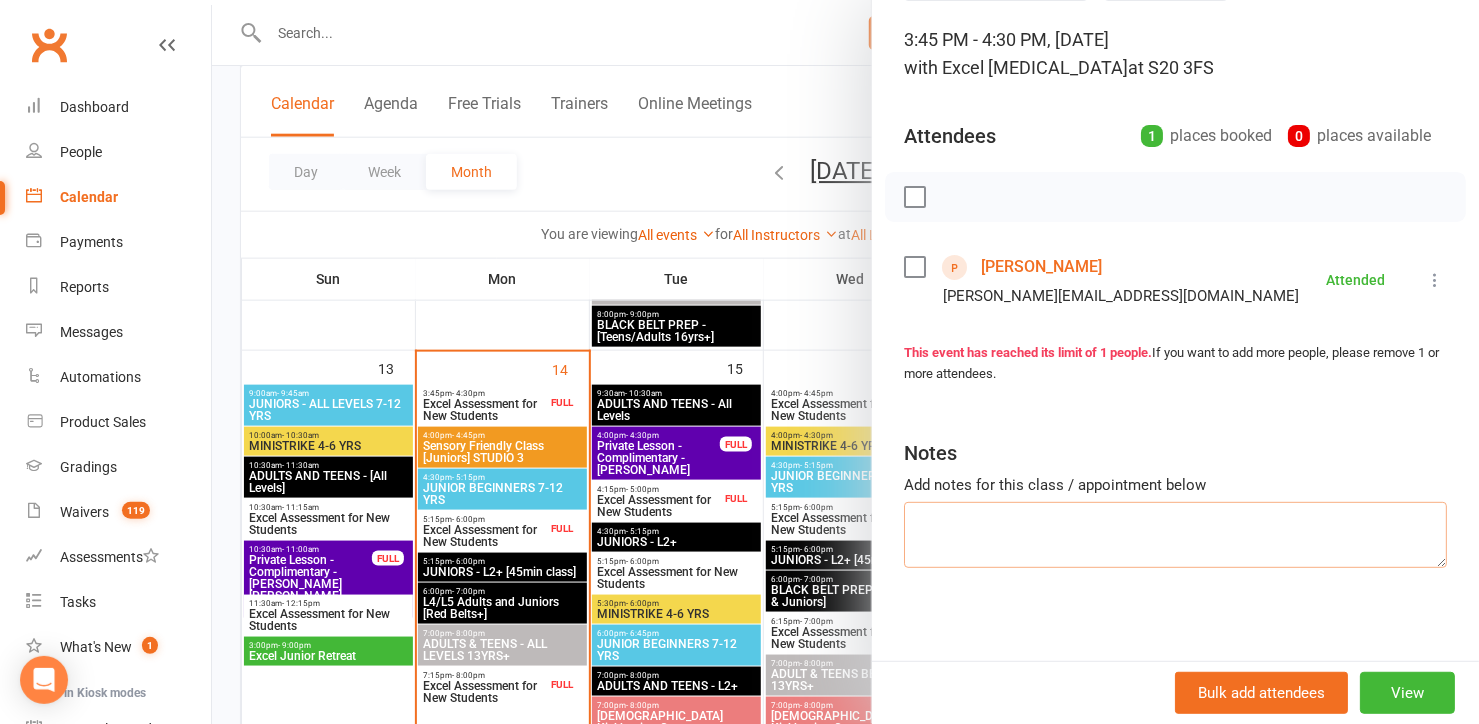 scroll, scrollTop: 125, scrollLeft: 0, axis: vertical 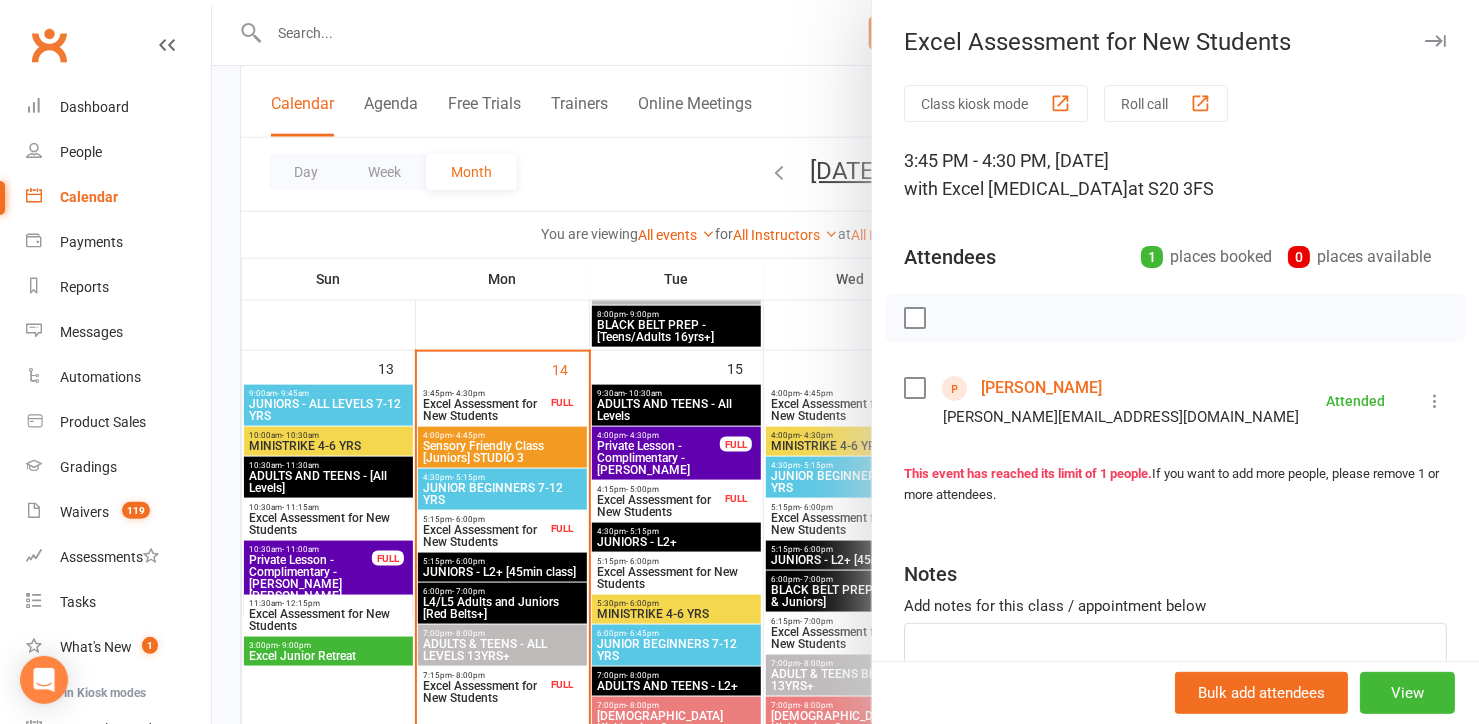click at bounding box center [1435, 41] 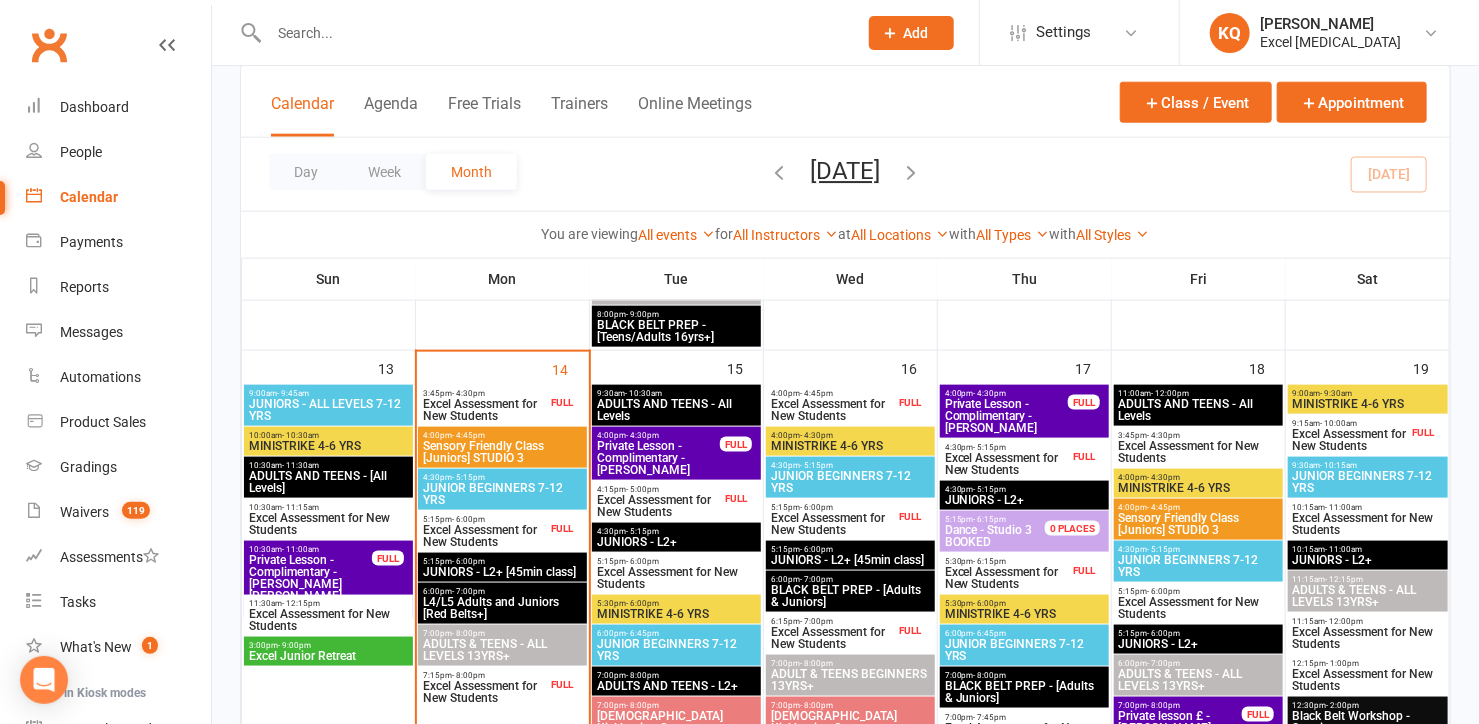 click on "Excel Assessment for New Students" at bounding box center (484, 536) 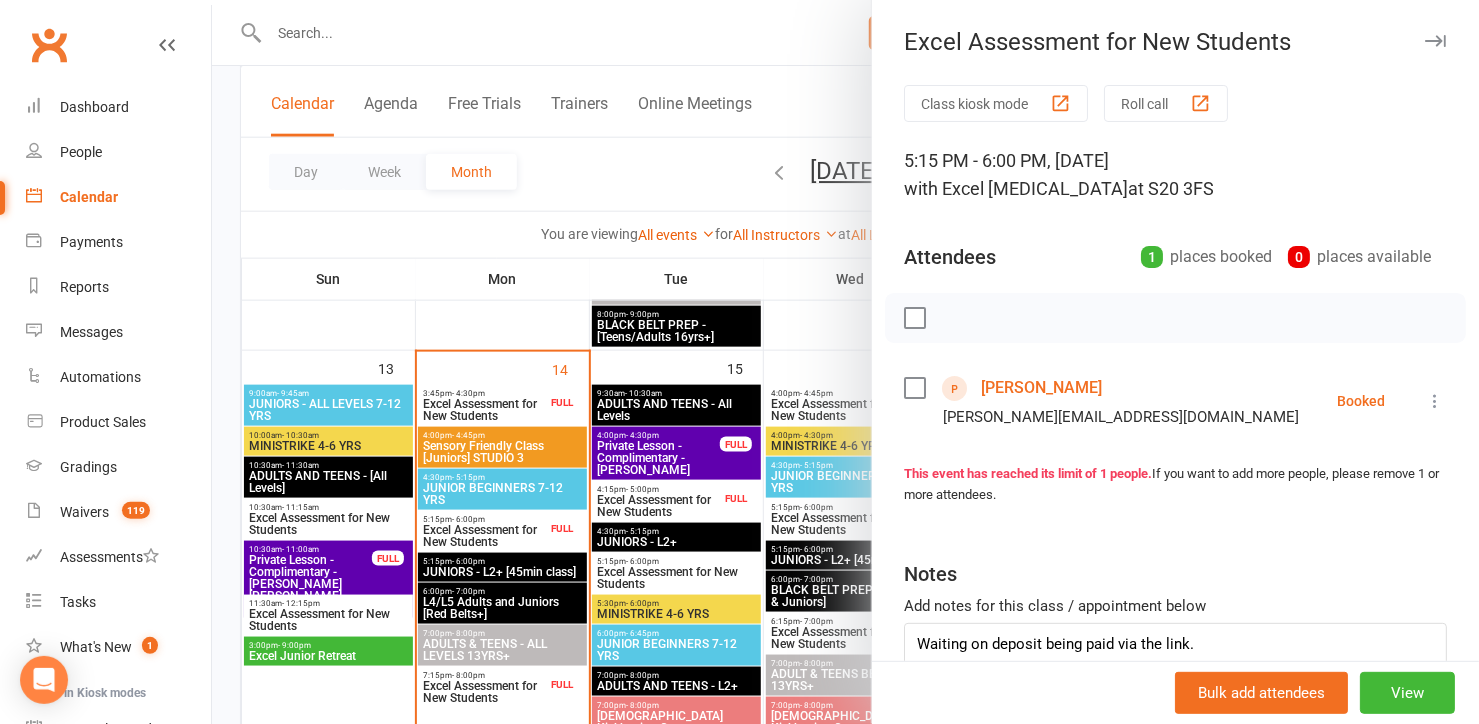 click on "[PERSON_NAME]" at bounding box center [1041, 388] 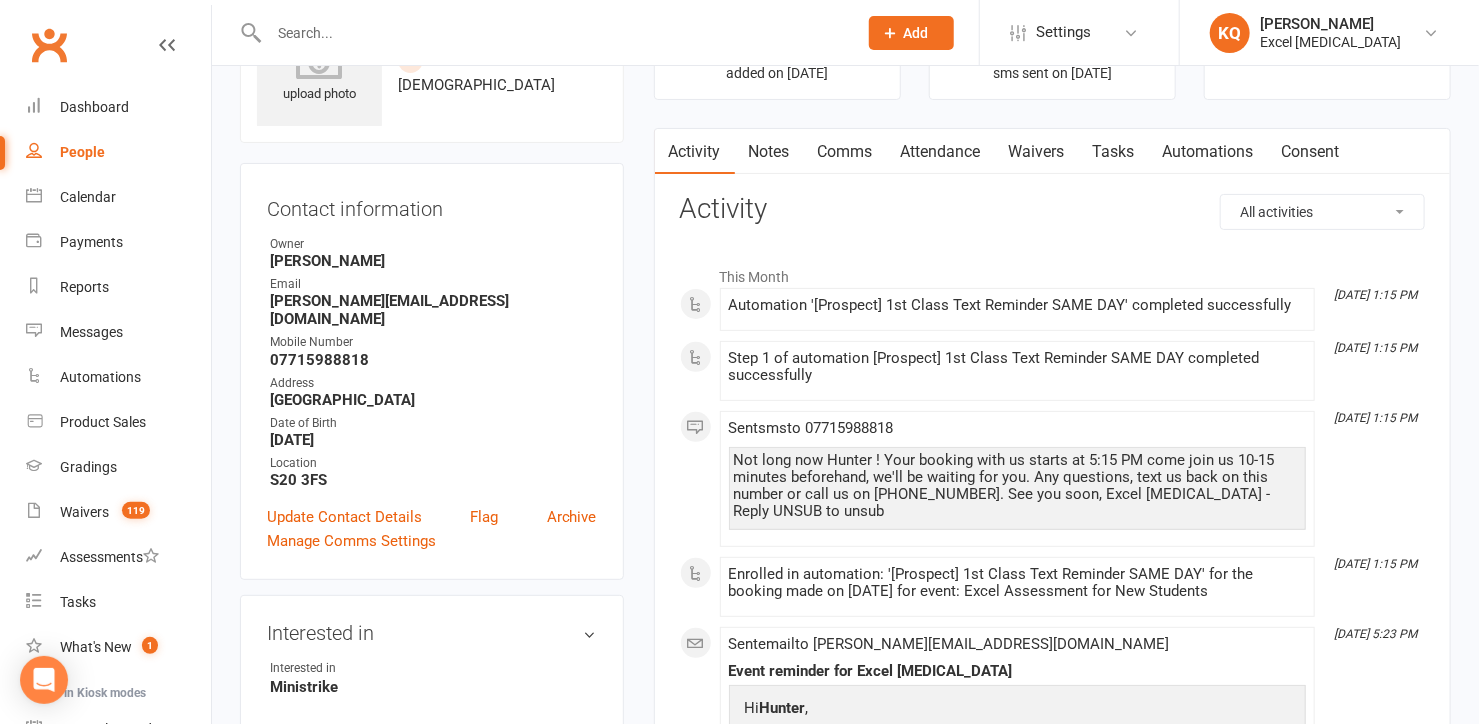 scroll, scrollTop: 0, scrollLeft: 0, axis: both 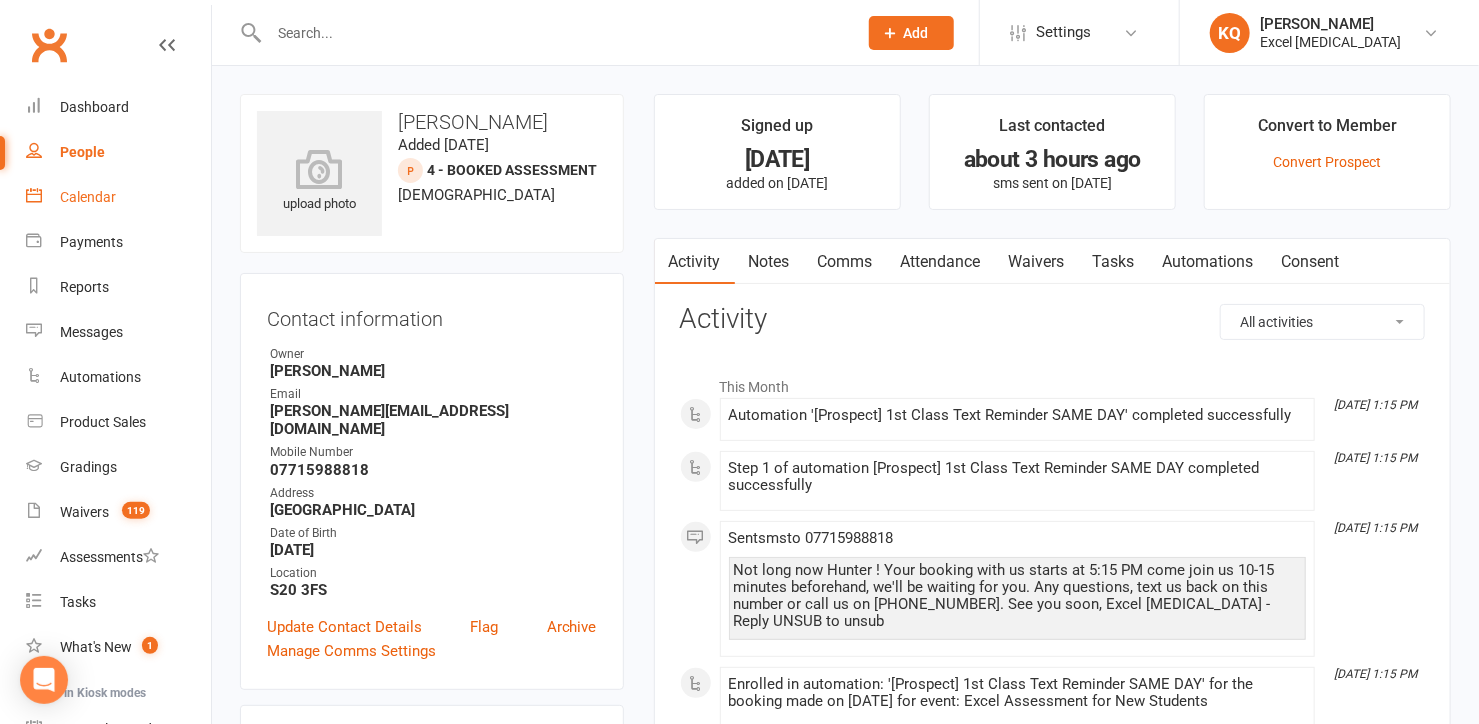 click on "Calendar" at bounding box center (88, 197) 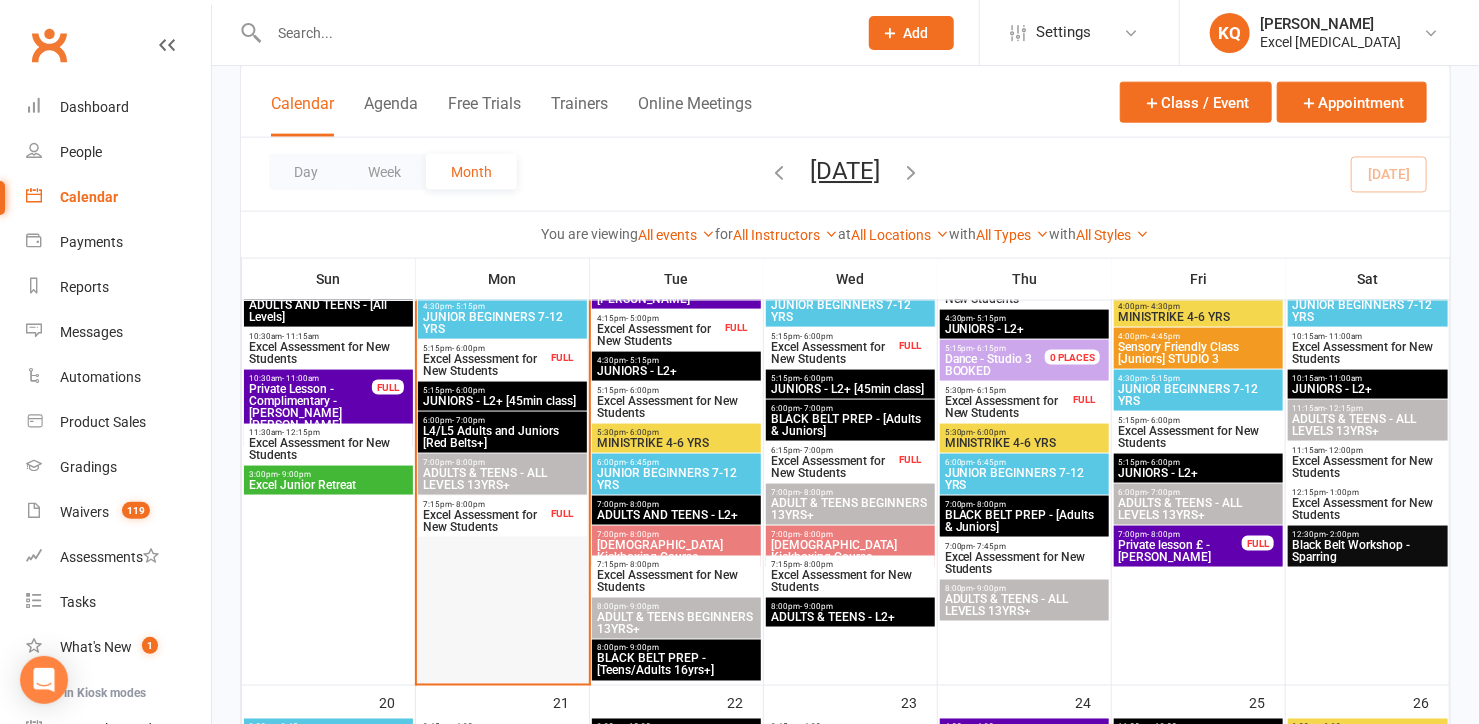 scroll, scrollTop: 1181, scrollLeft: 0, axis: vertical 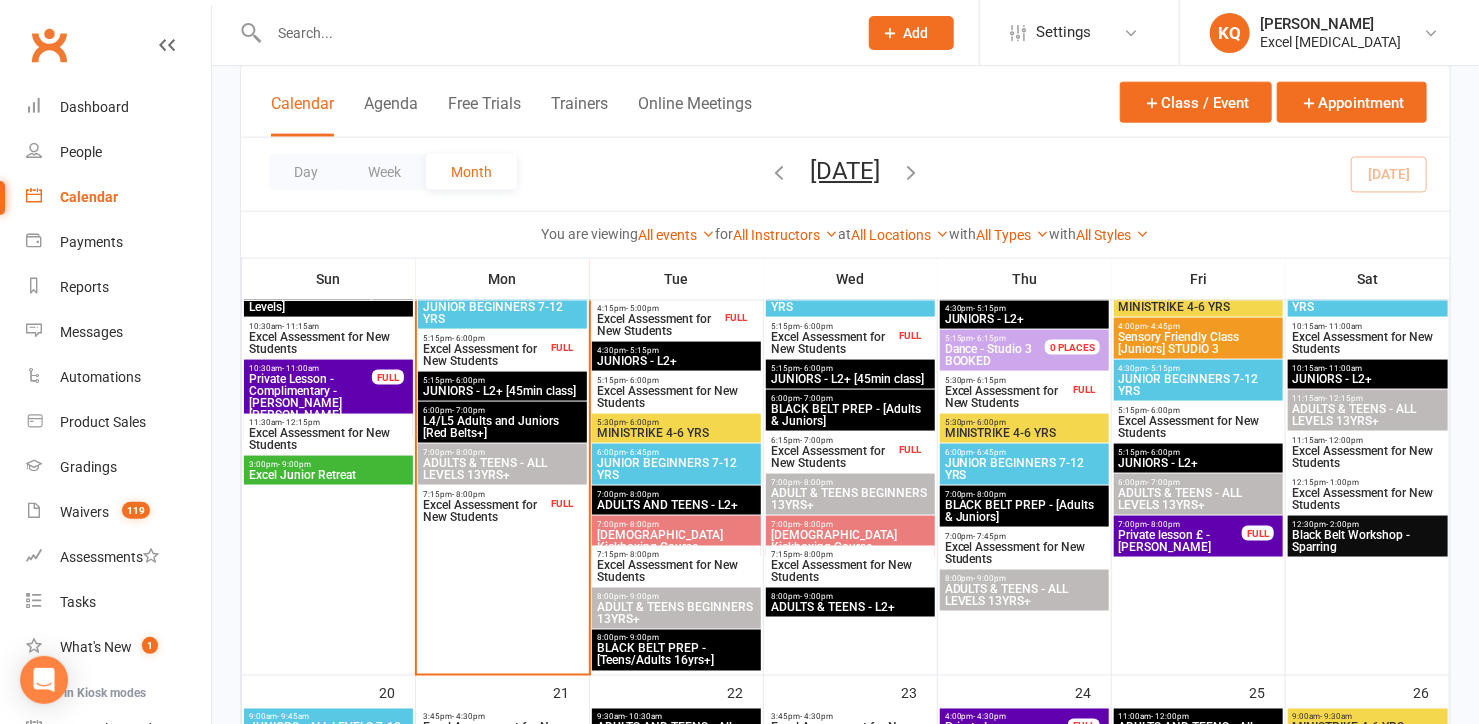click on "Excel Assessment for New Students" at bounding box center [484, 511] 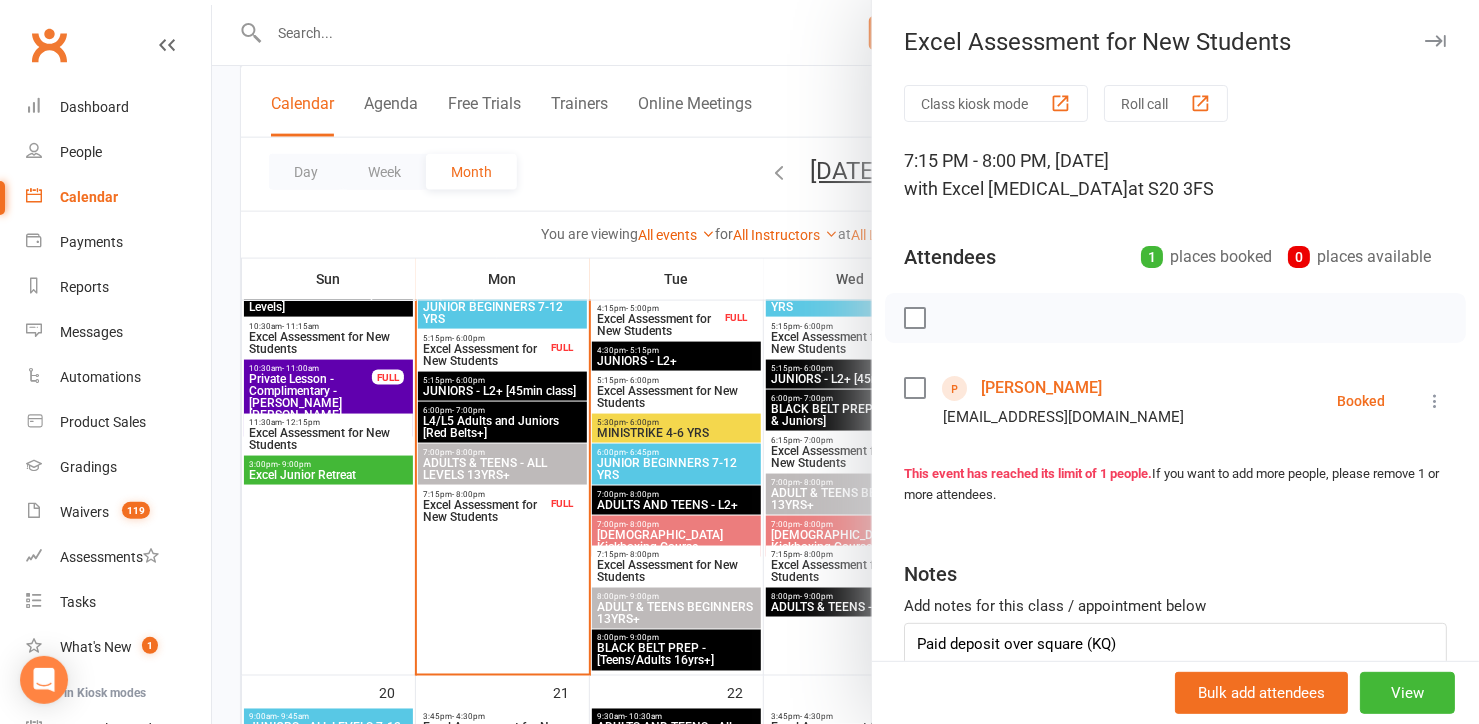 click at bounding box center (845, 362) 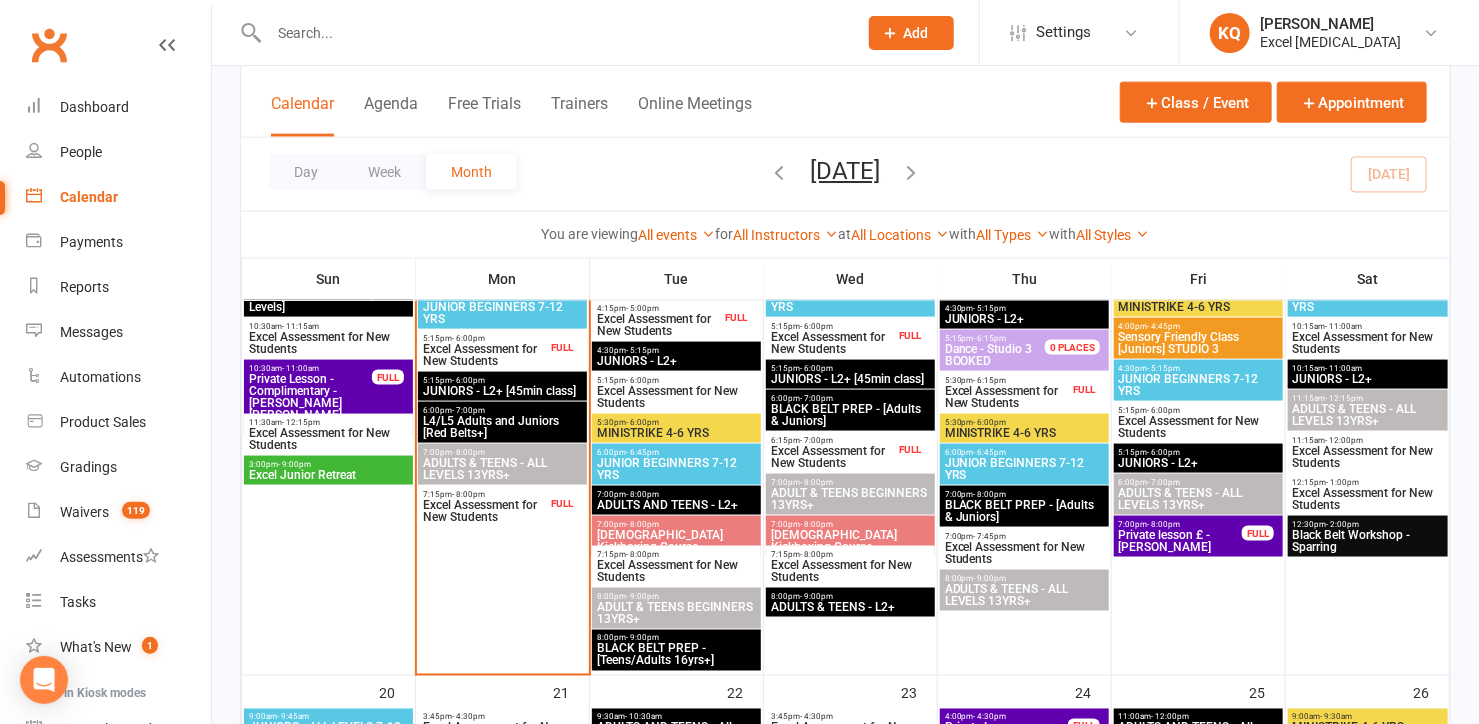 click at bounding box center [553, 33] 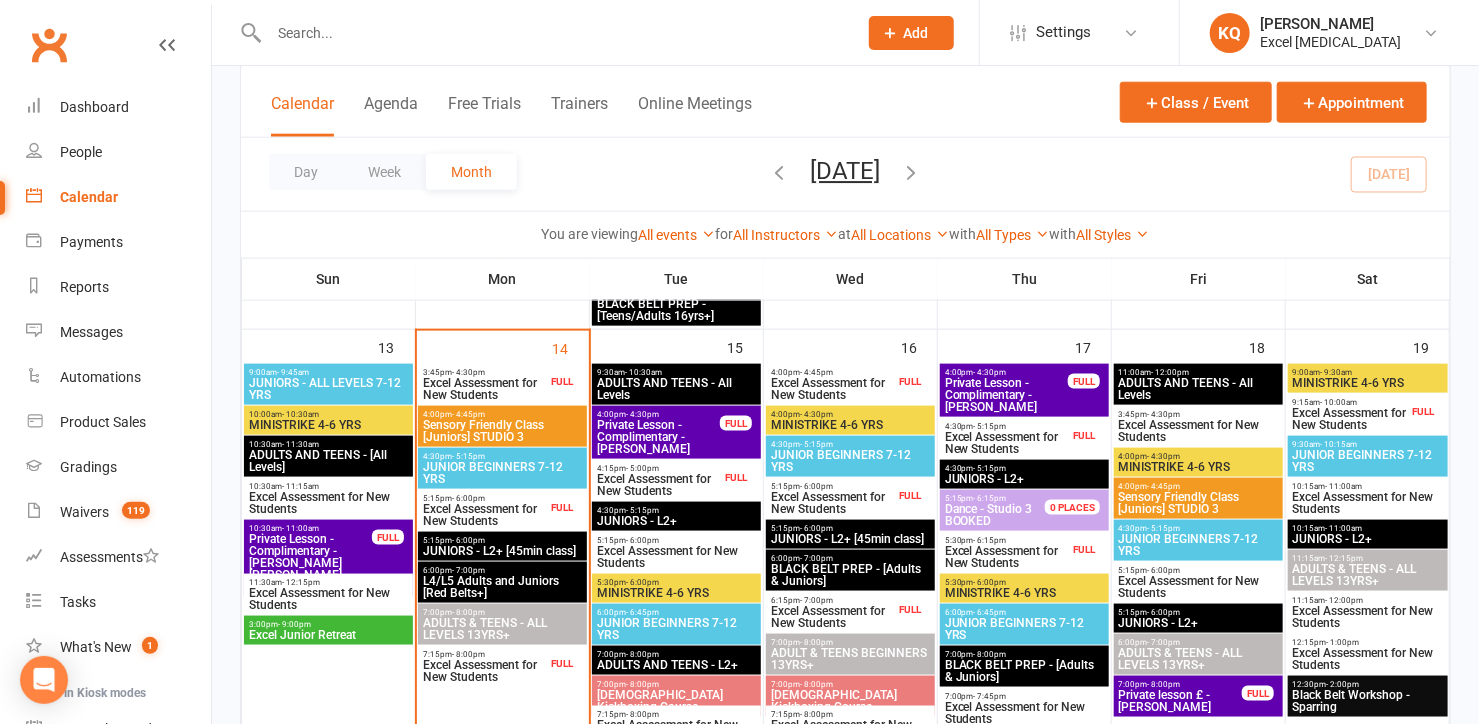 scroll, scrollTop: 818, scrollLeft: 0, axis: vertical 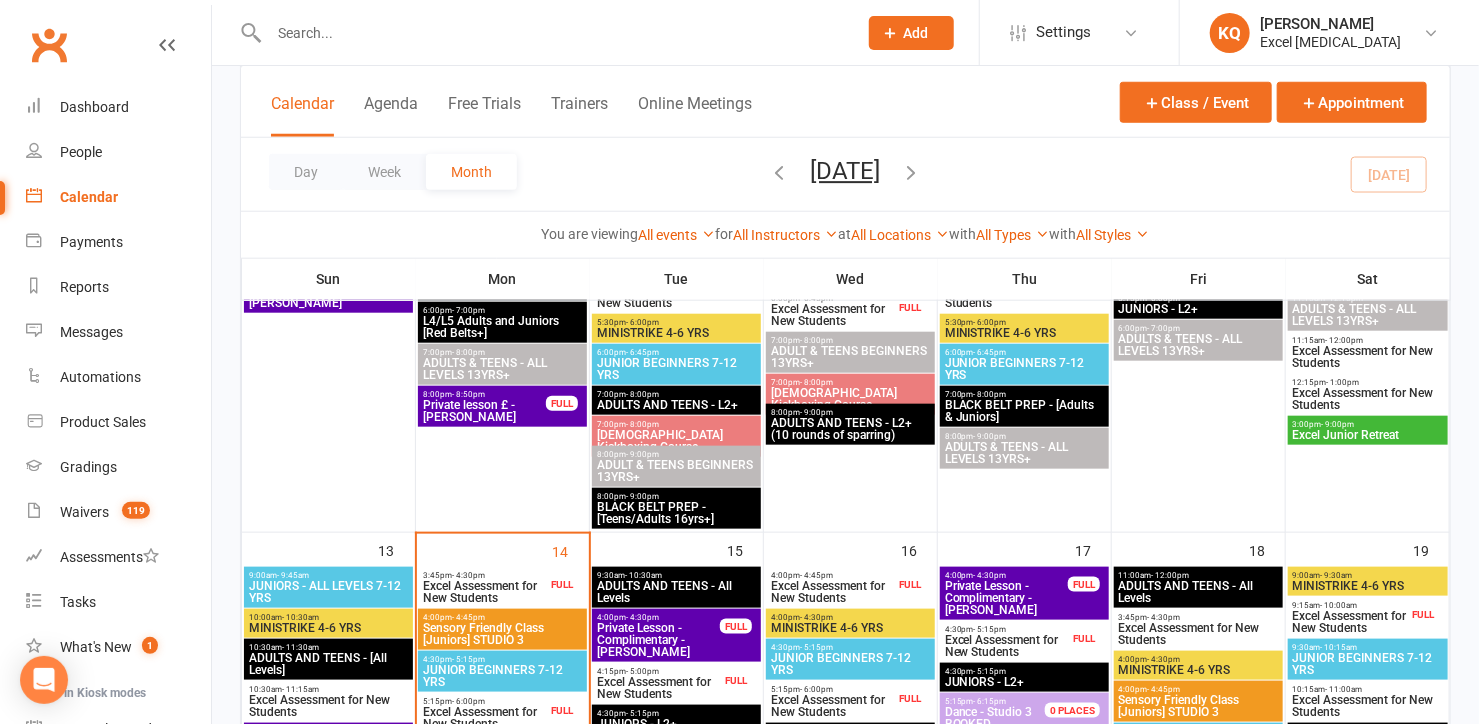 click on "- 4:30pm" at bounding box center (468, 575) 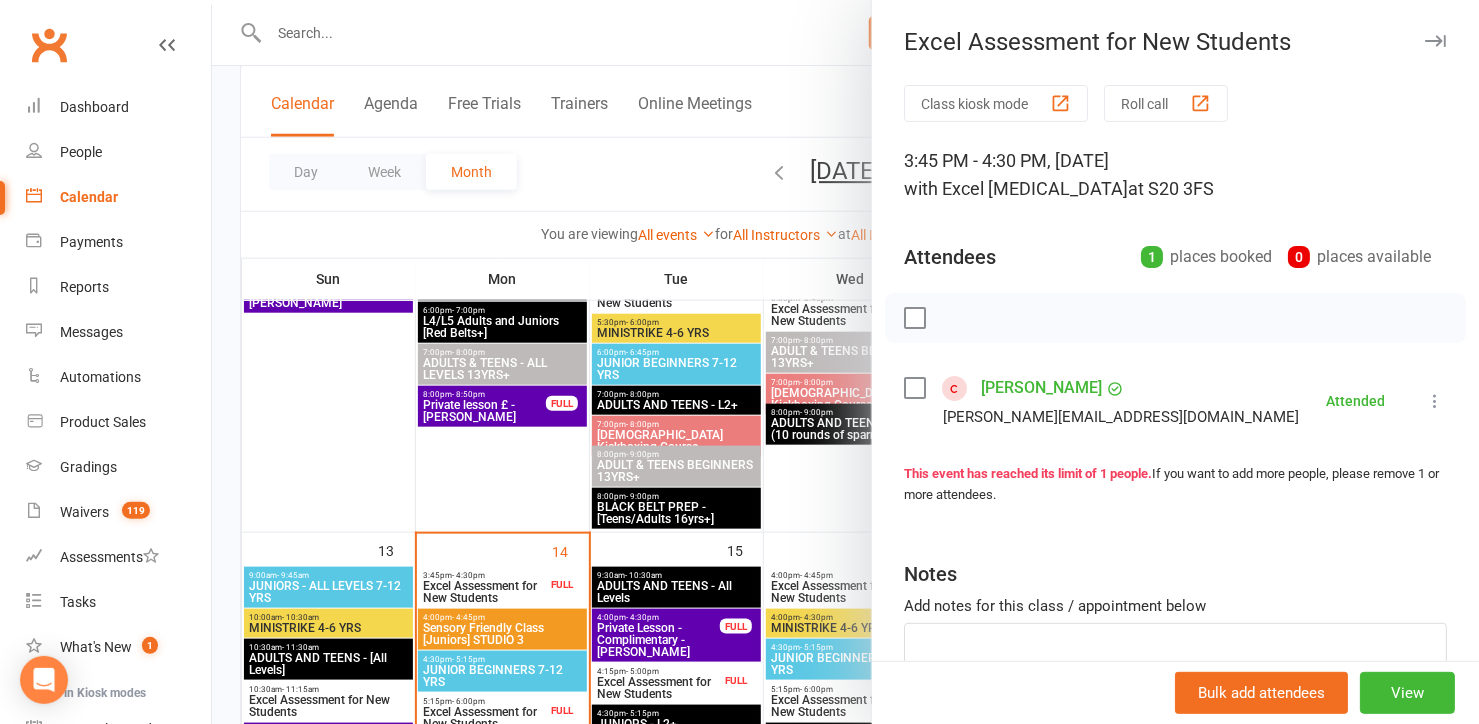 click on "[PERSON_NAME]" at bounding box center [1041, 388] 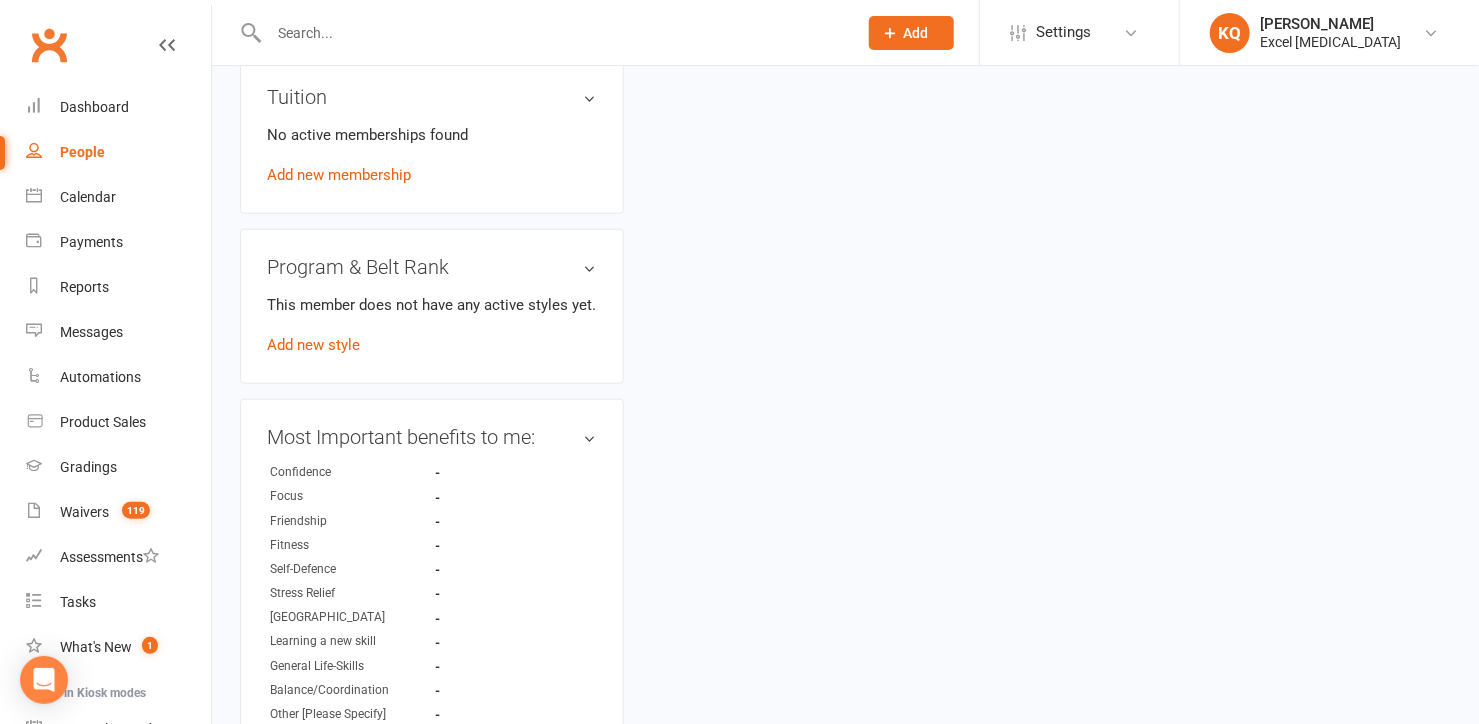 scroll, scrollTop: 0, scrollLeft: 0, axis: both 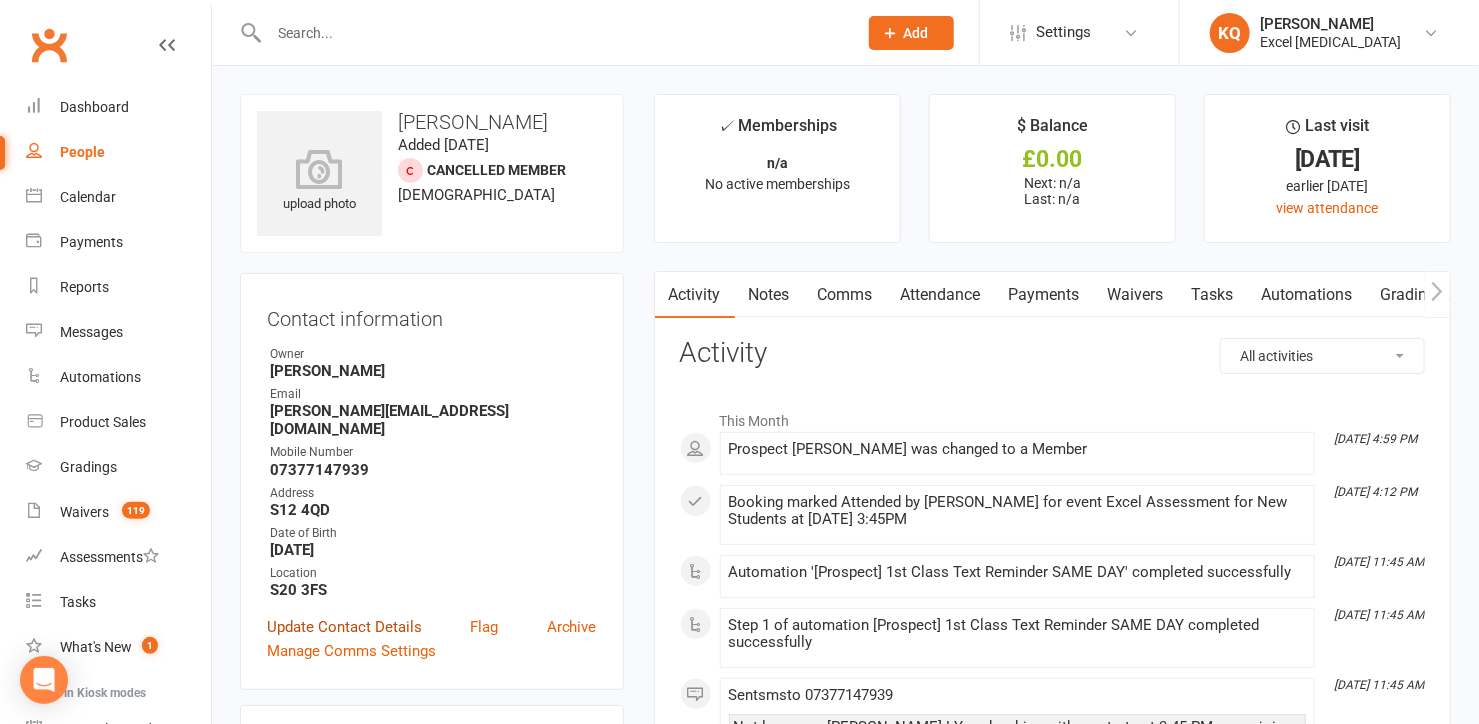 click on "Update Contact Details" at bounding box center [344, 627] 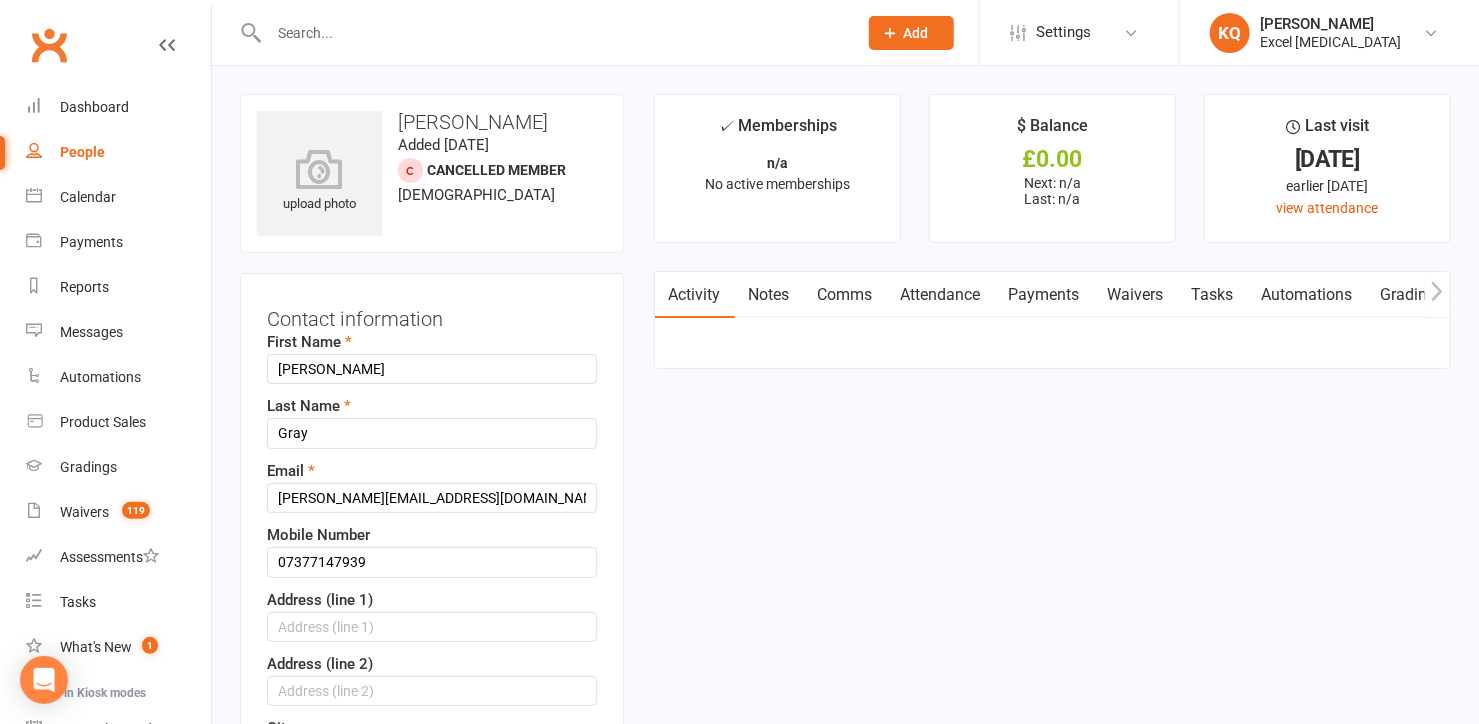 scroll, scrollTop: 94, scrollLeft: 0, axis: vertical 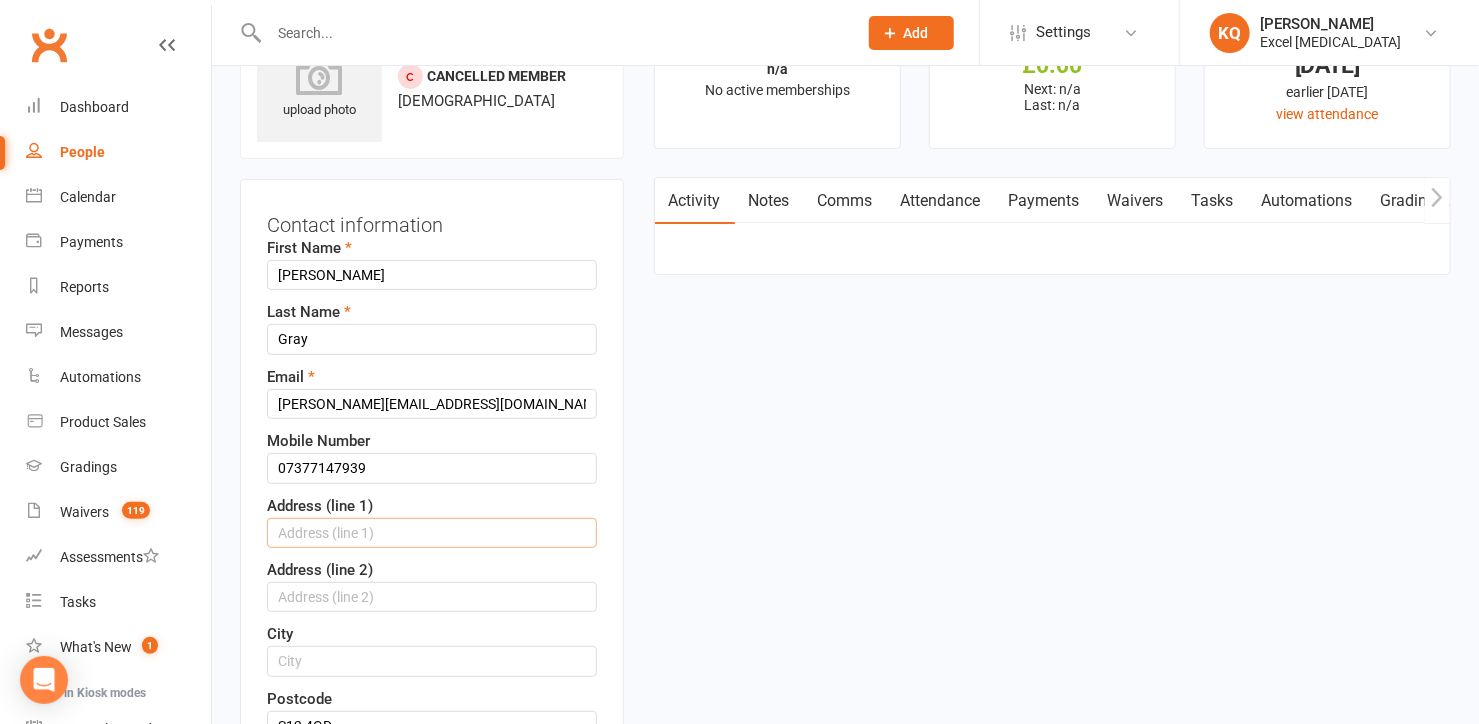 drag, startPoint x: 313, startPoint y: 533, endPoint x: 308, endPoint y: 512, distance: 21.587032 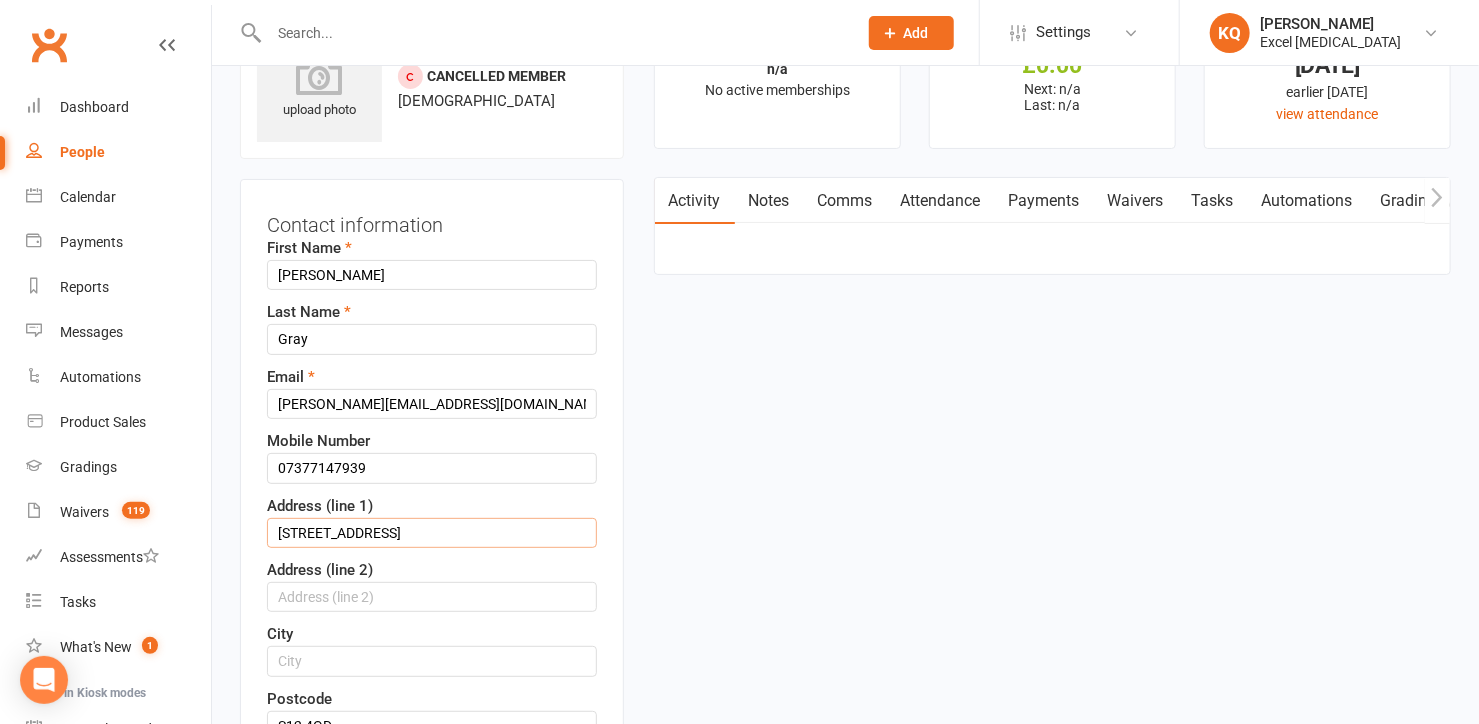 type on "[STREET_ADDRESS]" 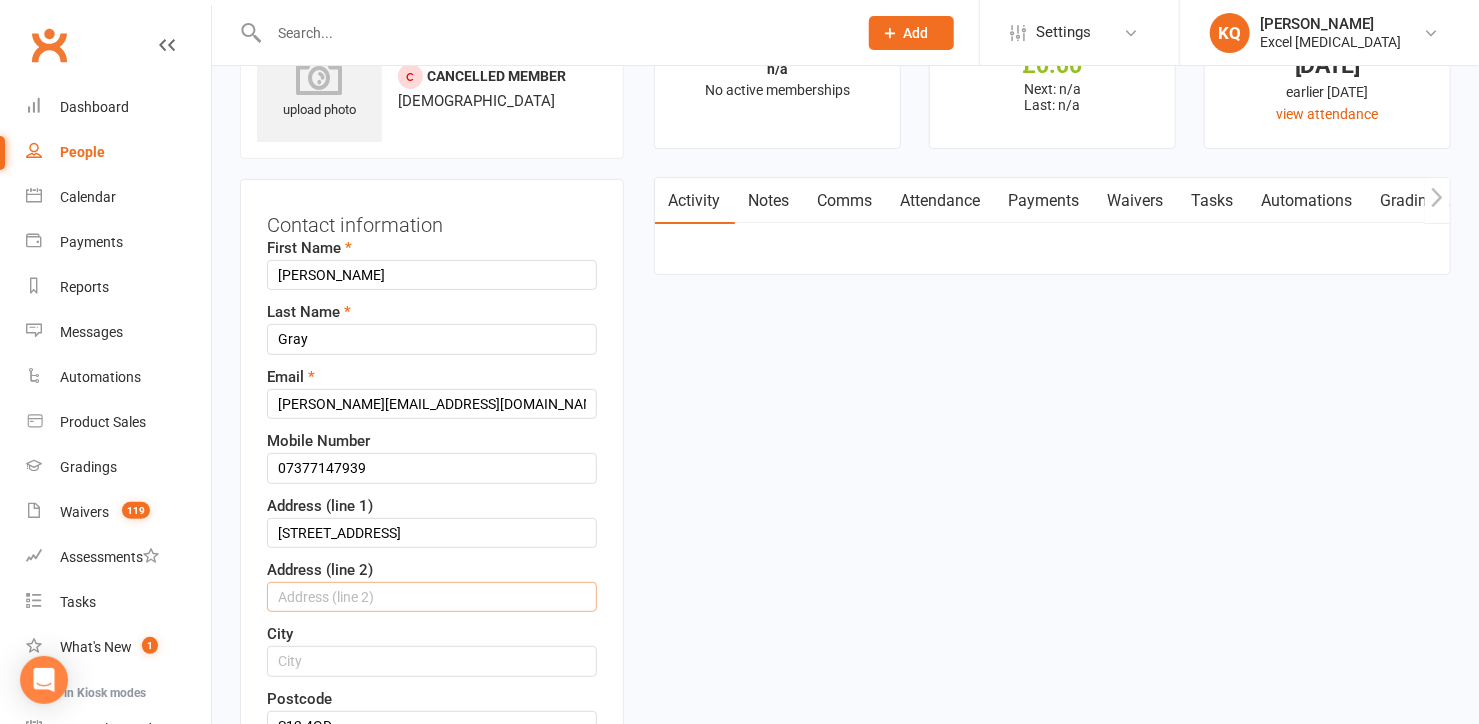 click at bounding box center (432, 597) 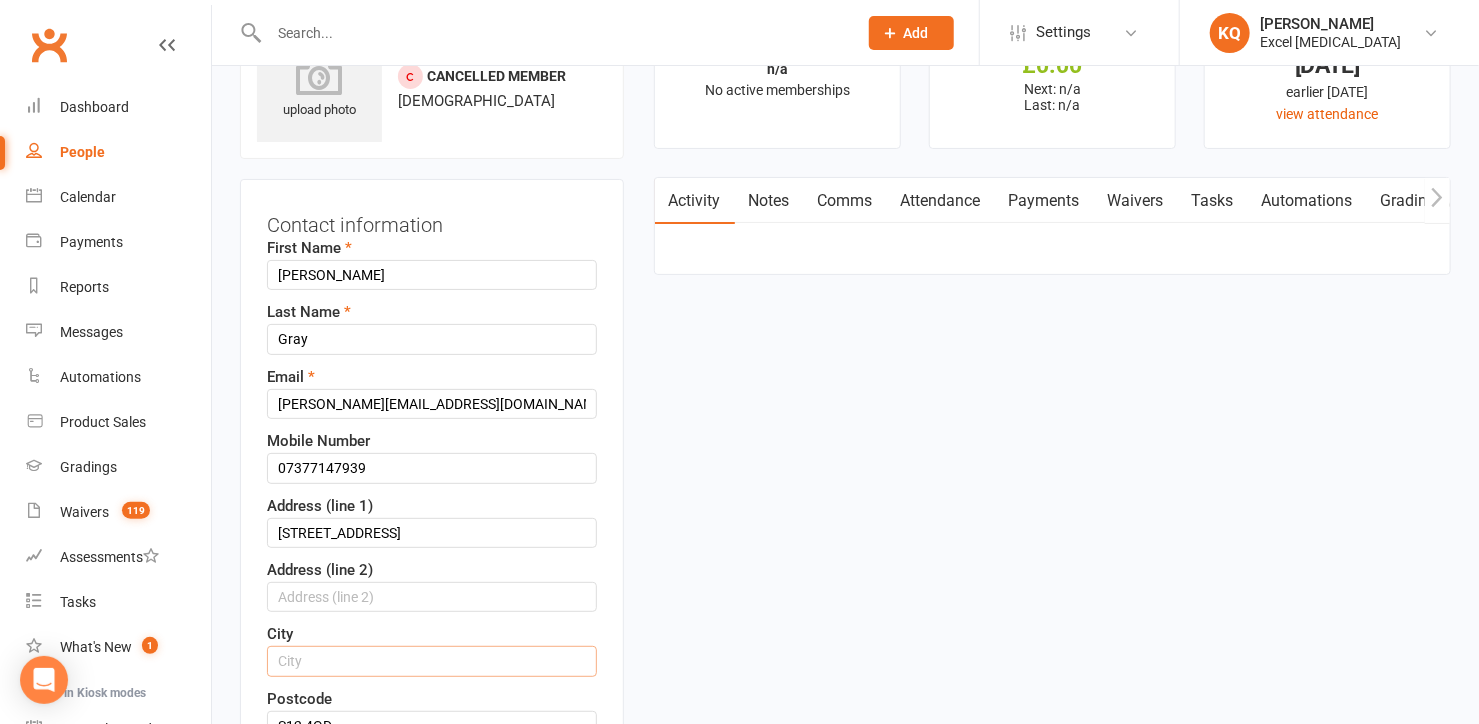 click at bounding box center [432, 661] 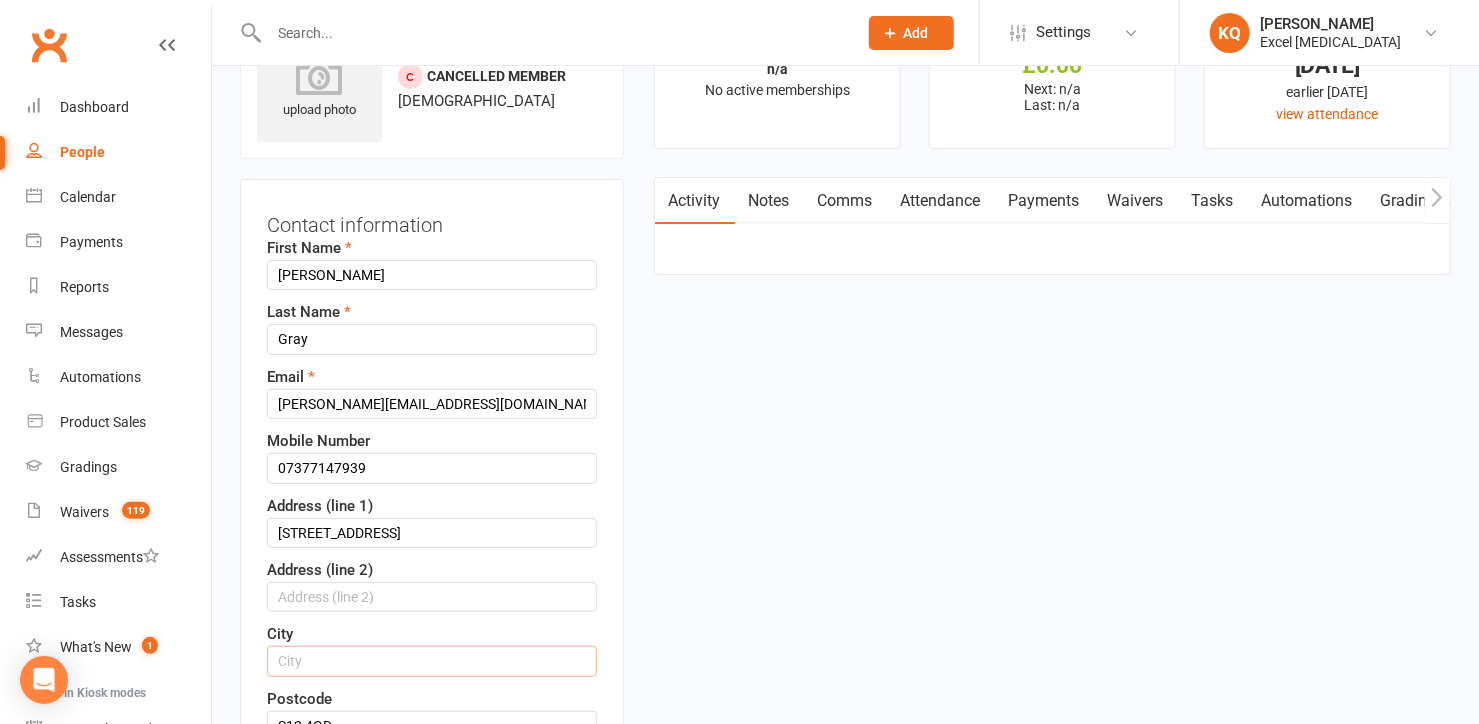 type on "[GEOGRAPHIC_DATA]" 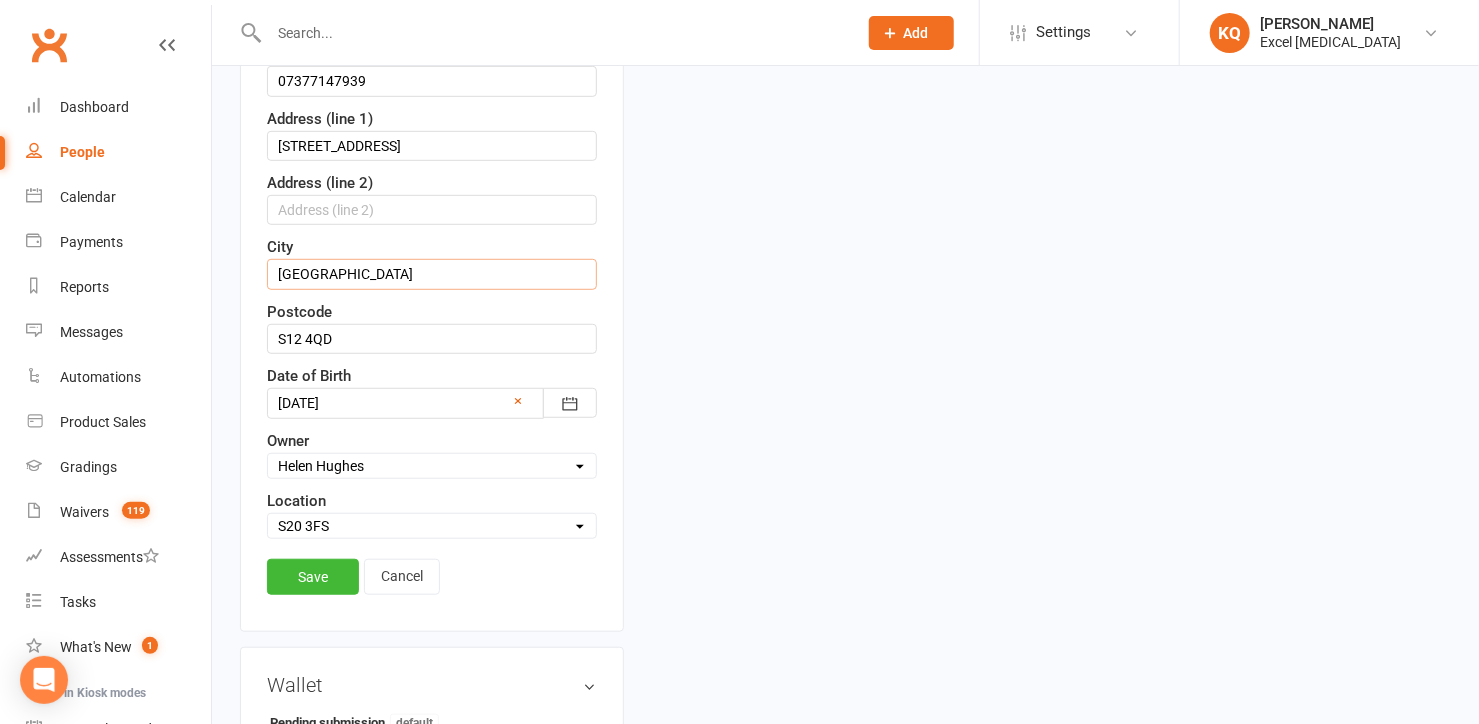 scroll, scrollTop: 548, scrollLeft: 0, axis: vertical 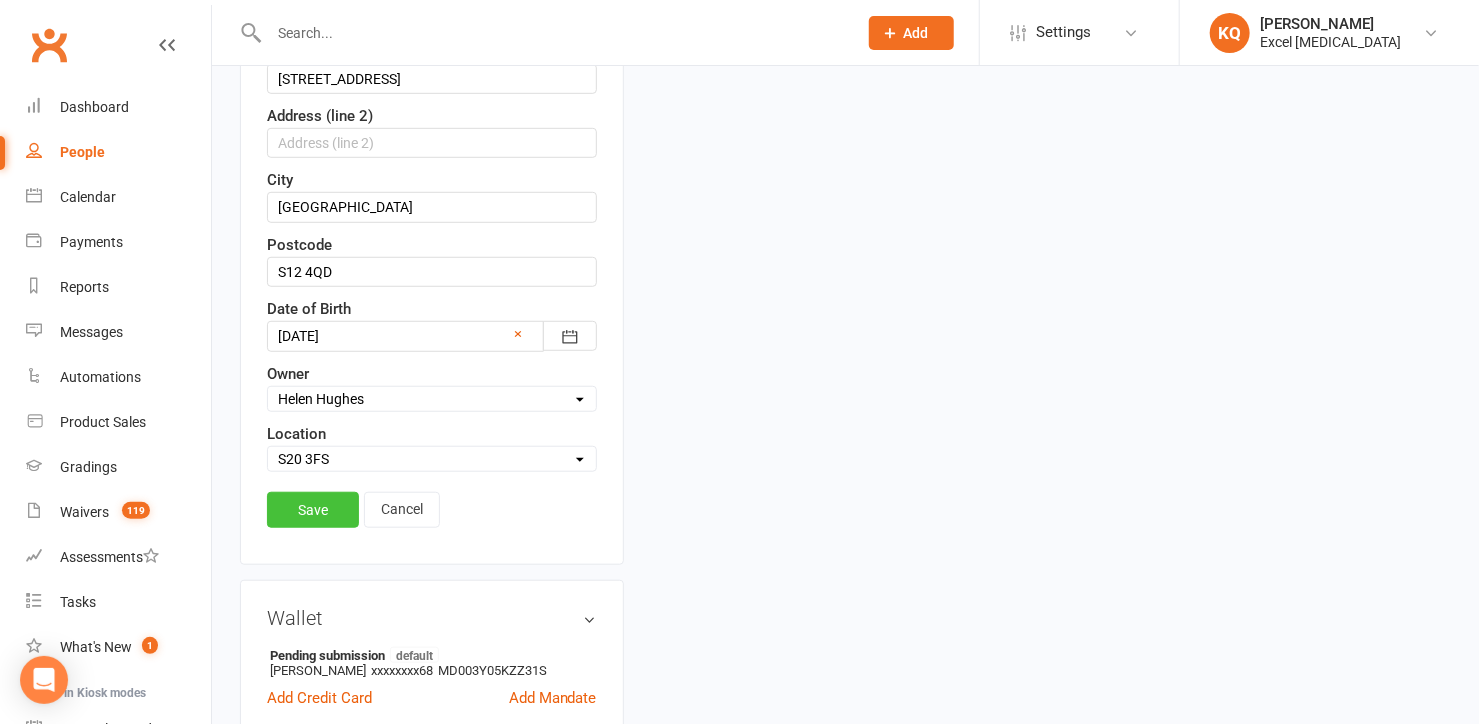 click on "Save" at bounding box center [313, 510] 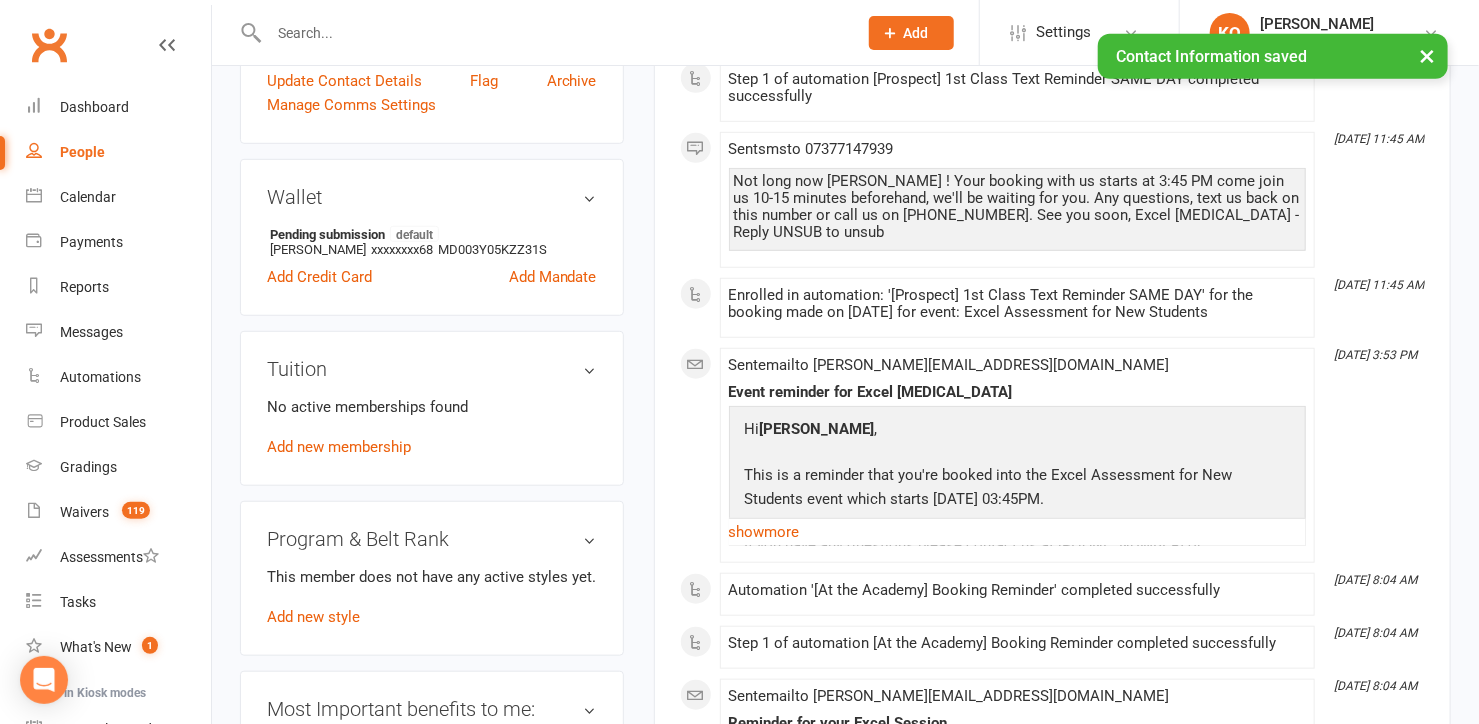 scroll, scrollTop: 548, scrollLeft: 0, axis: vertical 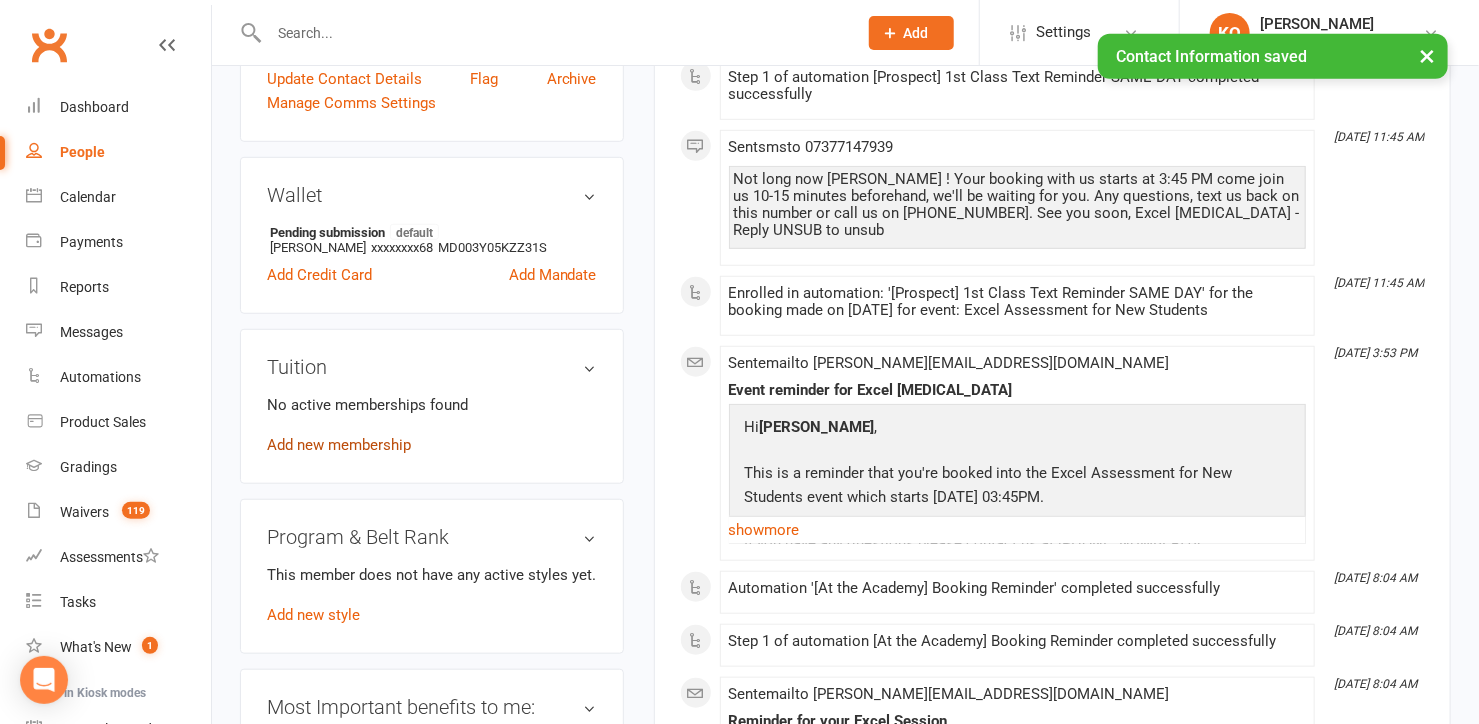 click on "Add new membership" at bounding box center [339, 445] 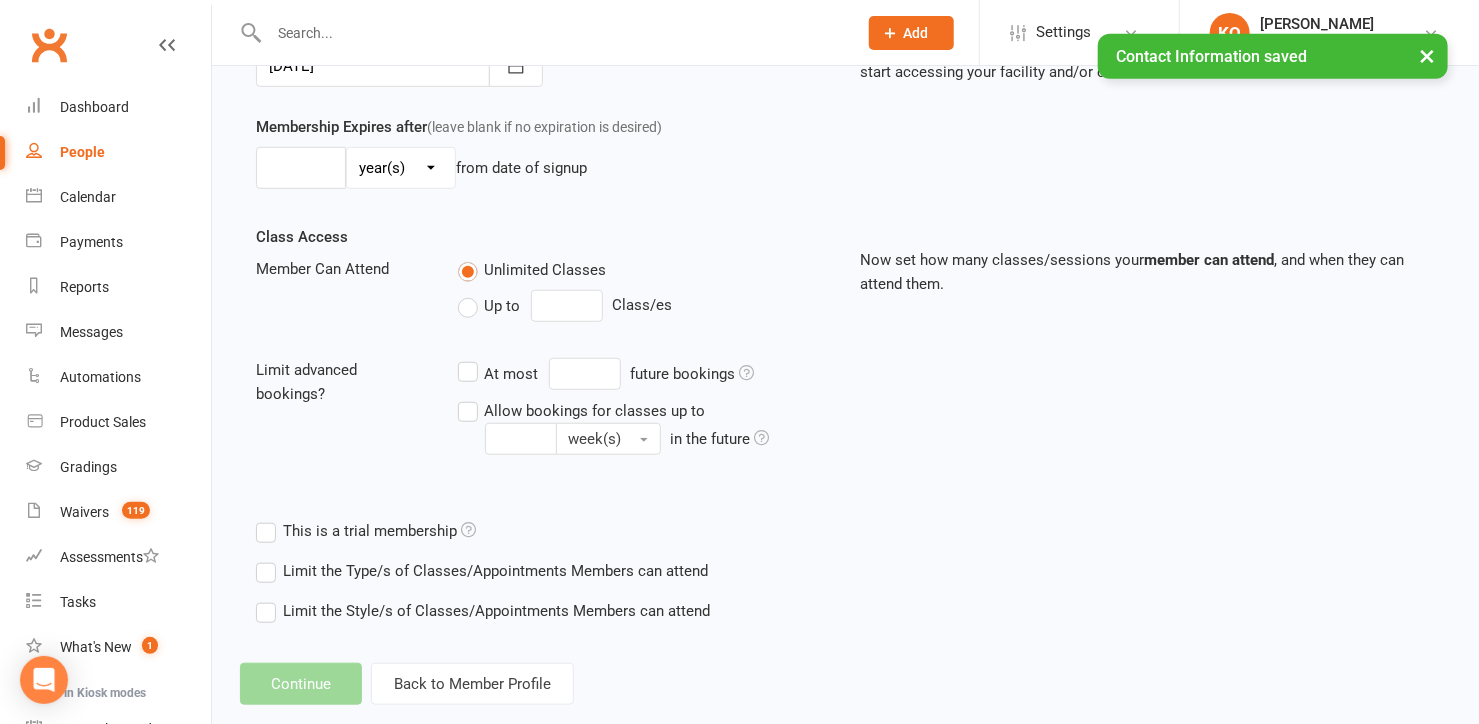 scroll, scrollTop: 0, scrollLeft: 0, axis: both 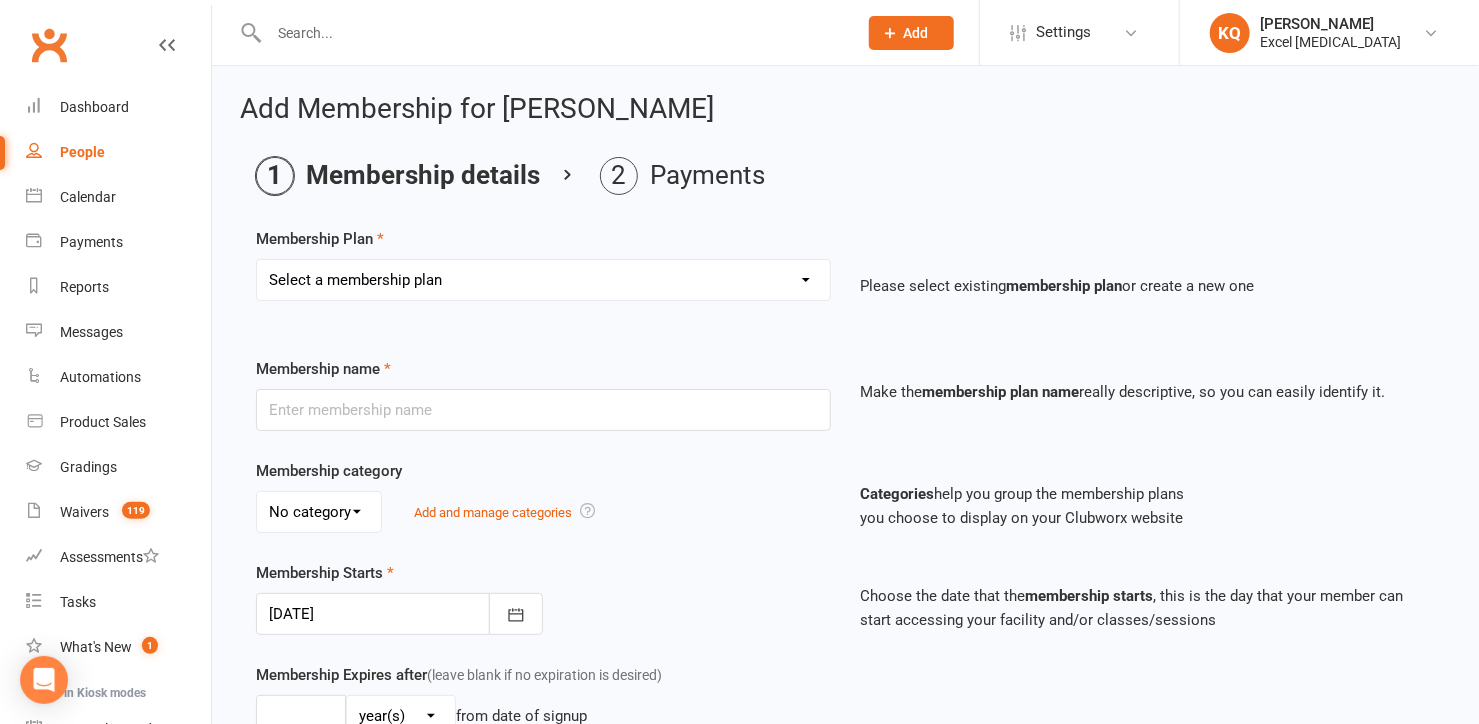click on "Select a membership plan Create new Membership Plan EE Sibling Pass [2 Wk] EE - 2 WEEK TRAINING PASS EE - 1 MONTH TRAINING PASS Excel Experience - 1 Week Friend Referral Card Excel Experience - 1 wk free (Party/Club) Month to Month Limited Tuition [x 1 weekly] Month to Month Achiever Tuition [x 2 weekly] Month to Month Excelerator Tuition [x 3 weekly] Month to Month Unlimited Tuition [Unlimited weekly] Month to Month - Family Tuition [This student is Limited Tuition] Month to Month - Family Tuition [This student is Achiever Tuition] Month to Month - Family Tuition [This student is Excelerator] Month to Month - Family Tuition [This student is Unlimited] Pre Paid Tuition [Limited x 1Wk ] 6 Months Pre Paid Tuition [Limited x 1Wk ] 12 Months Pre Paid Tuition [Achiever] 6 Months Pre Paid Tuition [Achiever] 12 Months Pre Paid Tuition [Excelerator] 6 Months Pre Paid Tuition [Excelerator] 12 Months Pre Paid Tuition [Unlimited] 6 Months Pre Paid Tuition [Unlimited] 12 months EE -Dads train for FREE 1 month" at bounding box center [543, 280] 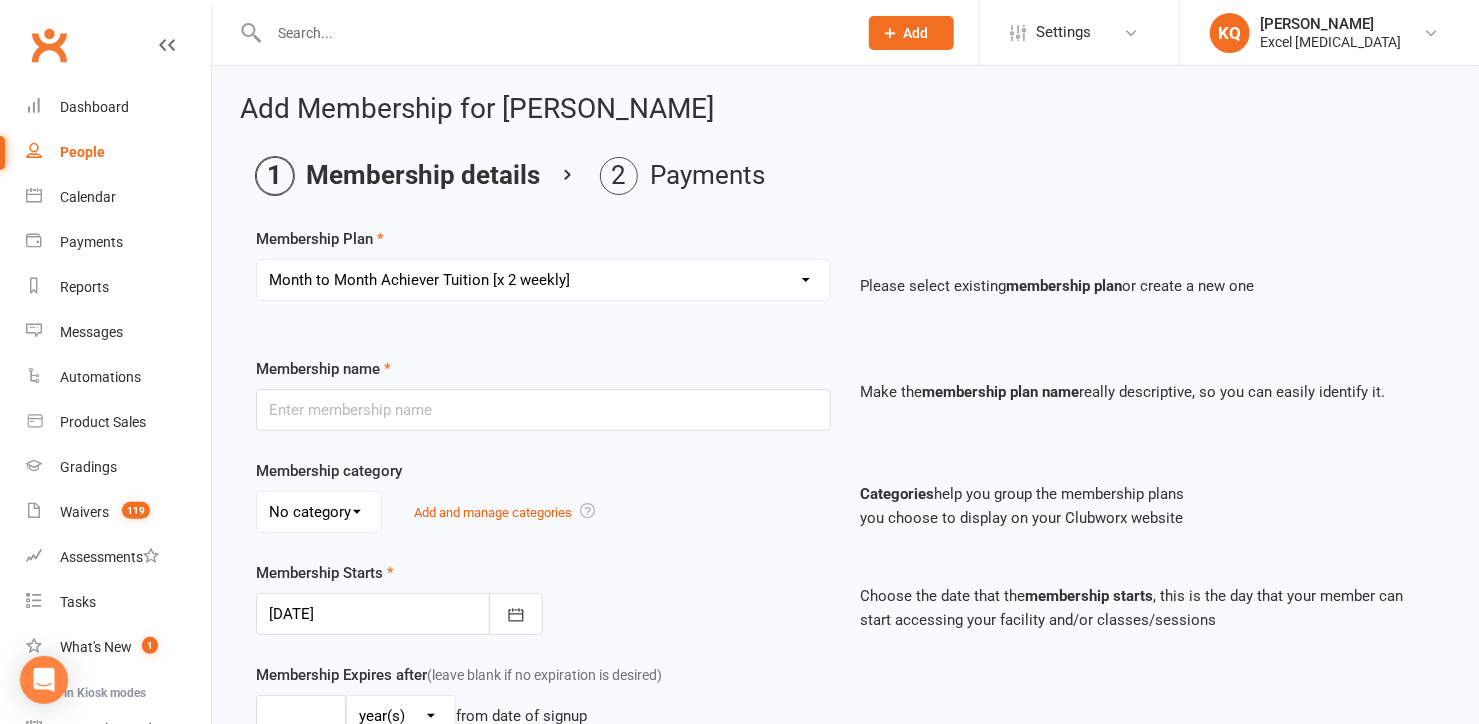 click on "Select a membership plan Create new Membership Plan EE Sibling Pass [2 Wk] EE - 2 WEEK TRAINING PASS EE - 1 MONTH TRAINING PASS Excel Experience - 1 Week Friend Referral Card Excel Experience - 1 wk free (Party/Club) Month to Month Limited Tuition [x 1 weekly] Month to Month Achiever Tuition [x 2 weekly] Month to Month Excelerator Tuition [x 3 weekly] Month to Month Unlimited Tuition [Unlimited weekly] Month to Month - Family Tuition [This student is Limited Tuition] Month to Month - Family Tuition [This student is Achiever Tuition] Month to Month - Family Tuition [This student is Excelerator] Month to Month - Family Tuition [This student is Unlimited] Pre Paid Tuition [Limited x 1Wk ] 6 Months Pre Paid Tuition [Limited x 1Wk ] 12 Months Pre Paid Tuition [Achiever] 6 Months Pre Paid Tuition [Achiever] 12 Months Pre Paid Tuition [Excelerator] 6 Months Pre Paid Tuition [Excelerator] 12 Months Pre Paid Tuition [Unlimited] 6 Months Pre Paid Tuition [Unlimited] 12 months EE -Dads train for FREE 1 month" at bounding box center [543, 280] 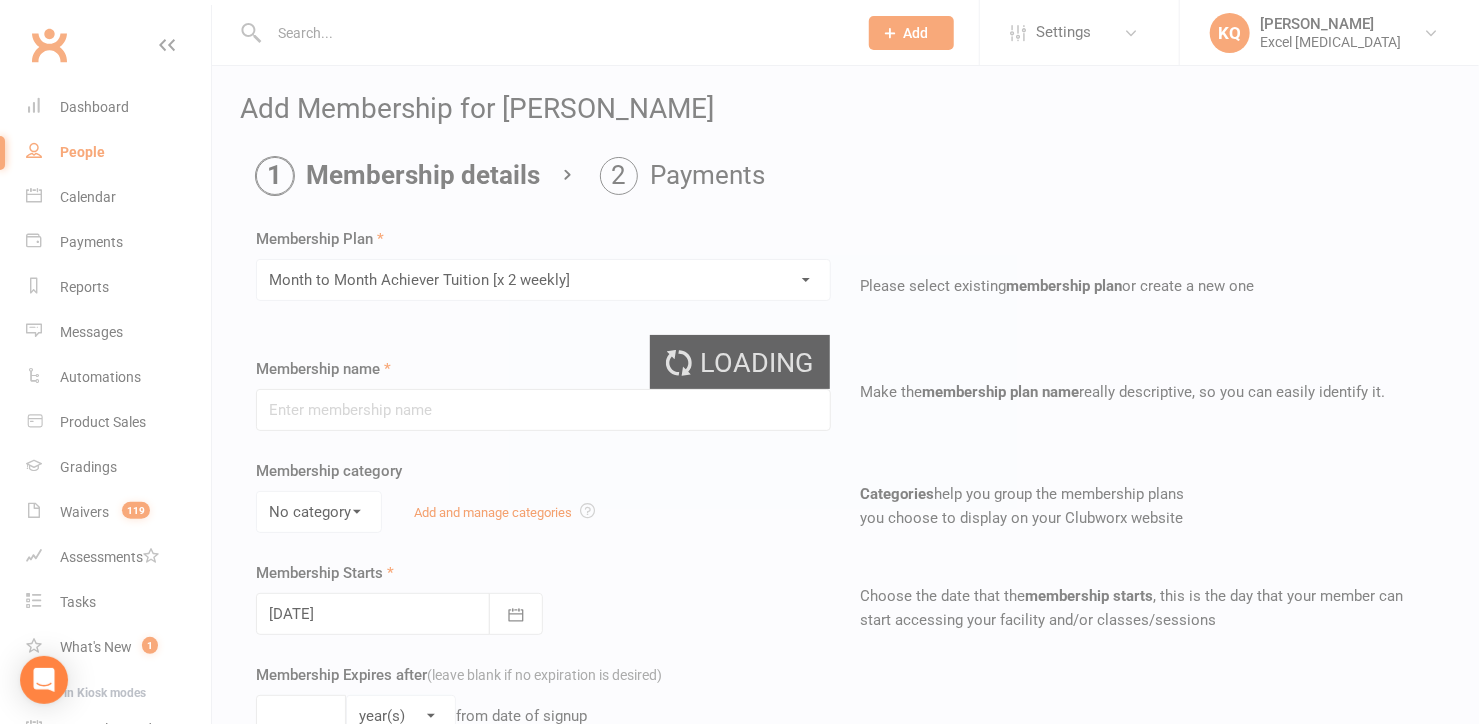 type on "Month to Month Achiever Tuition [x 2 weekly]" 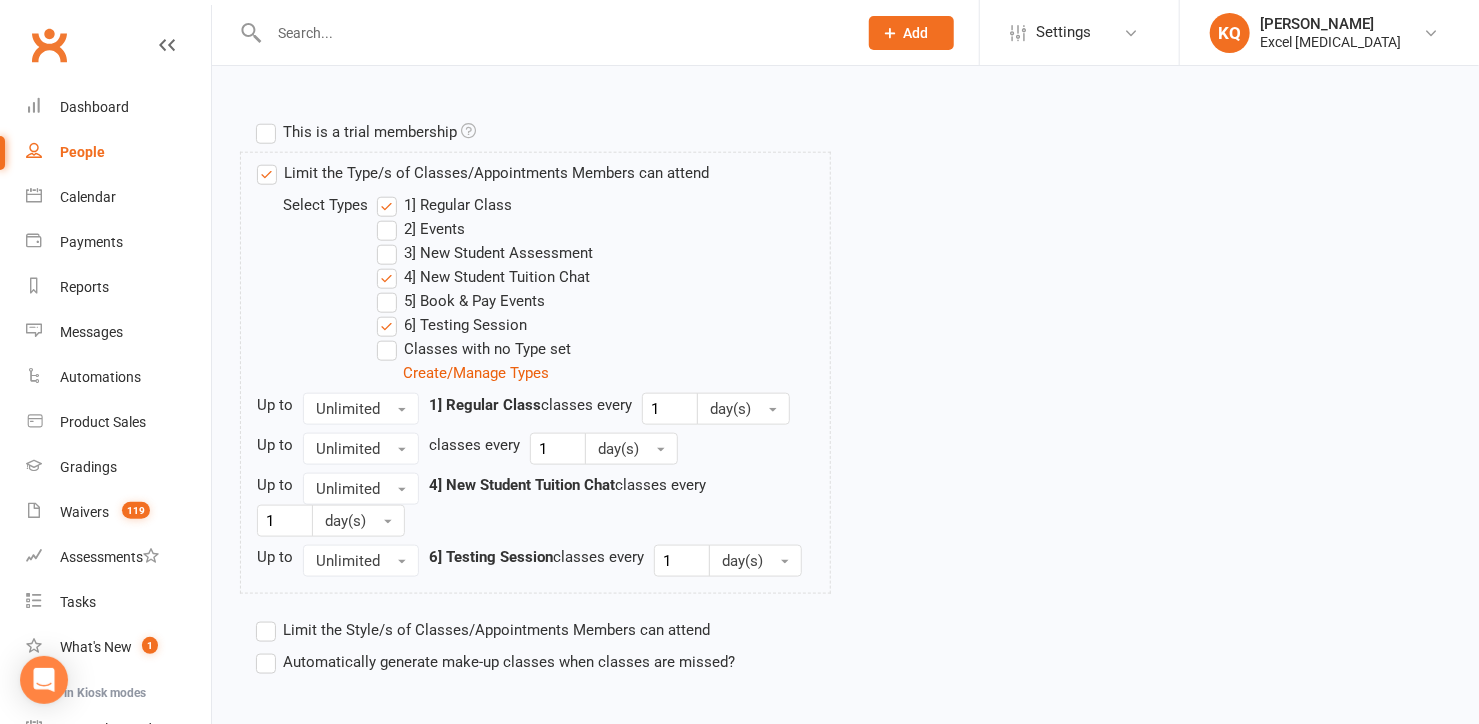scroll, scrollTop: 1025, scrollLeft: 0, axis: vertical 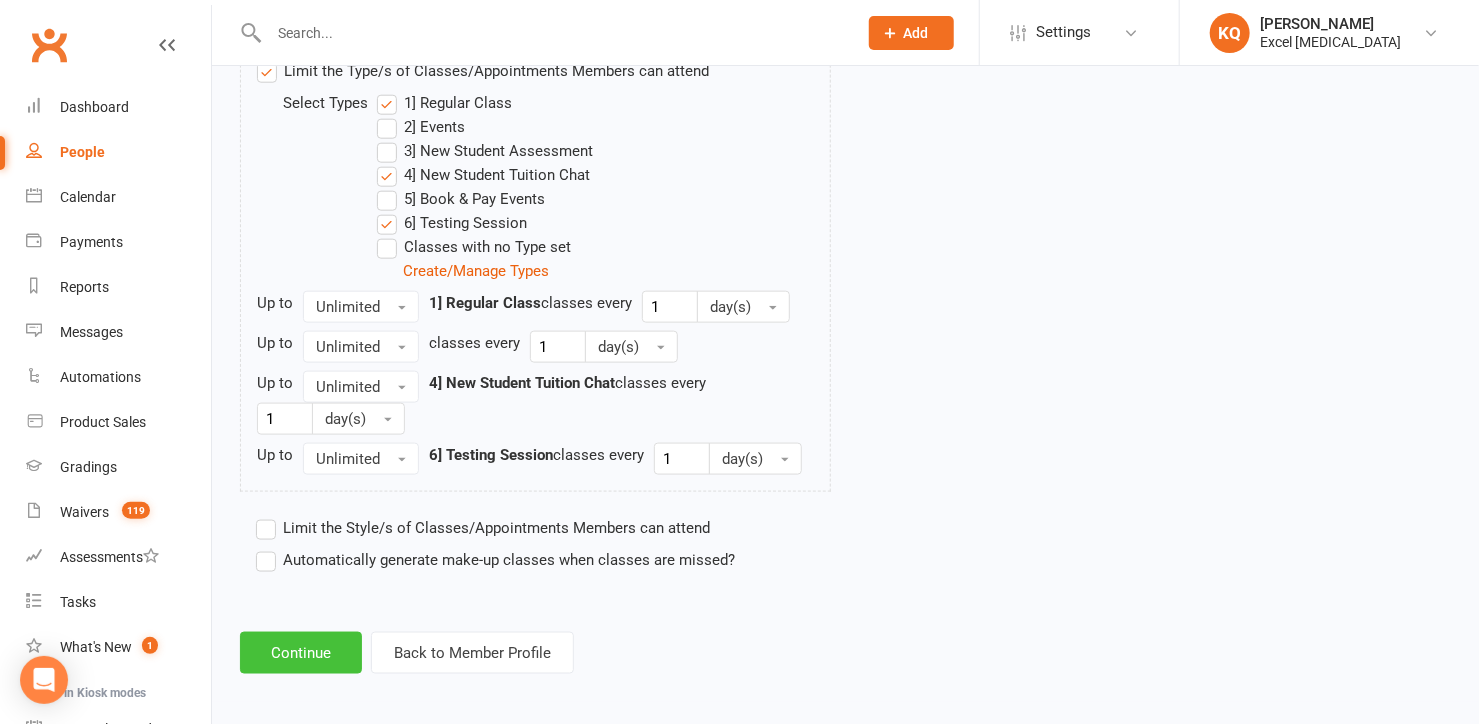 click on "Continue" at bounding box center [301, 653] 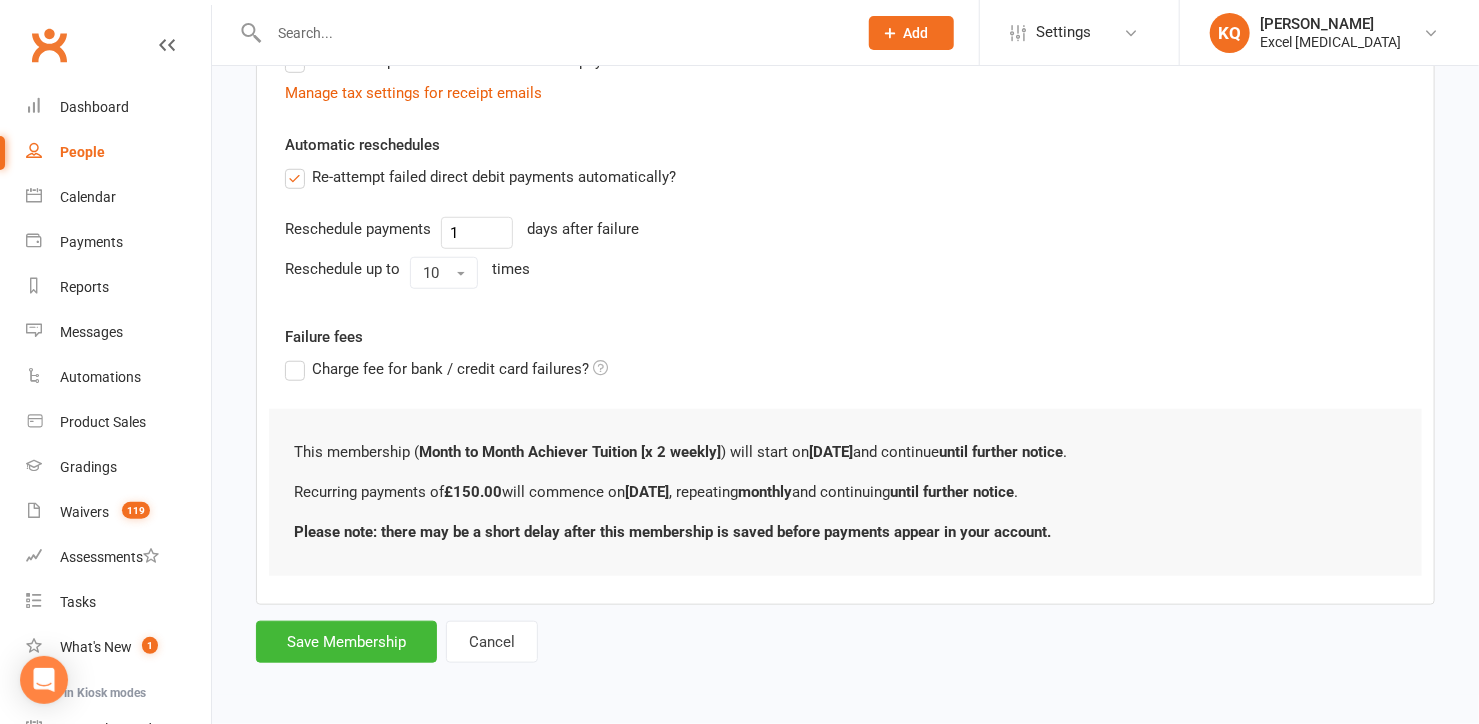 scroll, scrollTop: 0, scrollLeft: 0, axis: both 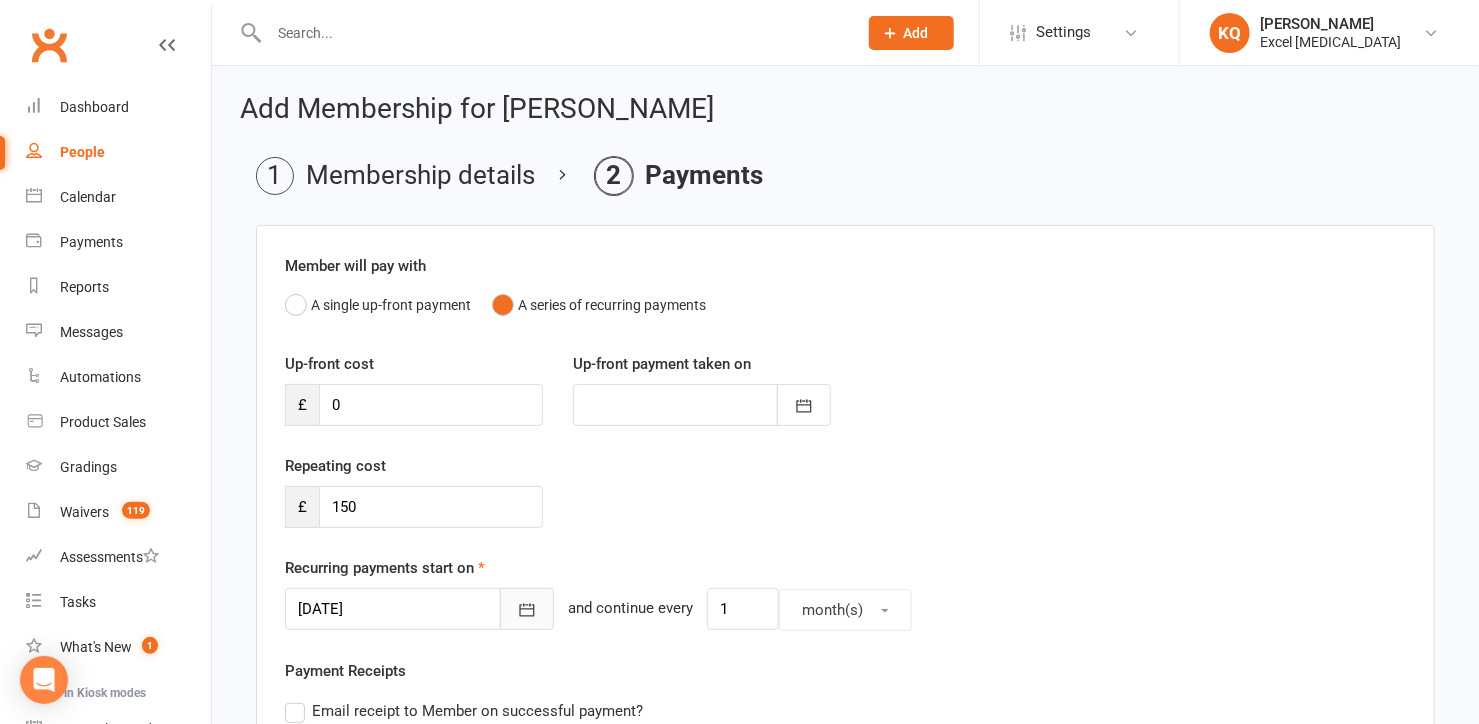 click at bounding box center [527, 609] 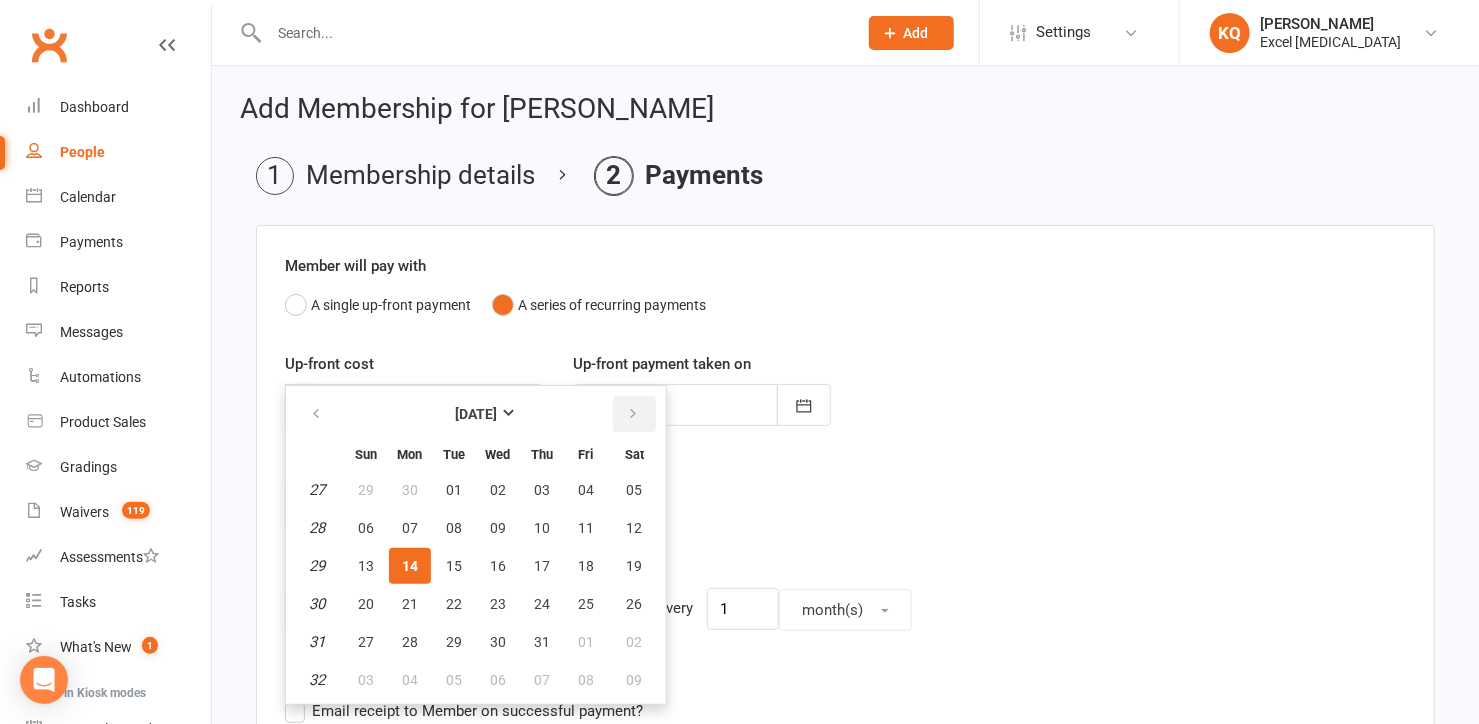 click at bounding box center (634, 414) 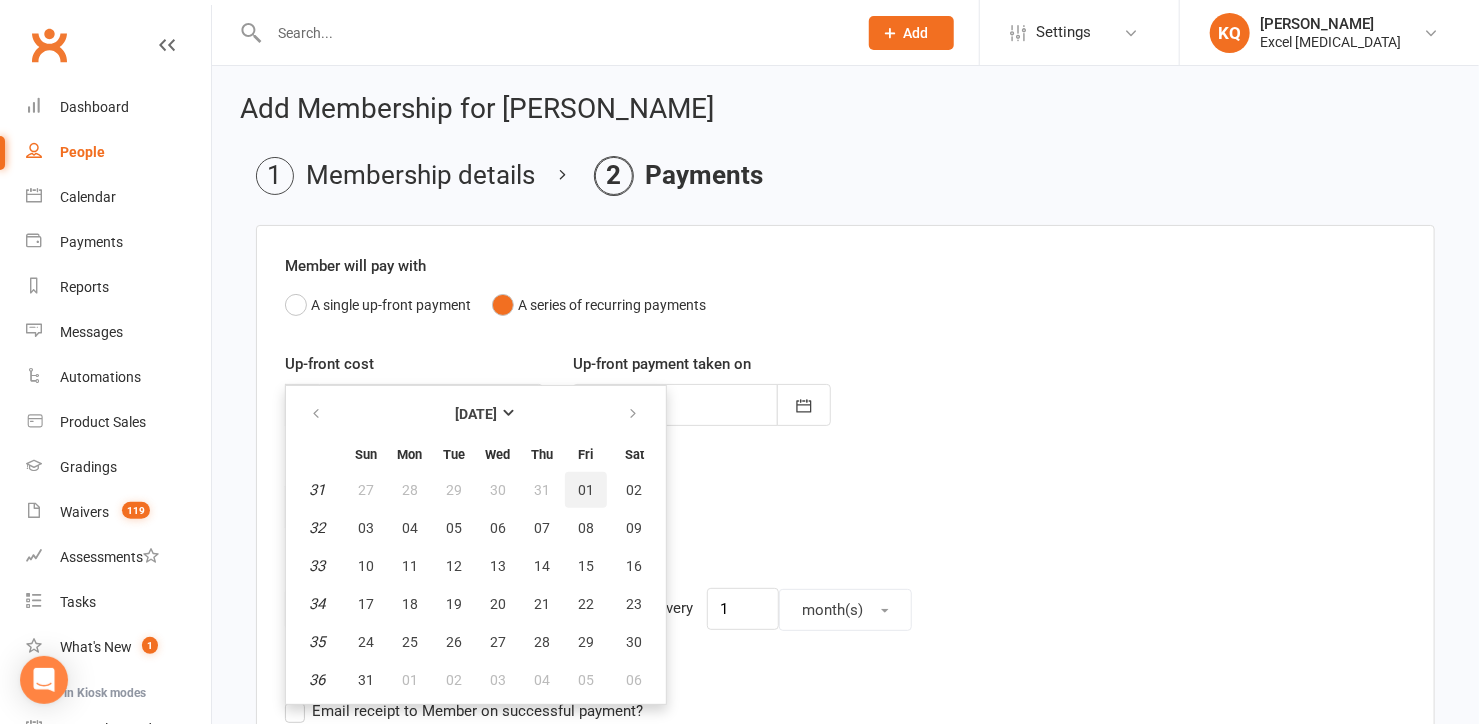 click on "01" at bounding box center [586, 490] 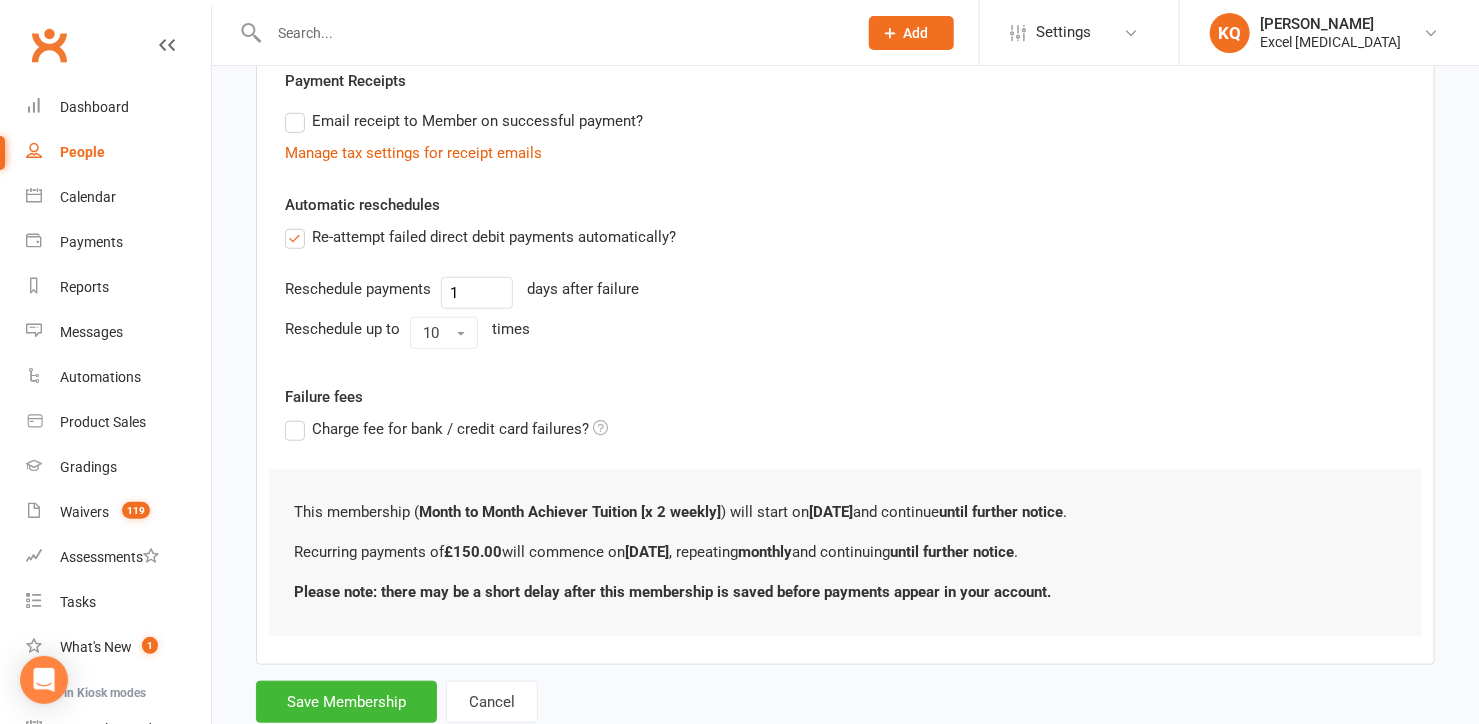 scroll, scrollTop: 645, scrollLeft: 0, axis: vertical 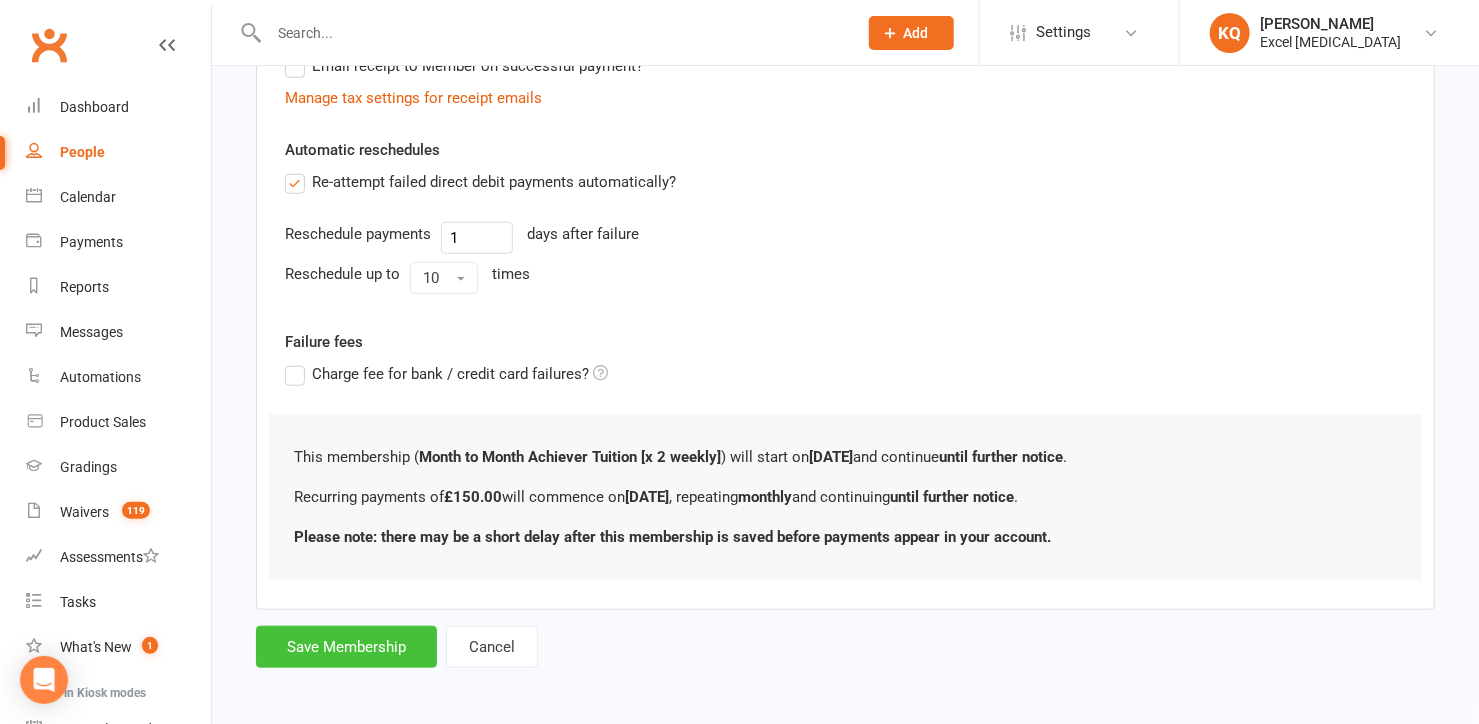 click on "Save Membership" at bounding box center [346, 647] 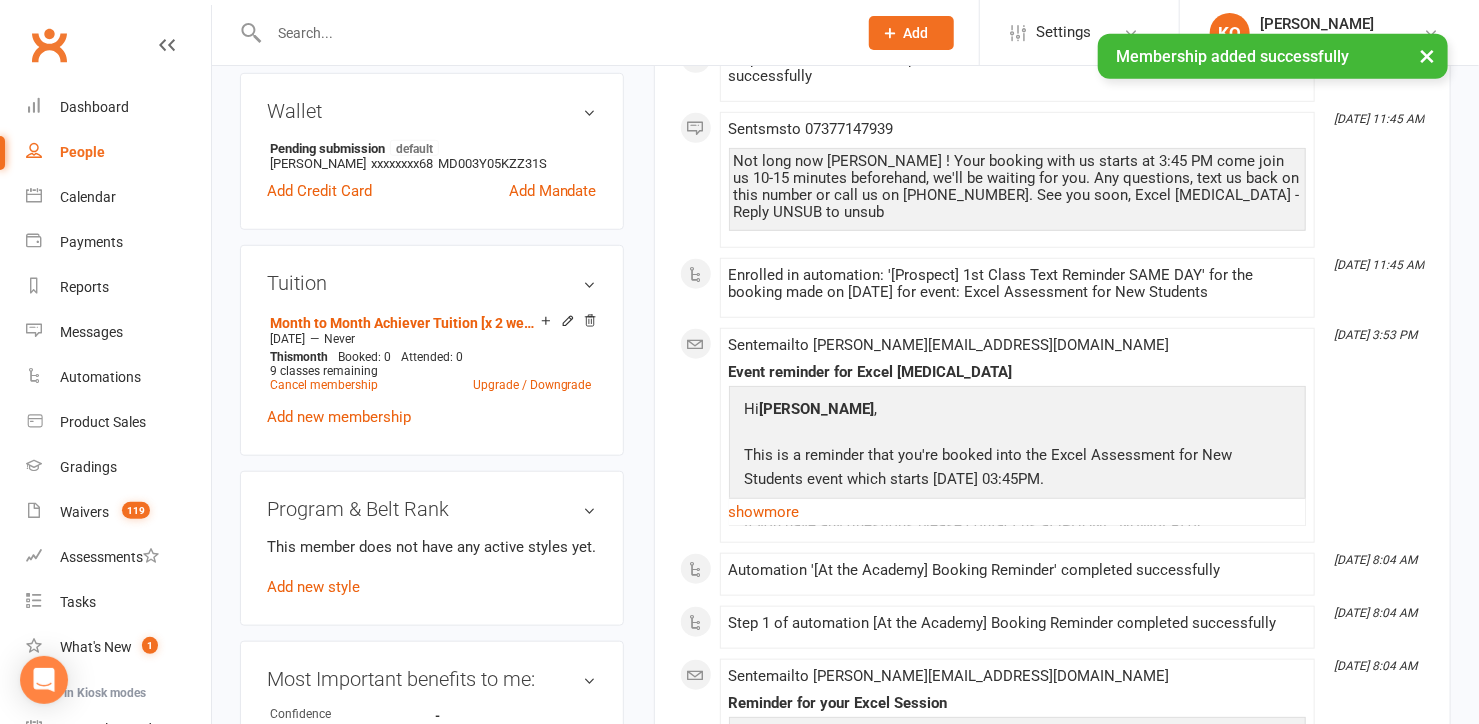 scroll, scrollTop: 818, scrollLeft: 0, axis: vertical 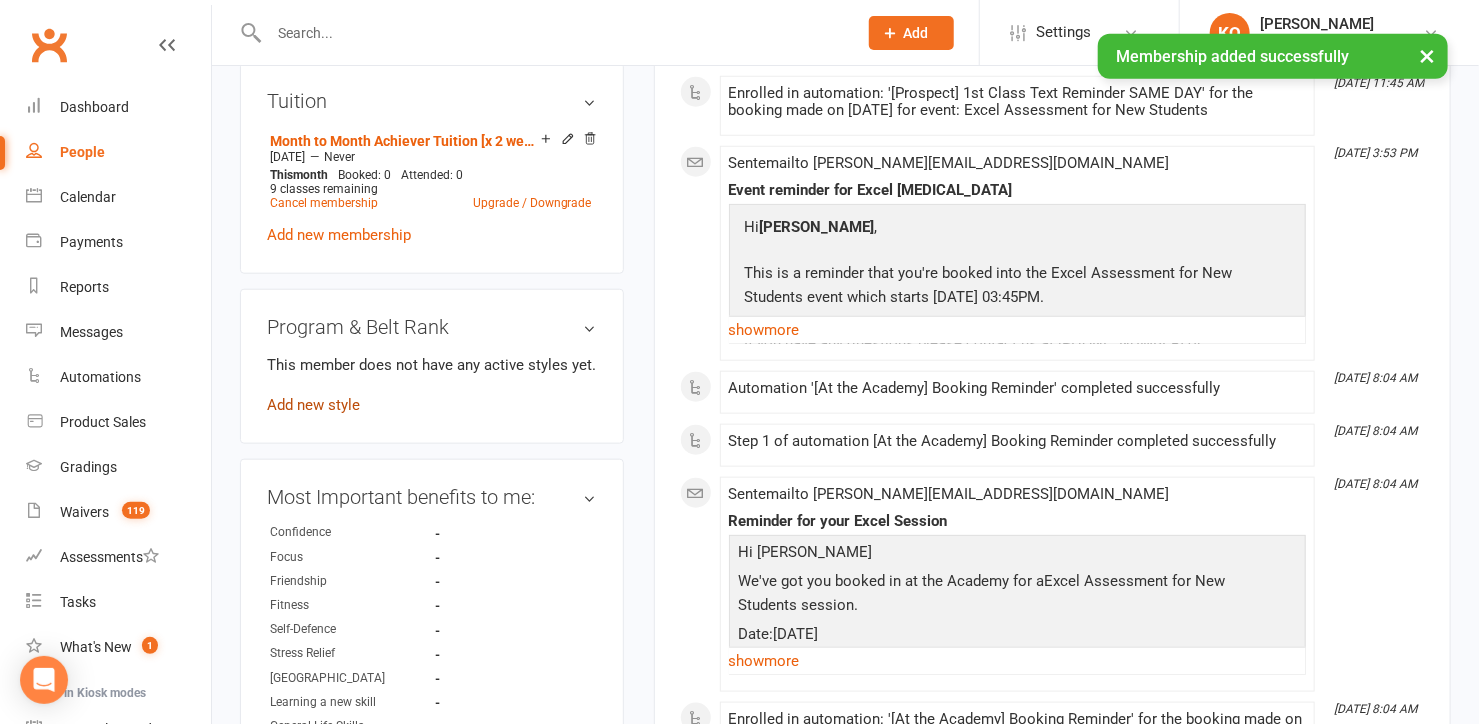 click on "Add new style" at bounding box center (313, 405) 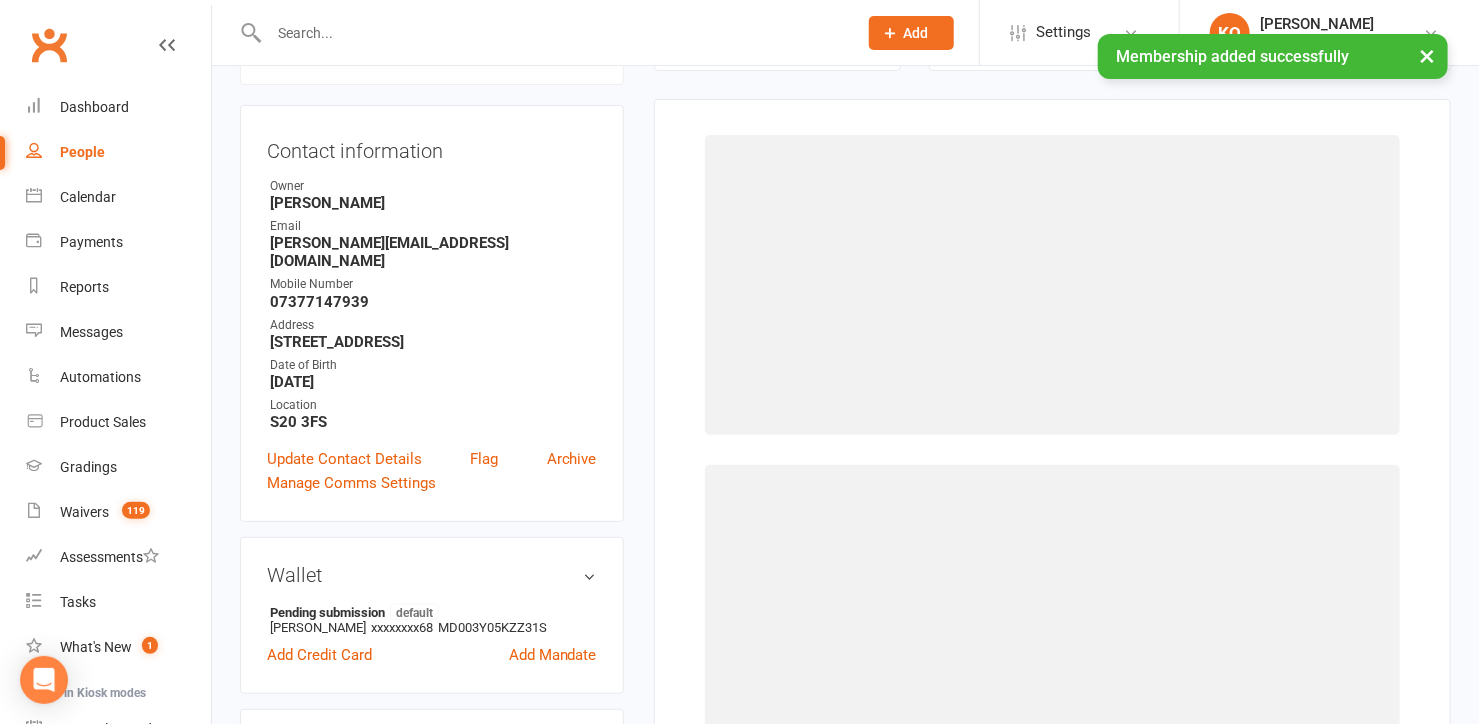 scroll, scrollTop: 170, scrollLeft: 0, axis: vertical 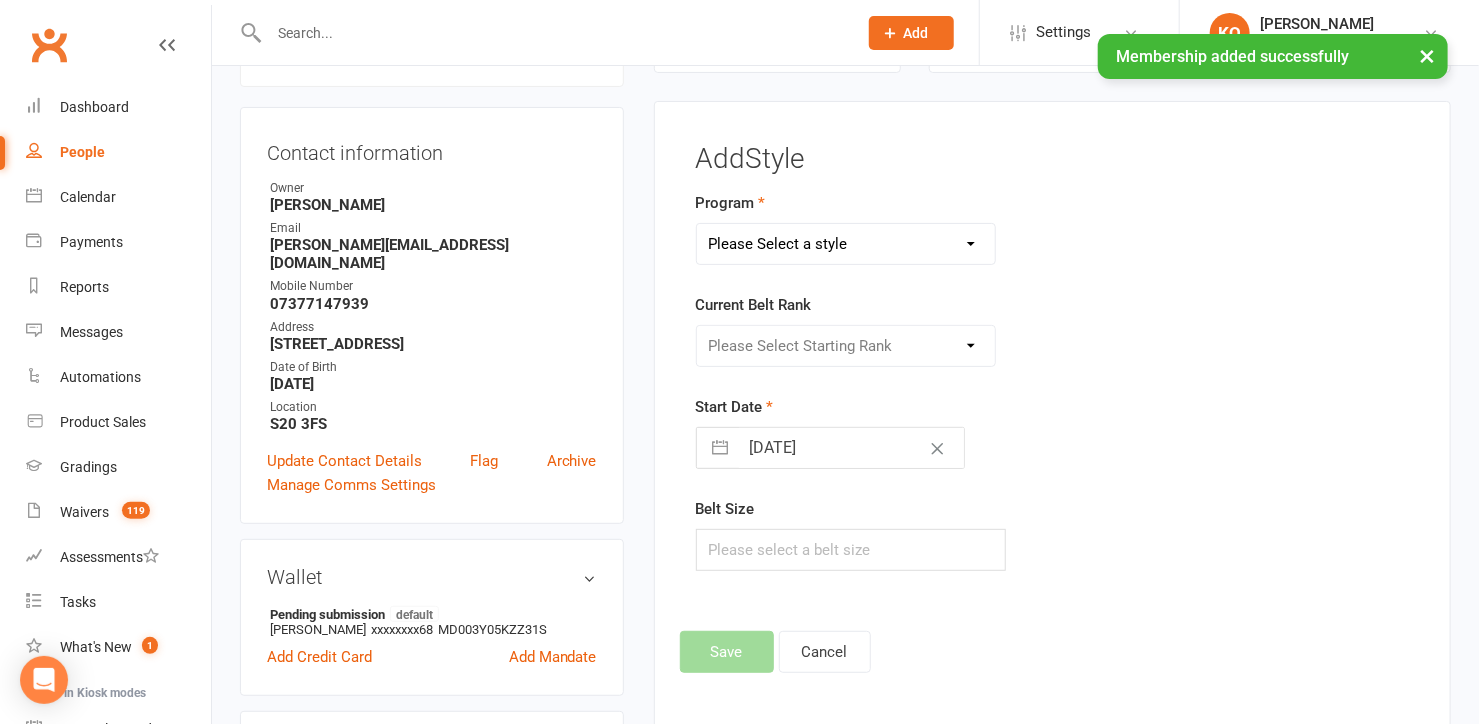click on "Please Select a style Adults & Teens Juniors Ministrike" at bounding box center [846, 244] 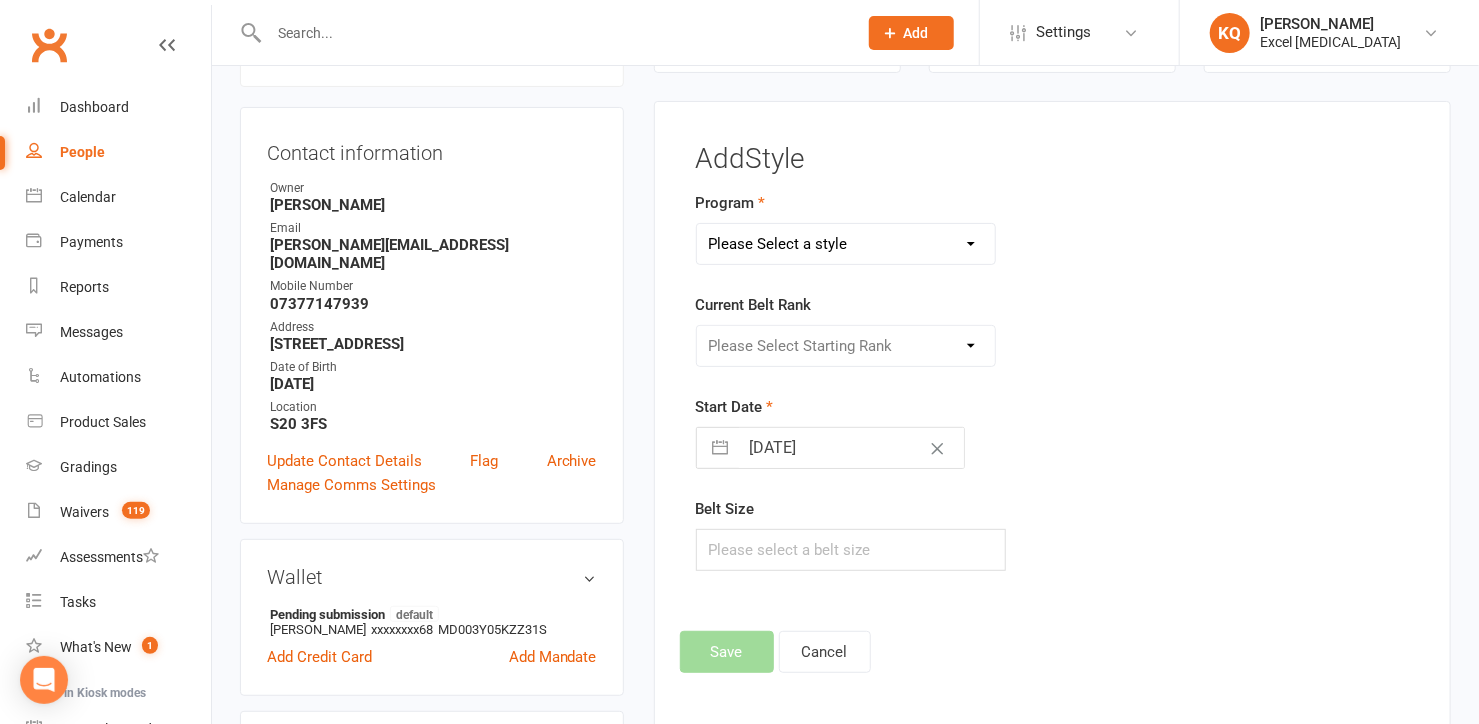 scroll, scrollTop: 0, scrollLeft: 0, axis: both 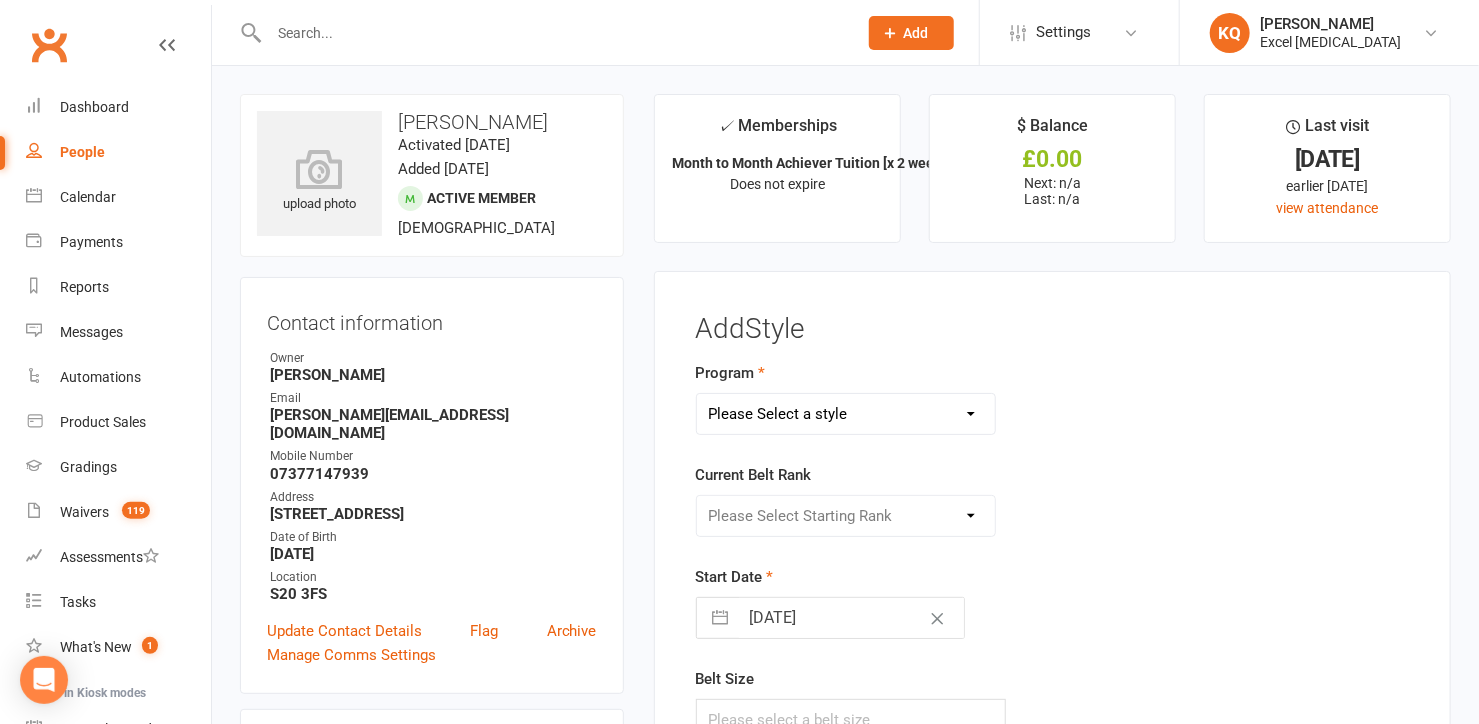 click on "Please Select a style Adults & Teens Juniors Ministrike" at bounding box center [846, 414] 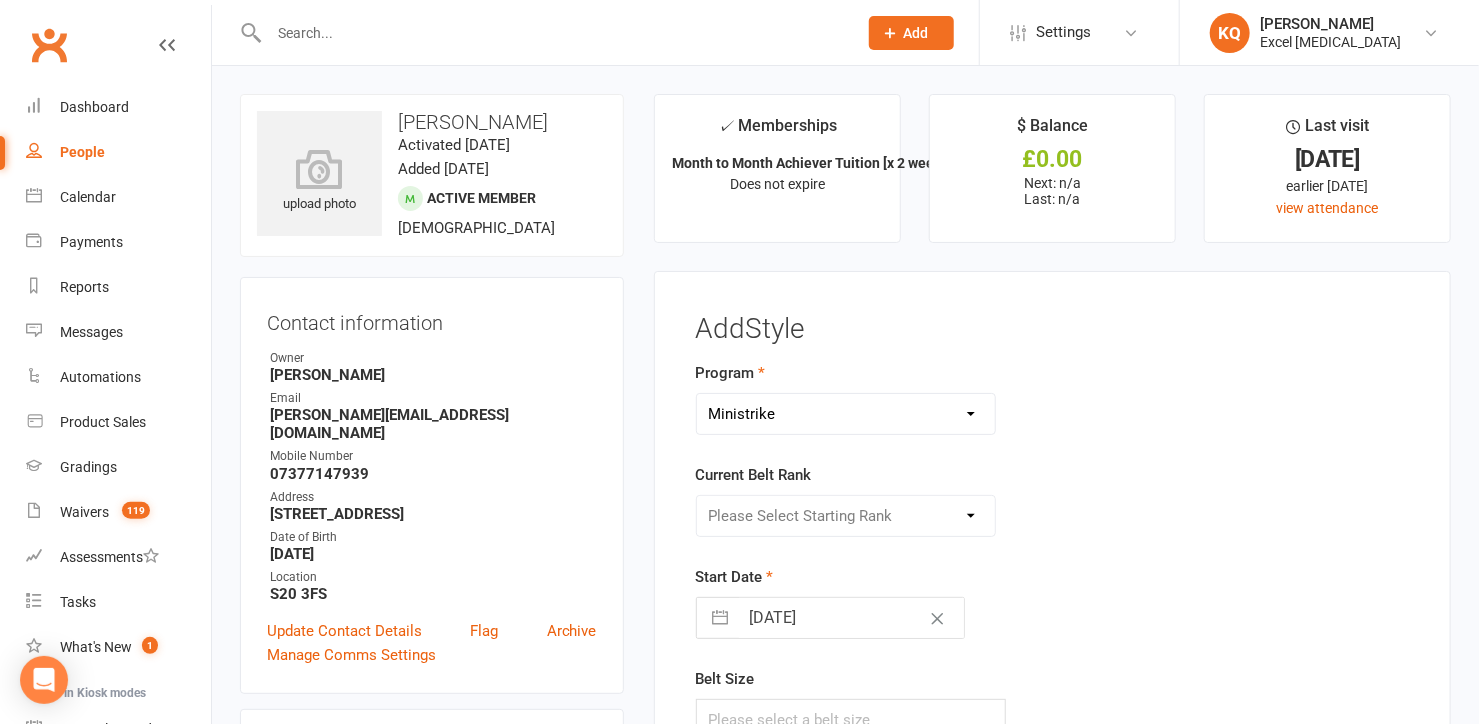 click on "Please Select a style Adults & Teens Juniors Ministrike" at bounding box center (846, 414) 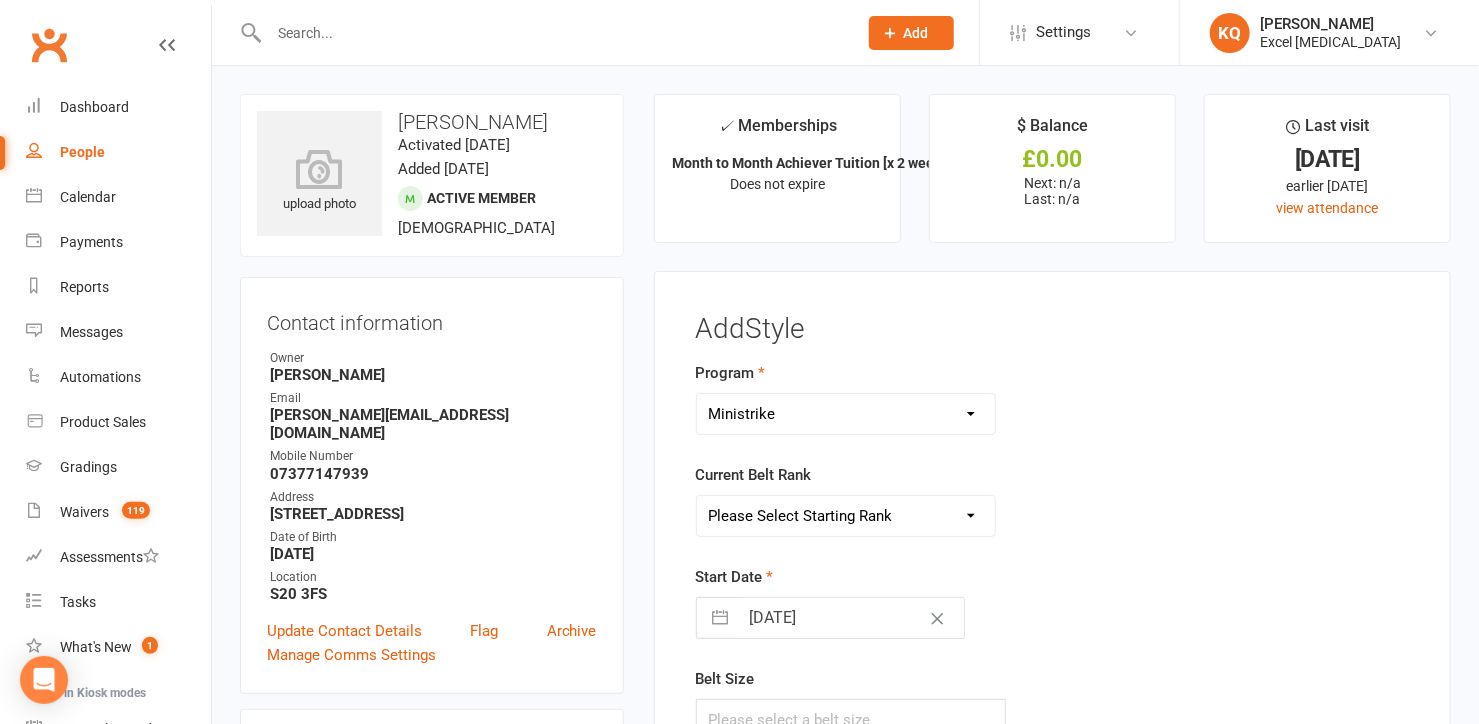 click on "Please Select Starting Rank Excel Experience White Belt White Yellow Stripe Belt Yellow White Stripe Belt White Orange Stripe Belt Orange White Stripe Belt White Green Stripe Belt Green White Stripe Belt White Purple Stripe Belt Purple White Stripe Belt White Blue Stripe Belt Blue White Stripe Belt White Brown Stripe Belt Brown White Stripe Belt White Red Stripe Belt Red White Stripe Belt" at bounding box center (846, 516) 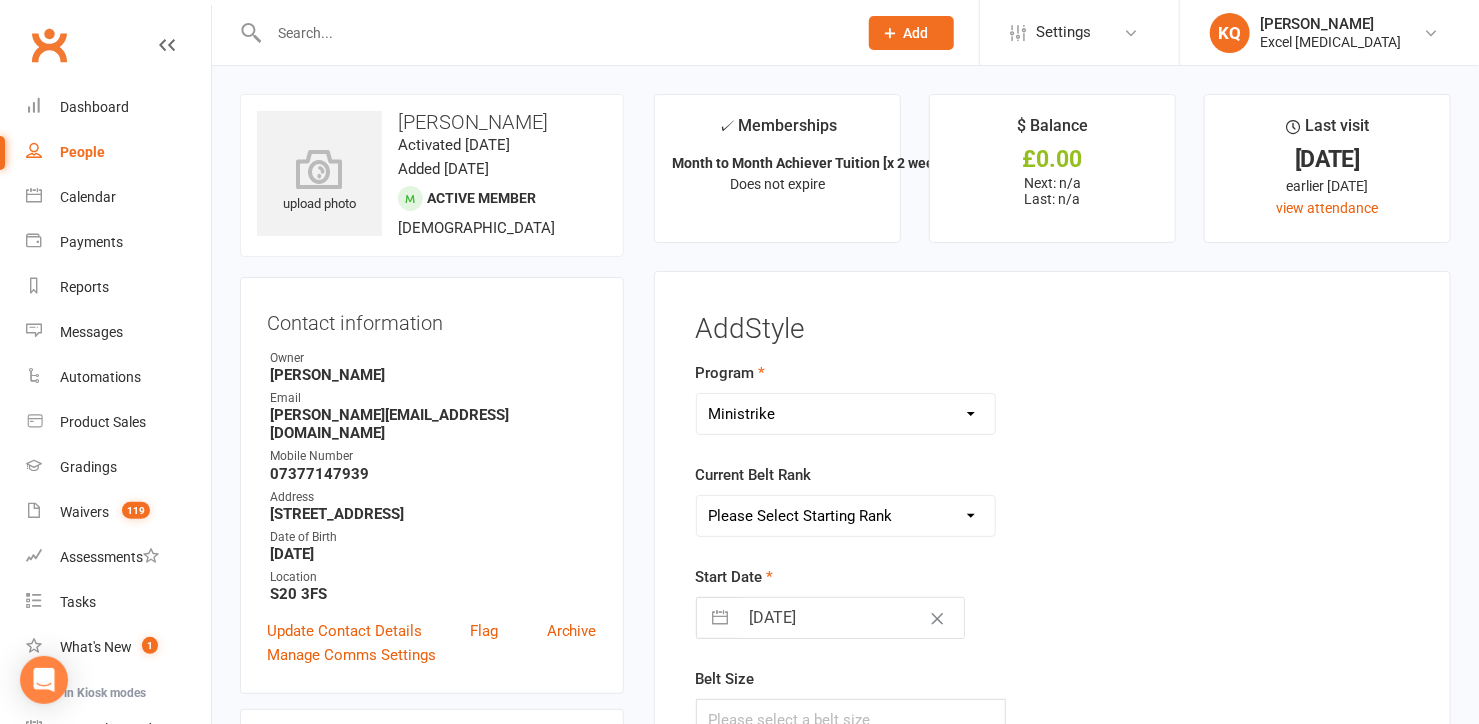 select on "14925" 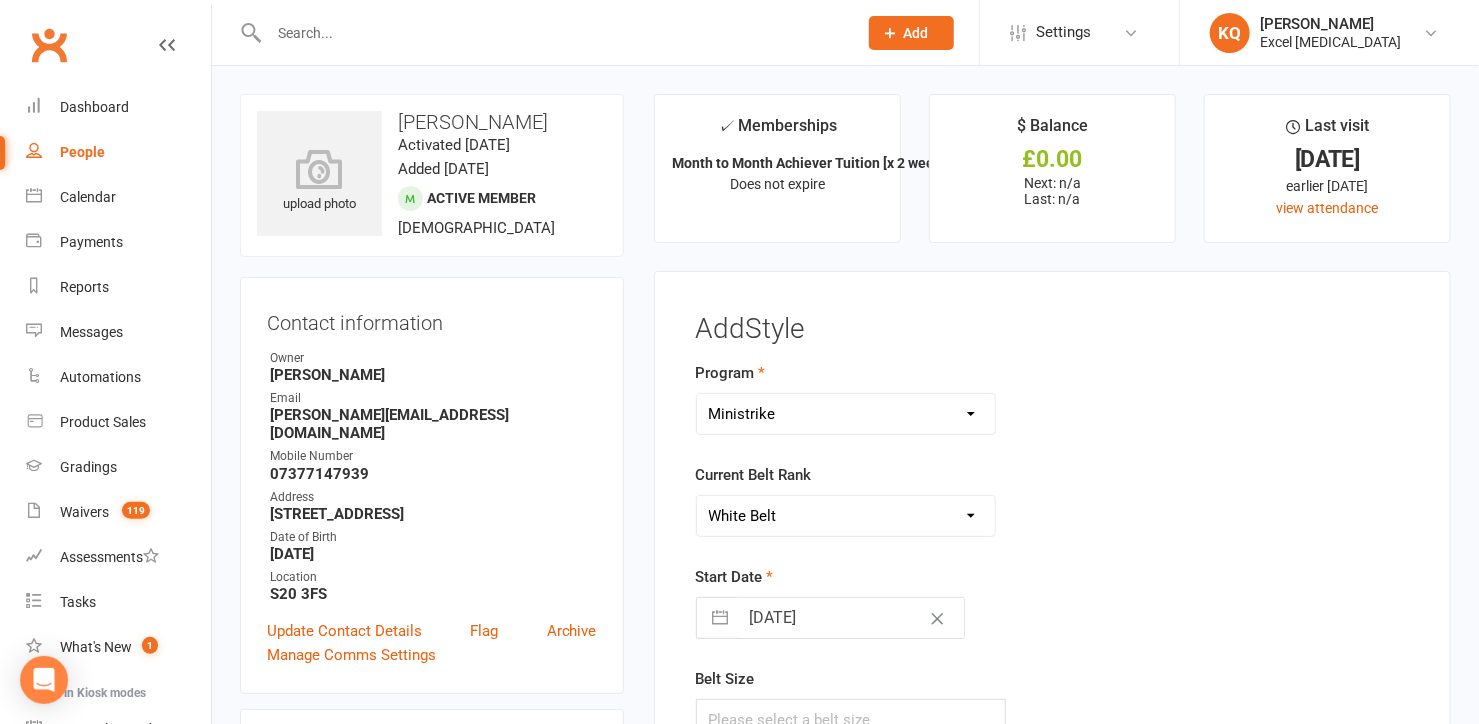 click on "Please Select Starting Rank Excel Experience White Belt White Yellow Stripe Belt Yellow White Stripe Belt White Orange Stripe Belt Orange White Stripe Belt White Green Stripe Belt Green White Stripe Belt White Purple Stripe Belt Purple White Stripe Belt White Blue Stripe Belt Blue White Stripe Belt White Brown Stripe Belt Brown White Stripe Belt White Red Stripe Belt Red White Stripe Belt" at bounding box center [846, 516] 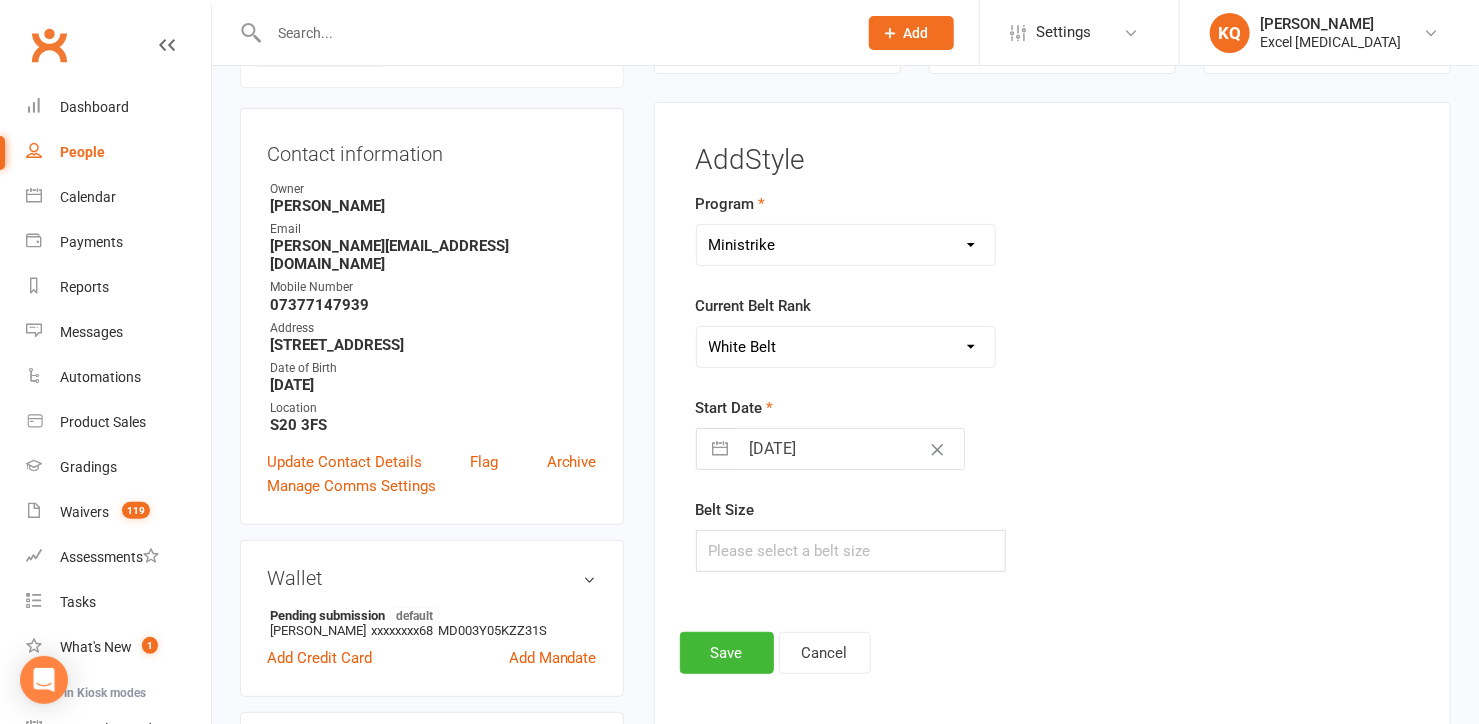 scroll, scrollTop: 454, scrollLeft: 0, axis: vertical 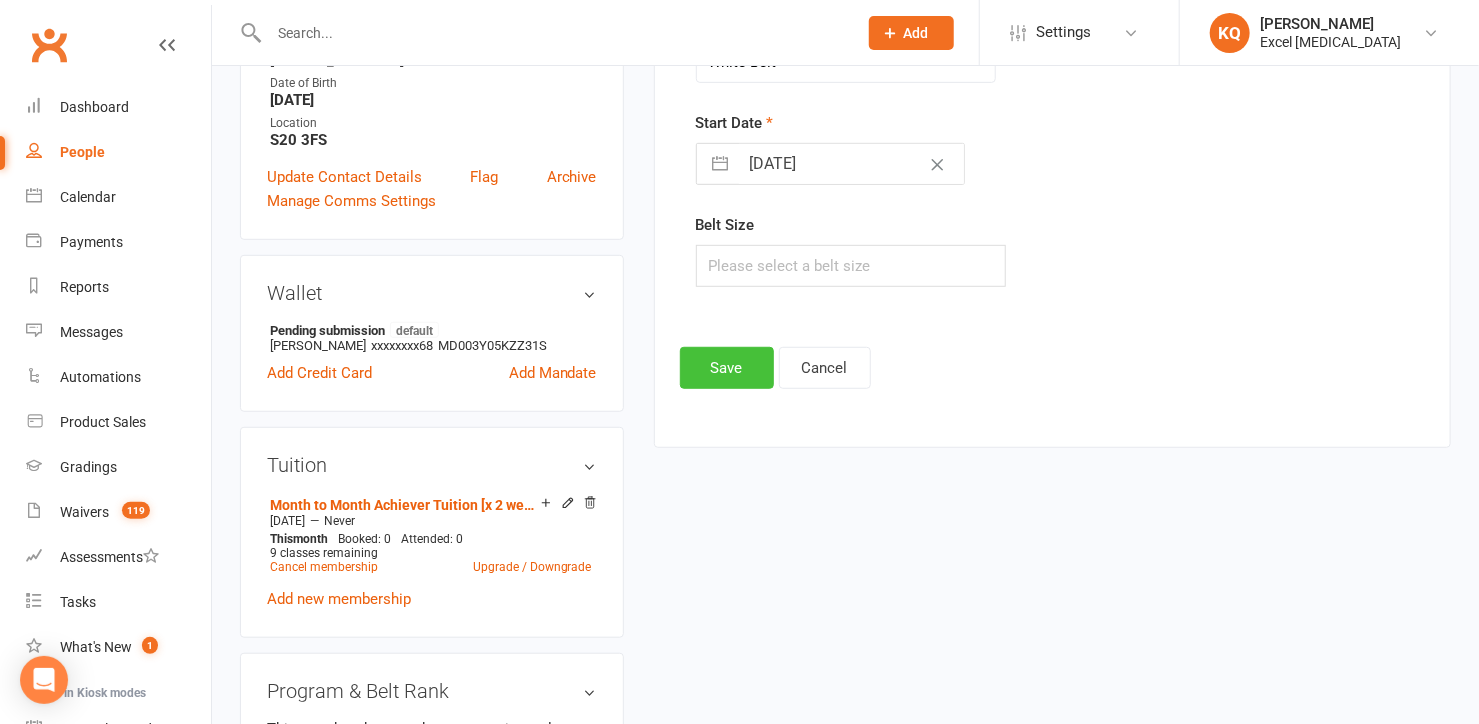 click on "Save" at bounding box center [727, 368] 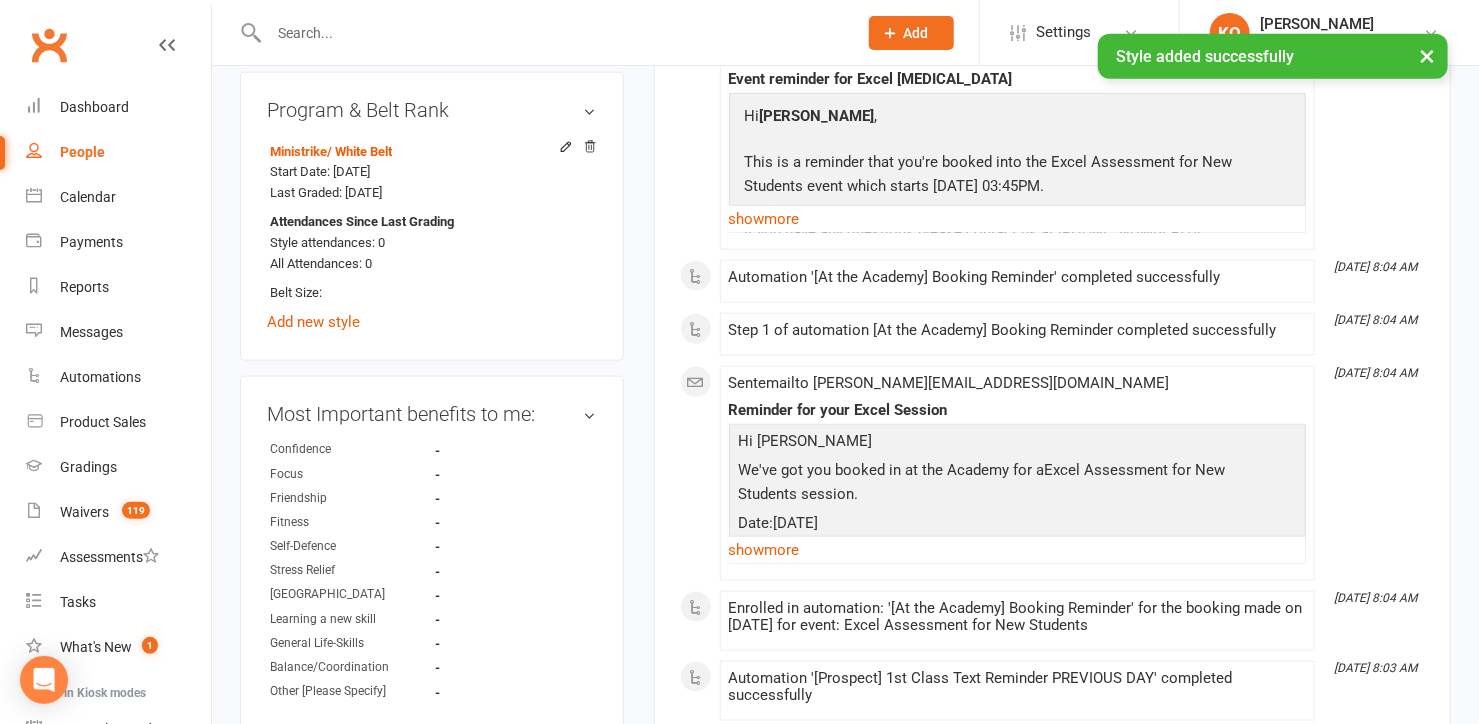 scroll, scrollTop: 1090, scrollLeft: 0, axis: vertical 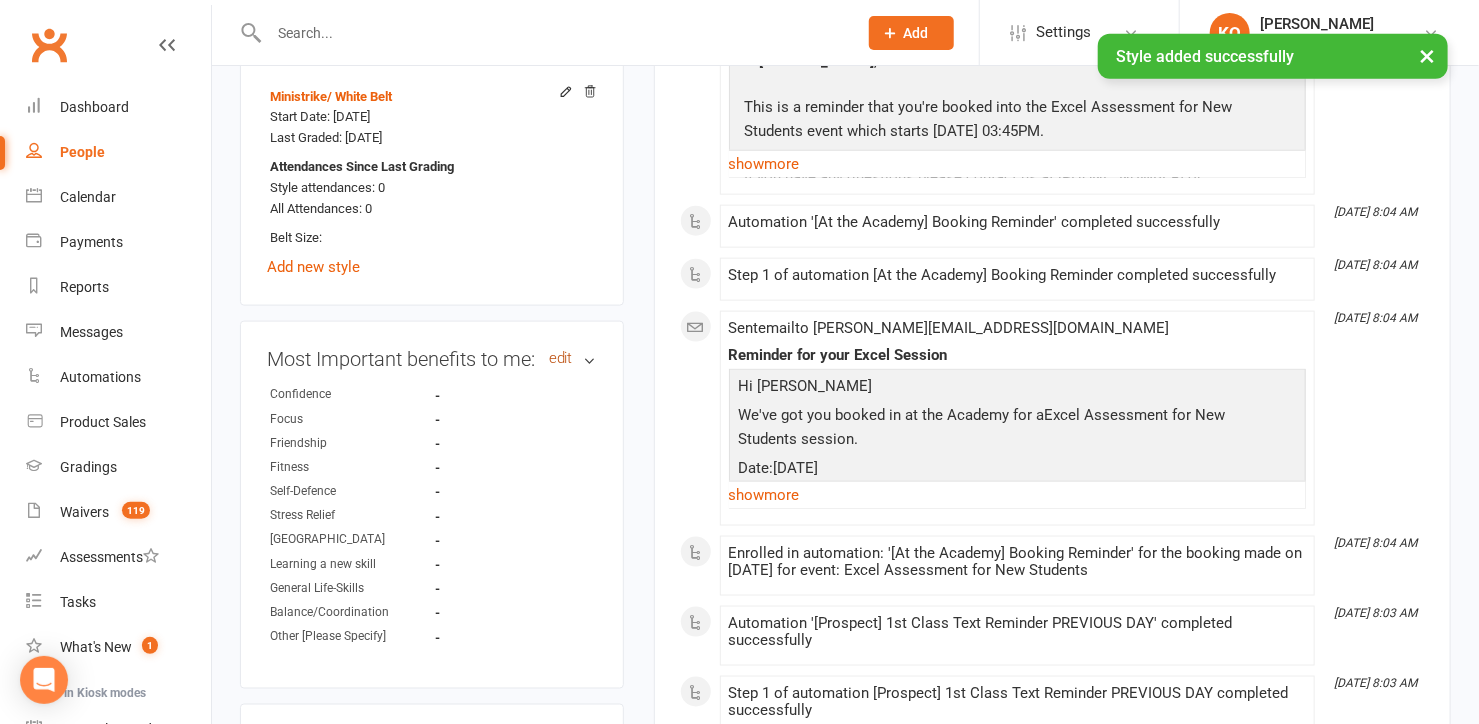 click on "edit" at bounding box center (561, 358) 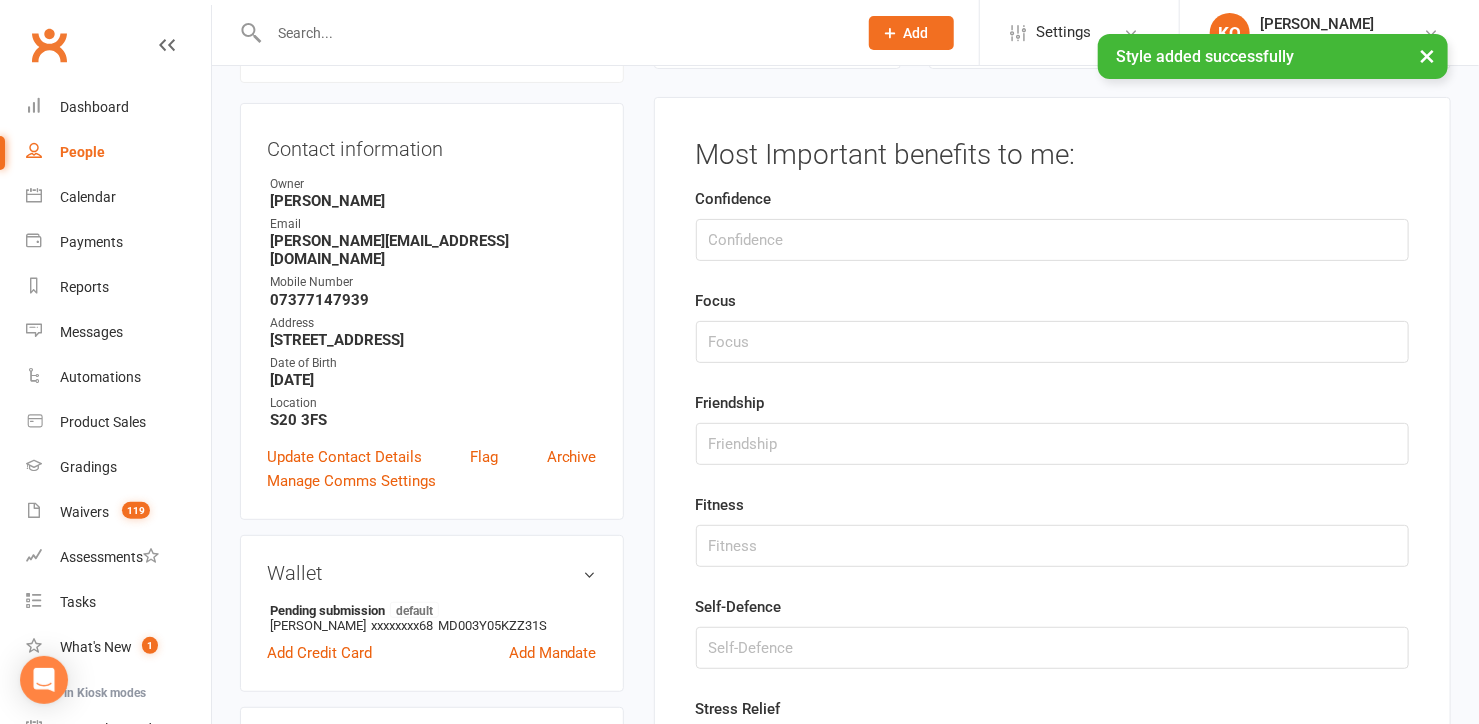 scroll, scrollTop: 170, scrollLeft: 0, axis: vertical 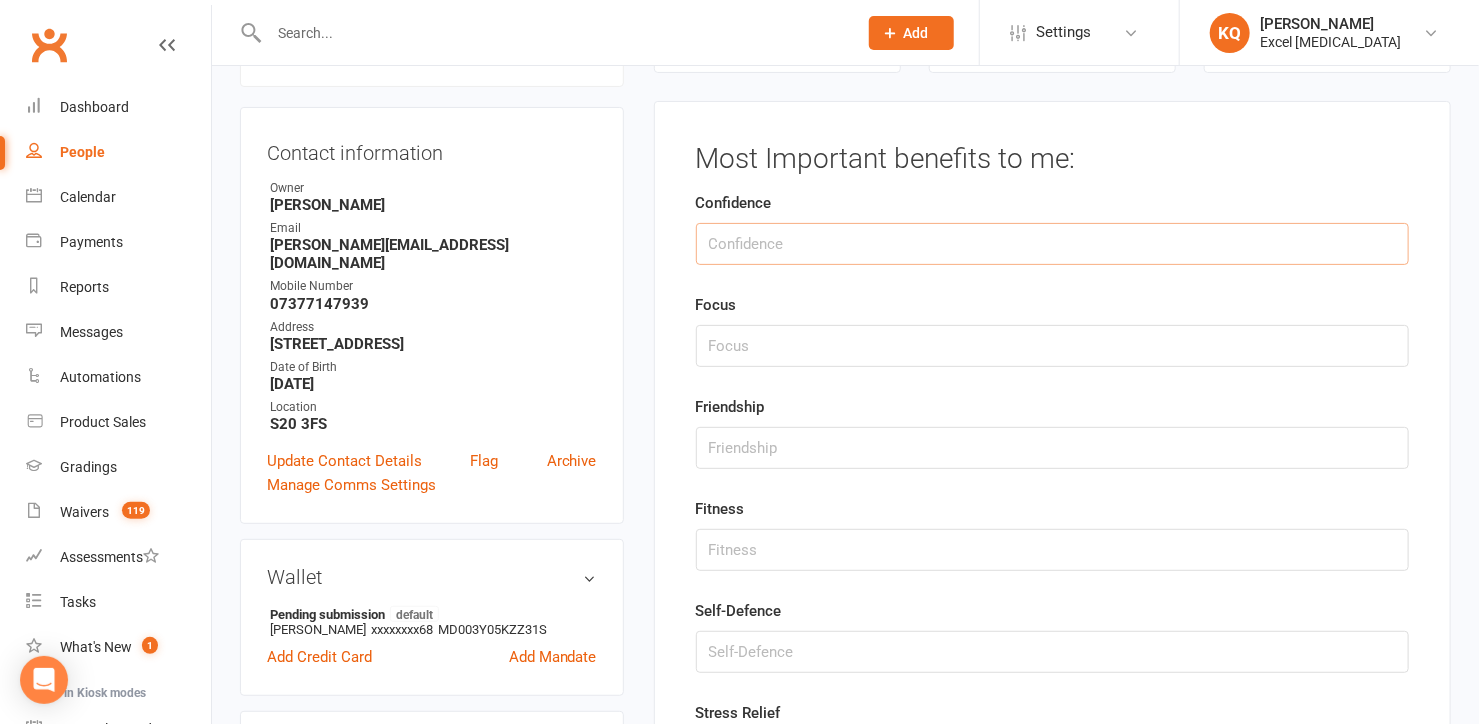 click at bounding box center [1052, 244] 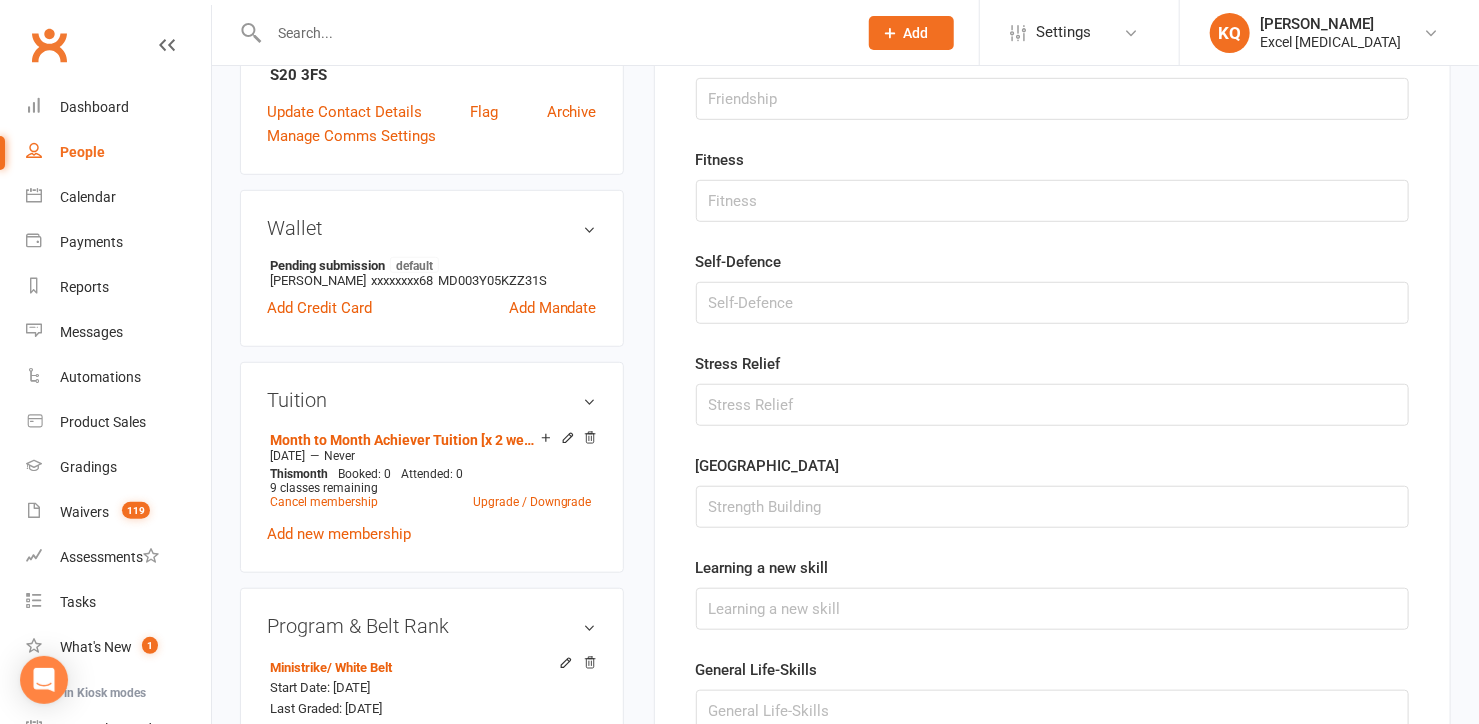 scroll, scrollTop: 534, scrollLeft: 0, axis: vertical 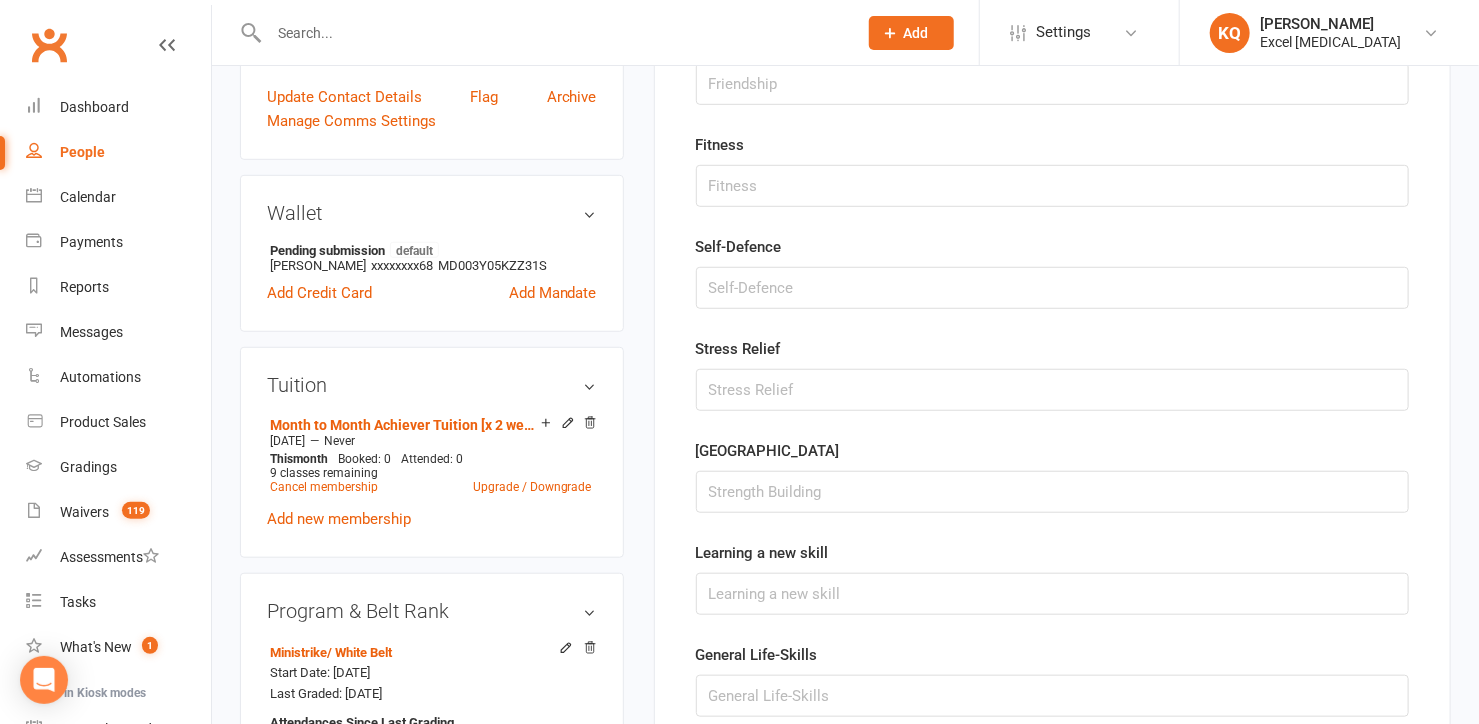 type on "1" 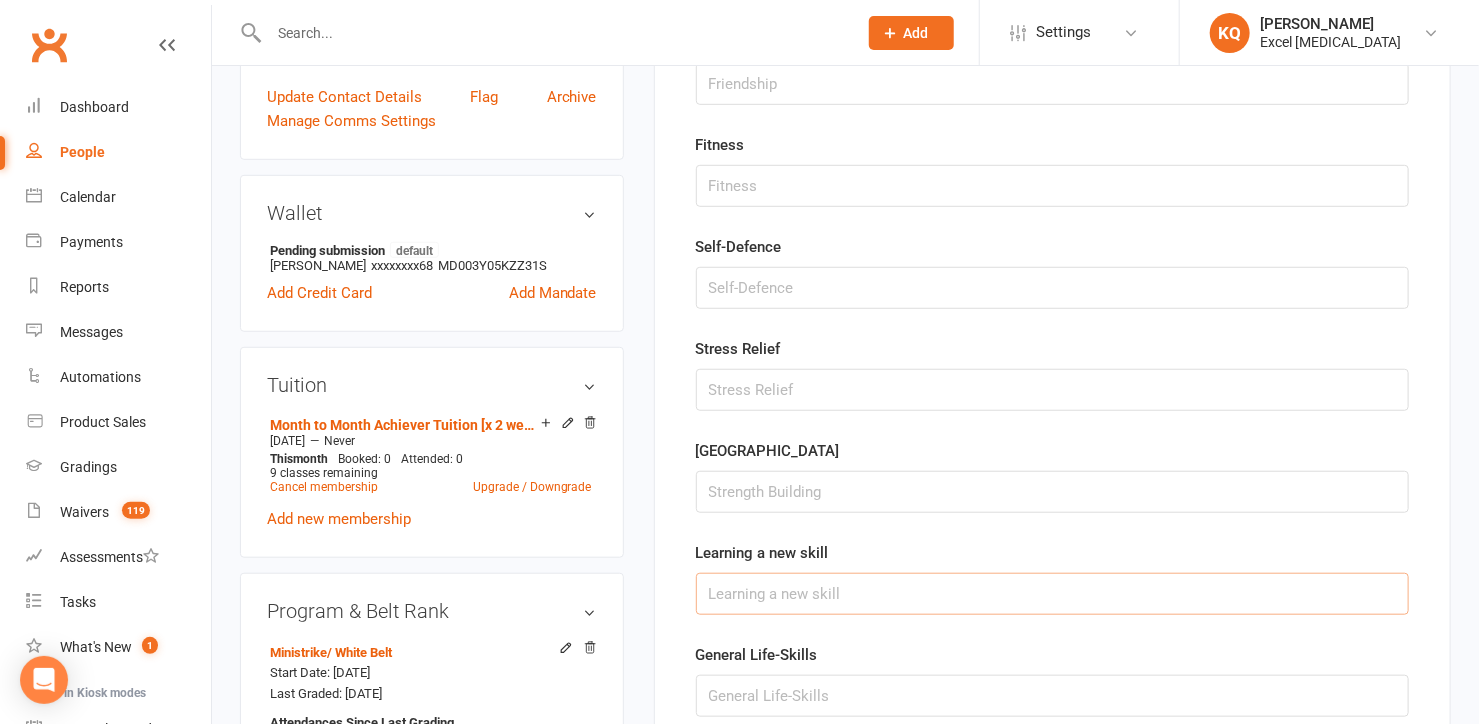 drag, startPoint x: 750, startPoint y: 581, endPoint x: 693, endPoint y: 558, distance: 61.46544 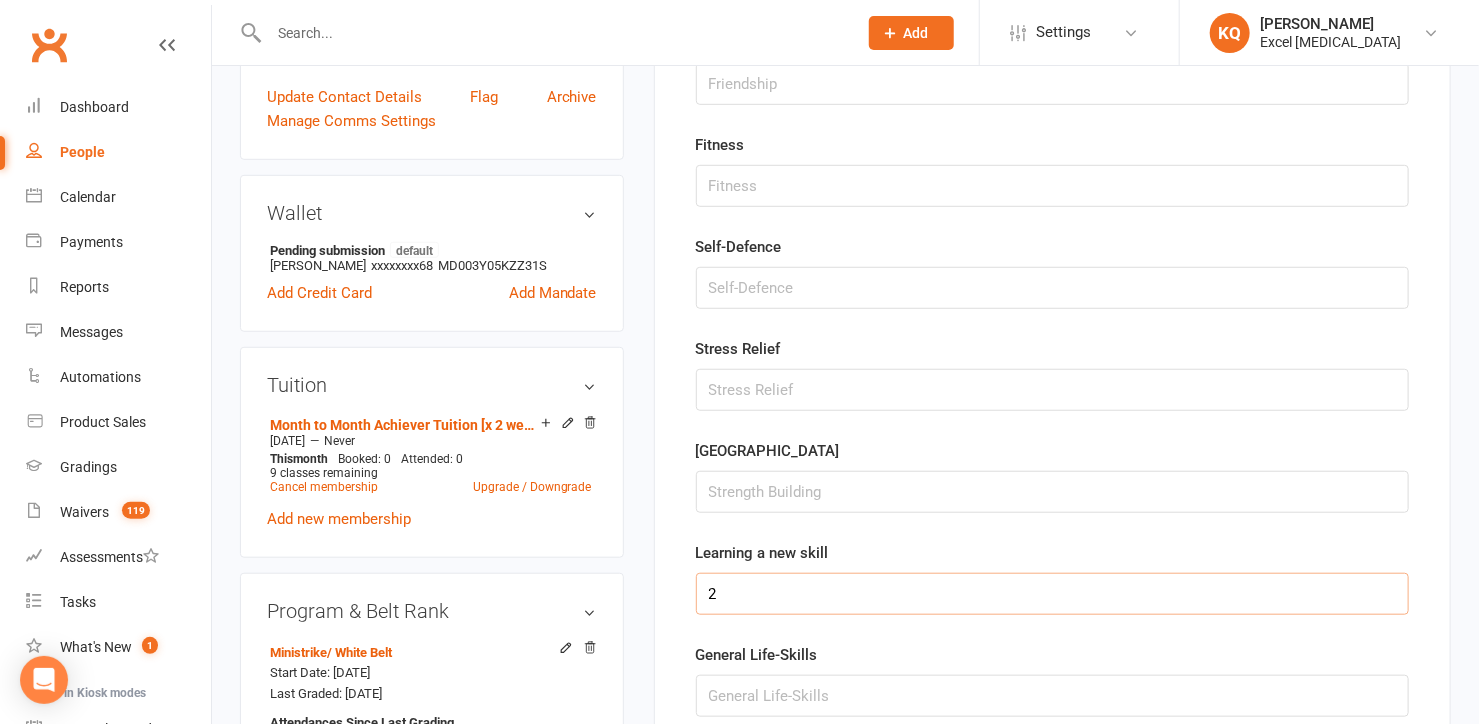 type on "2" 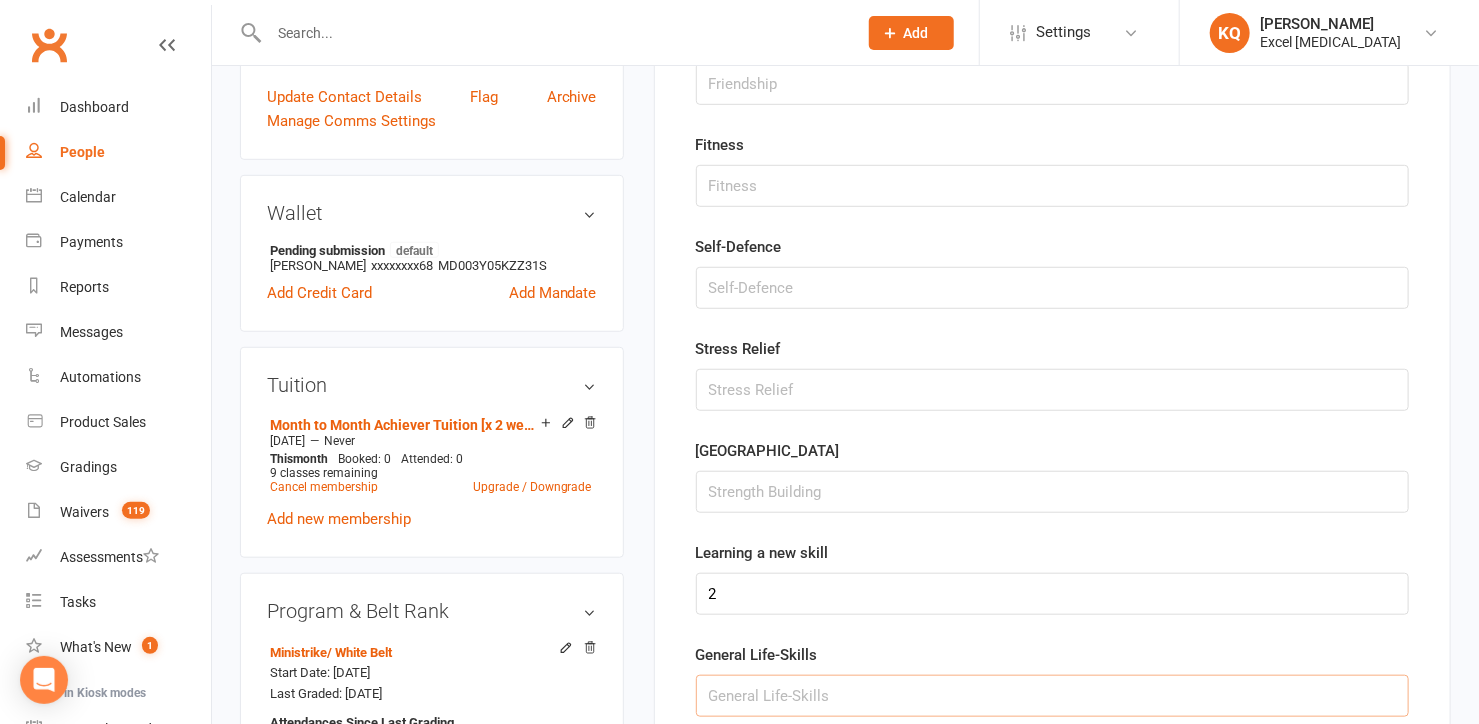 click at bounding box center (1052, 696) 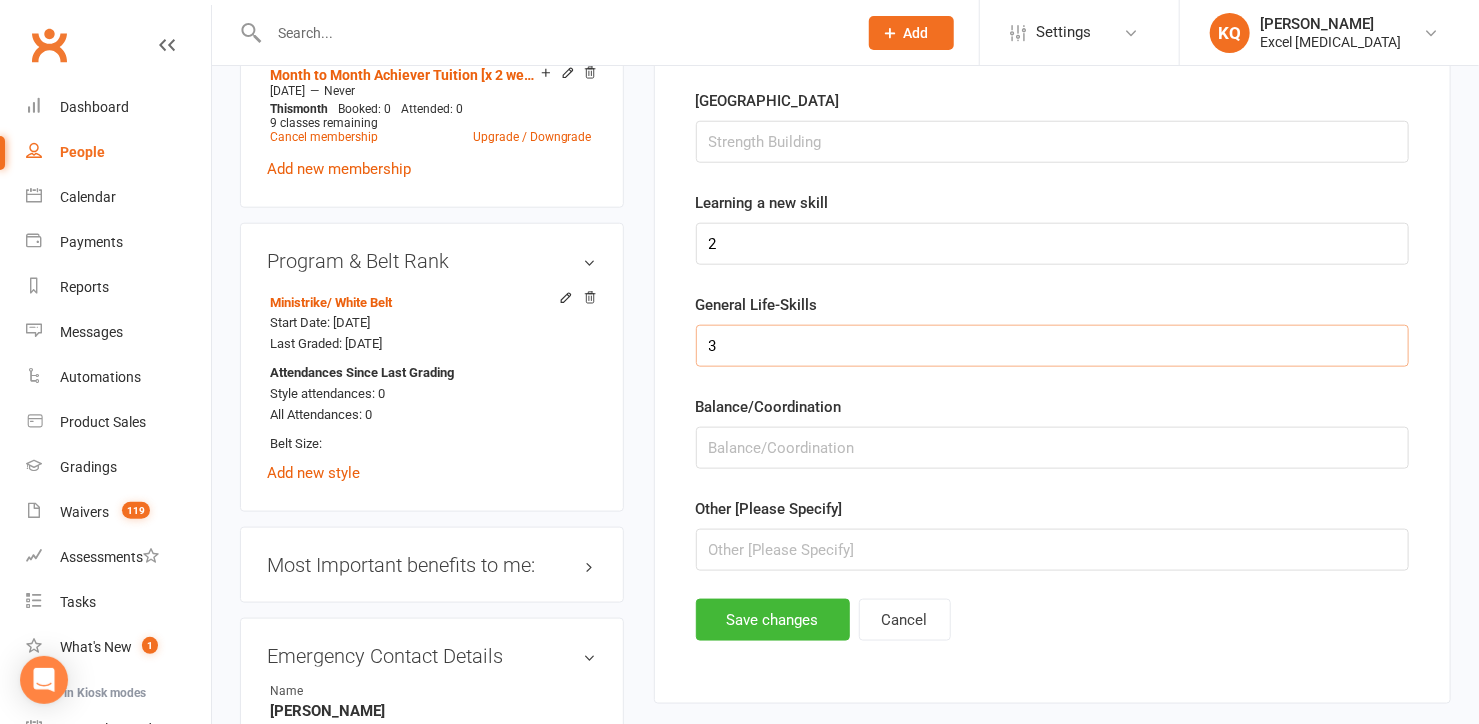 scroll, scrollTop: 898, scrollLeft: 0, axis: vertical 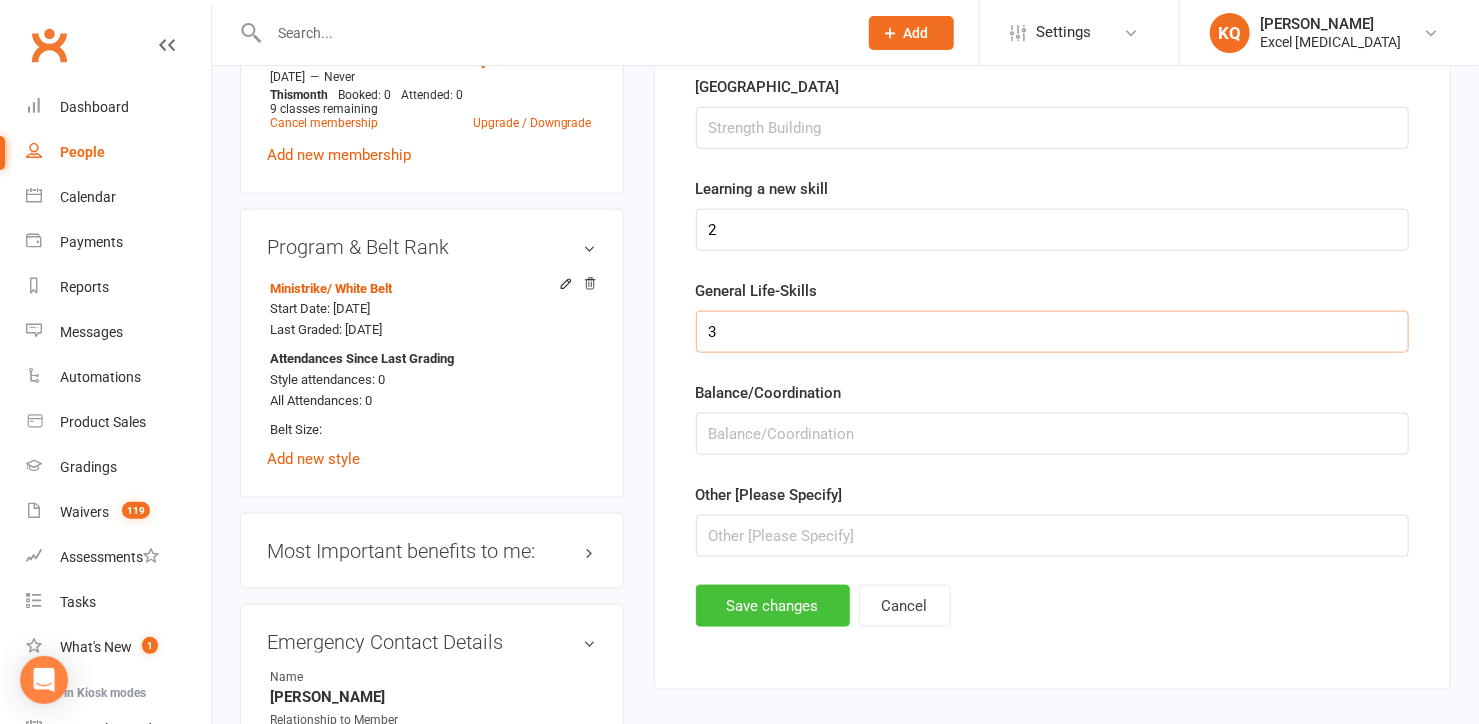 type on "3" 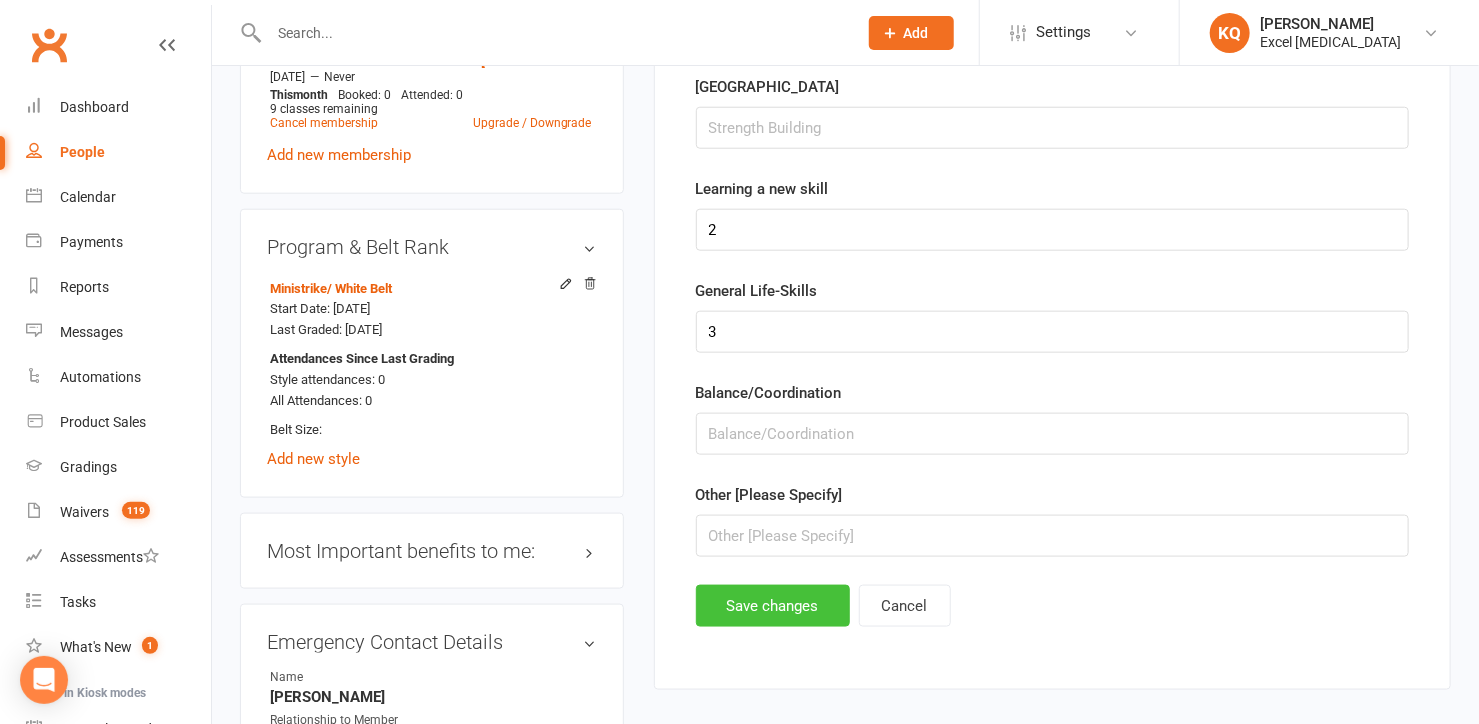 click on "Save changes" at bounding box center (773, 606) 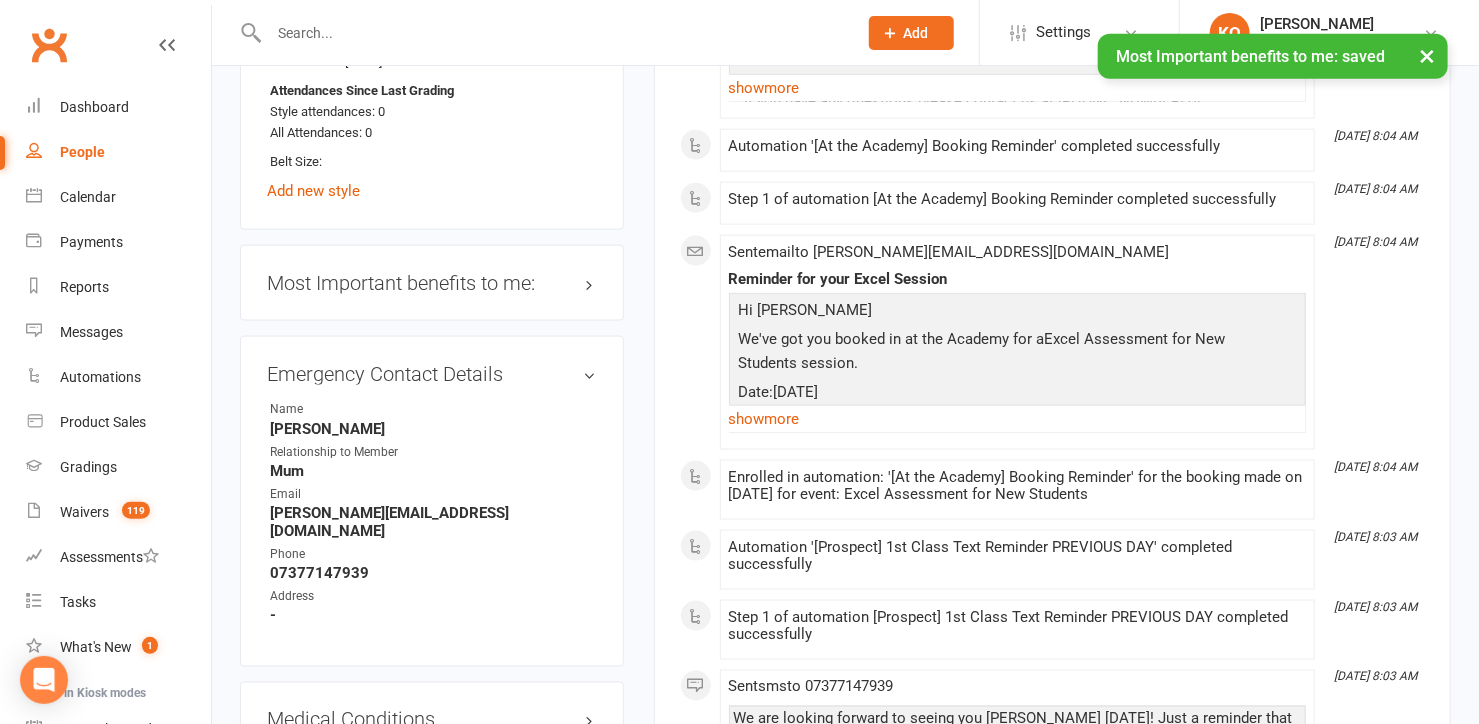 scroll, scrollTop: 1170, scrollLeft: 0, axis: vertical 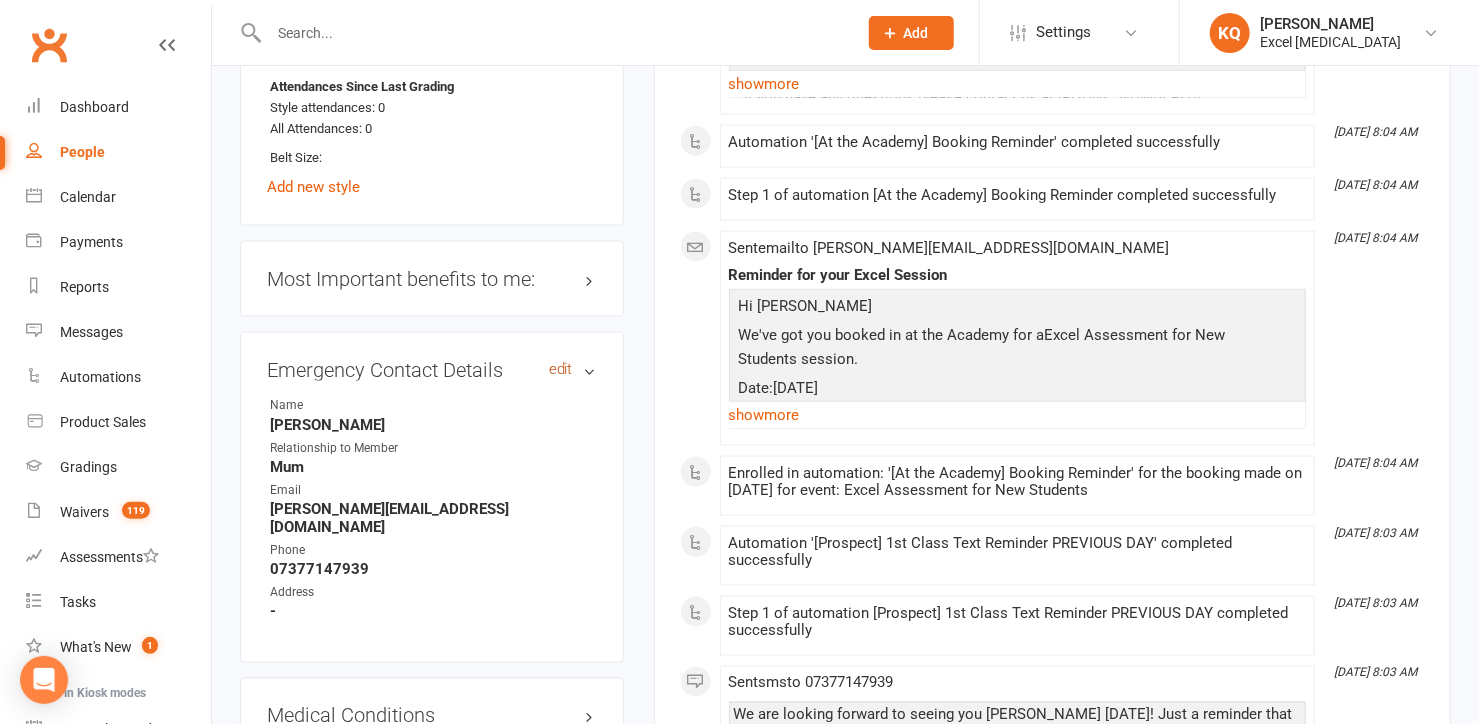click on "edit" at bounding box center (561, 369) 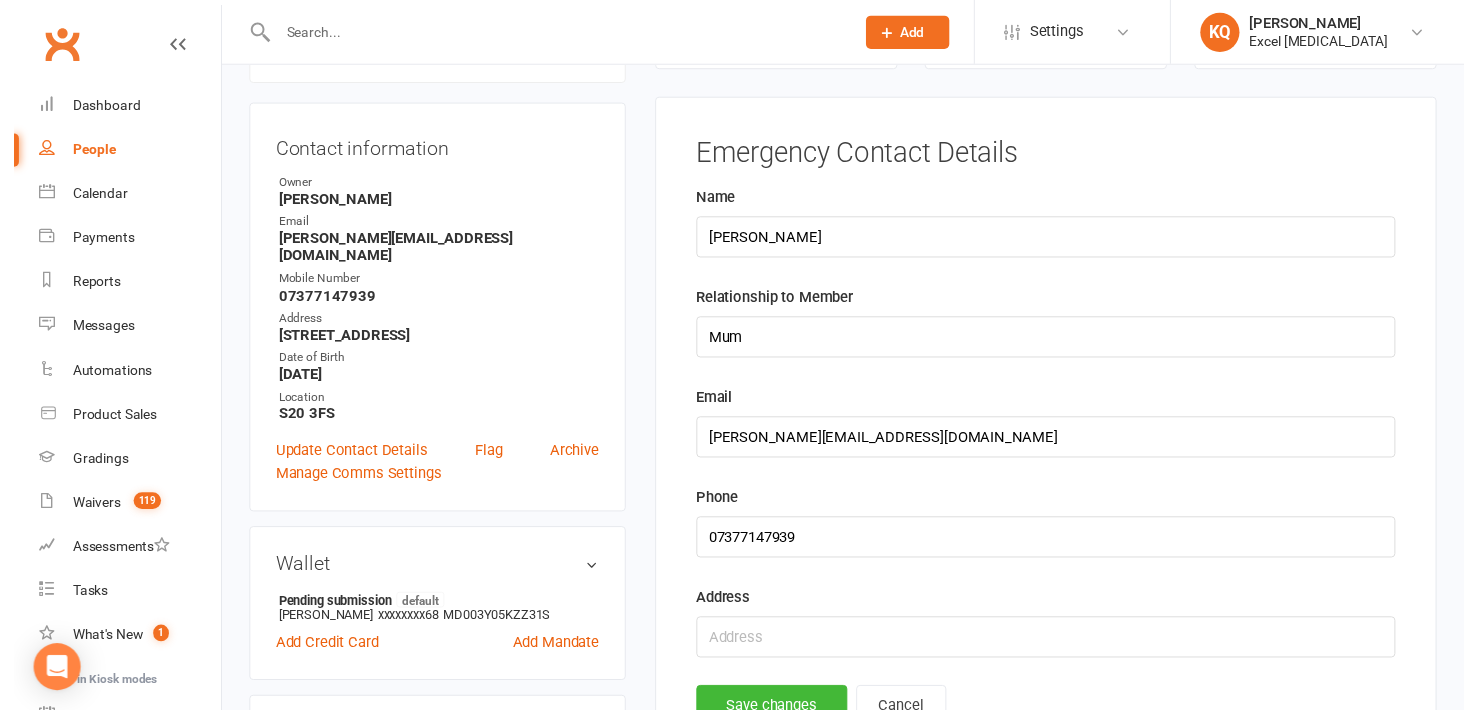 scroll, scrollTop: 170, scrollLeft: 0, axis: vertical 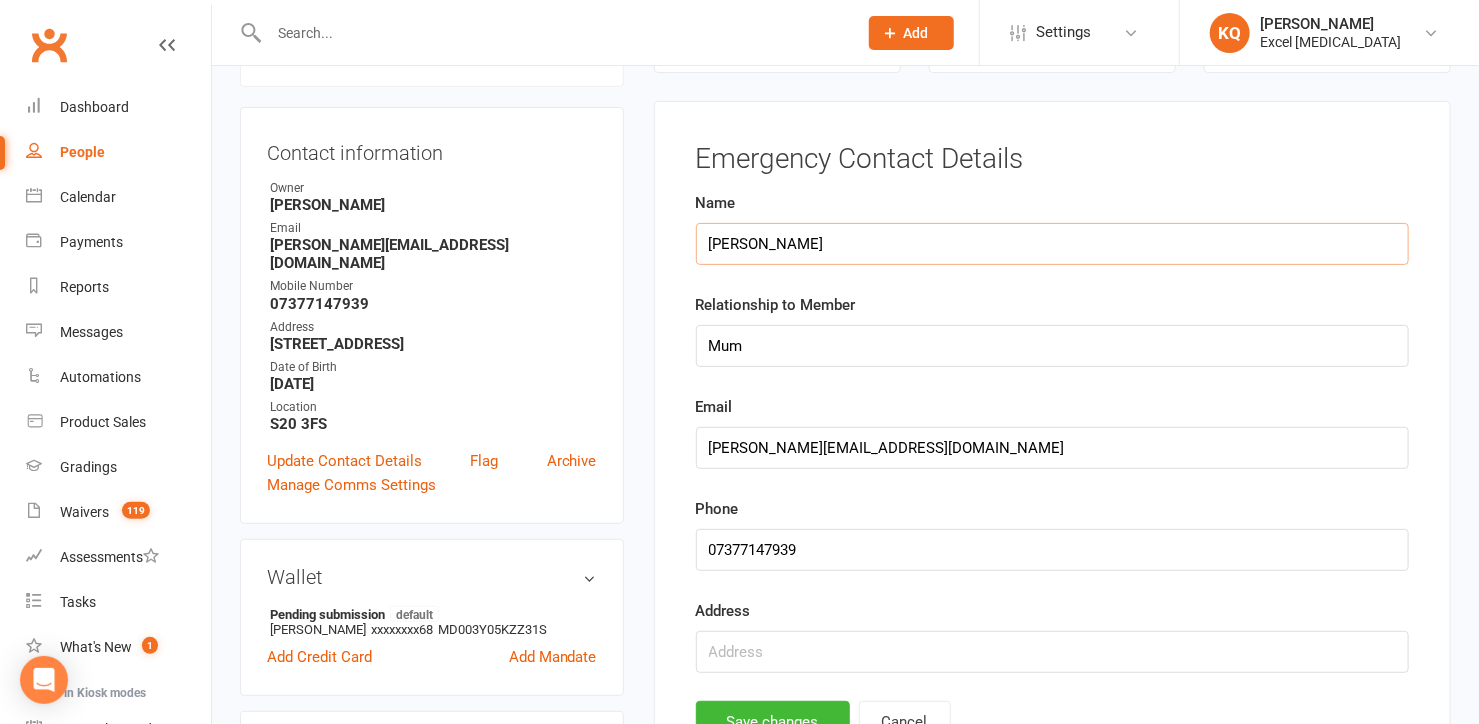 click on "[PERSON_NAME]" at bounding box center [1052, 244] 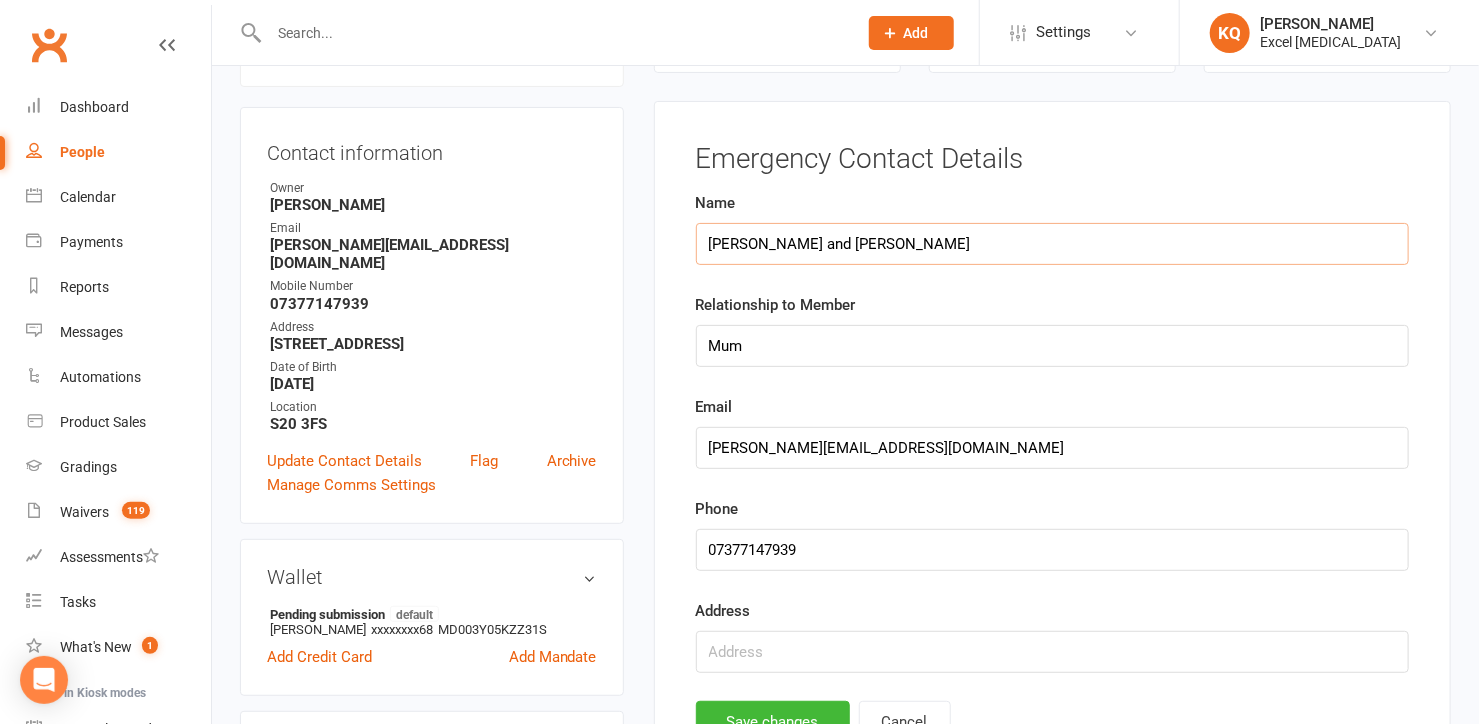 type on "[PERSON_NAME] and [PERSON_NAME]" 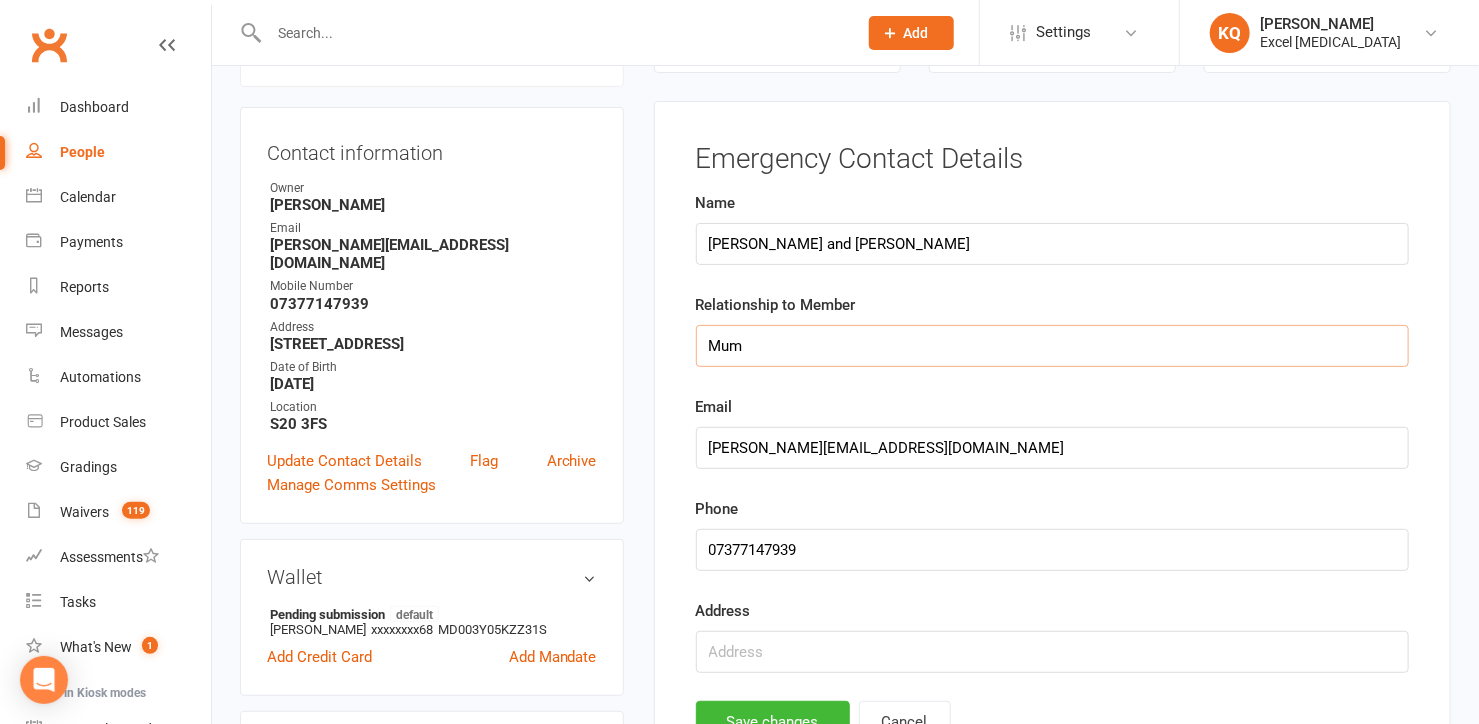 click on "Mum" at bounding box center [1052, 346] 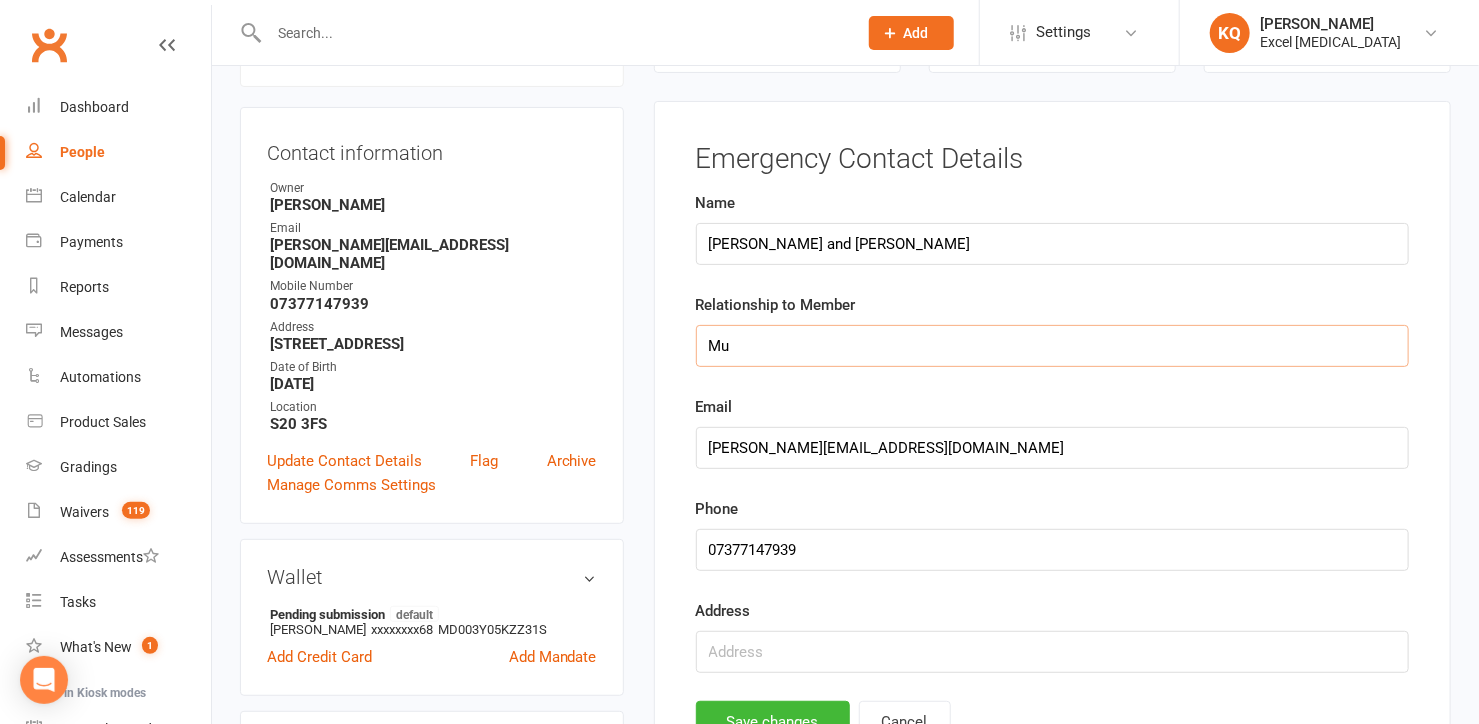 type on "M" 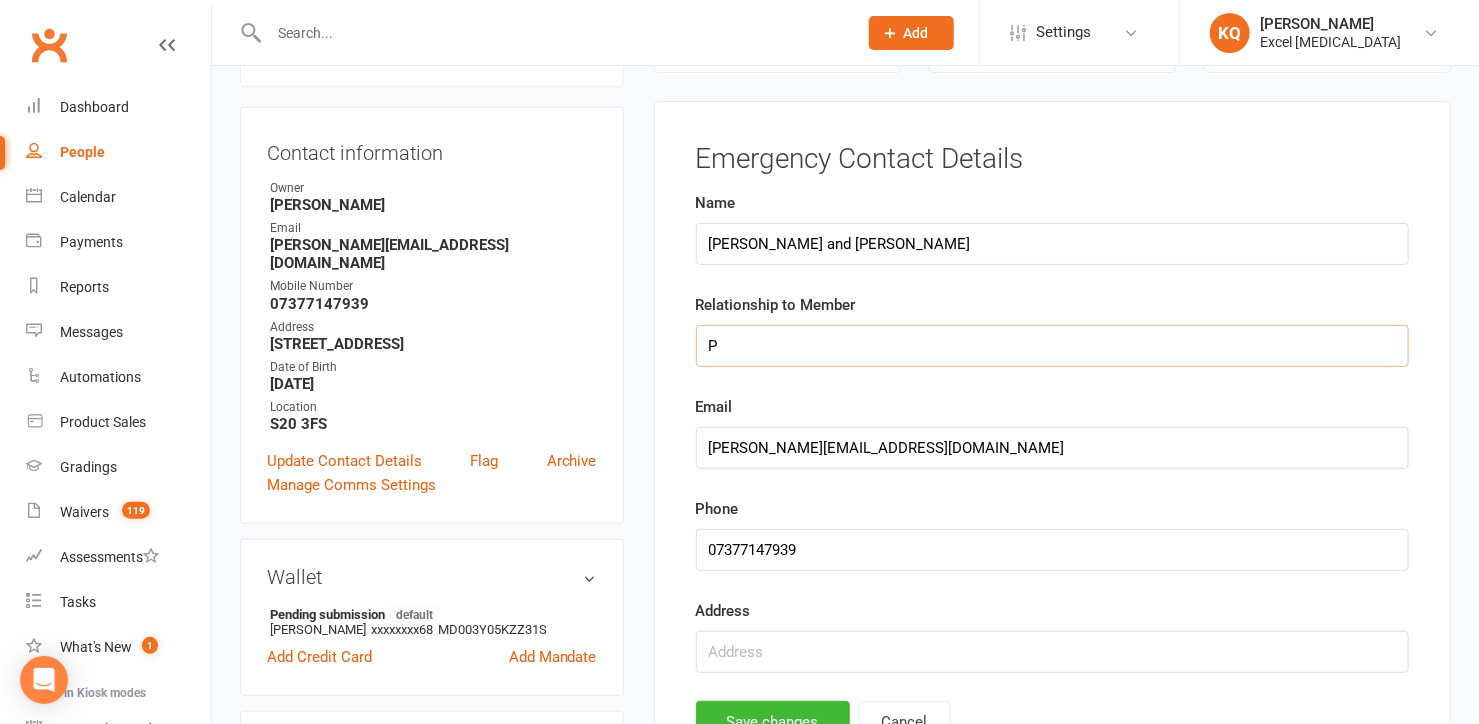 type on "parents" 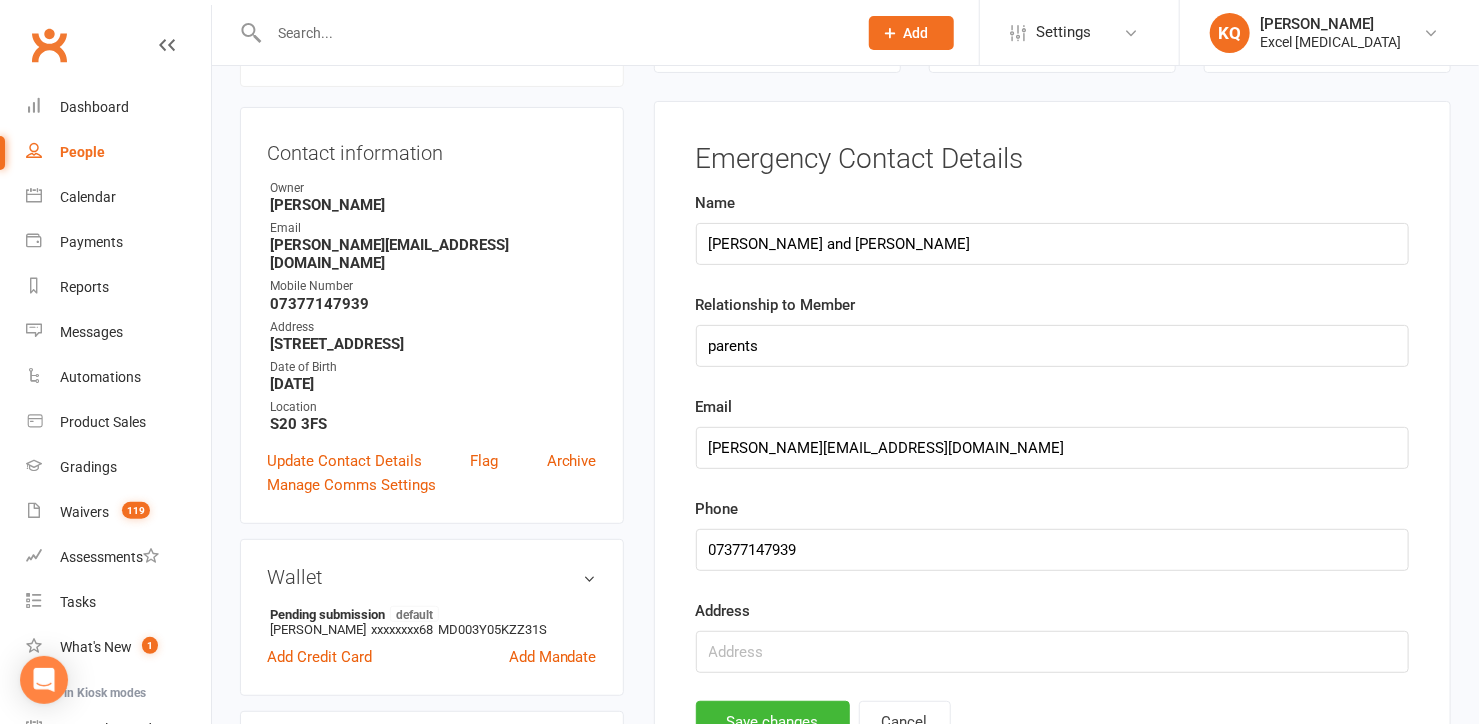 drag, startPoint x: 551, startPoint y: 319, endPoint x: 271, endPoint y: 319, distance: 280 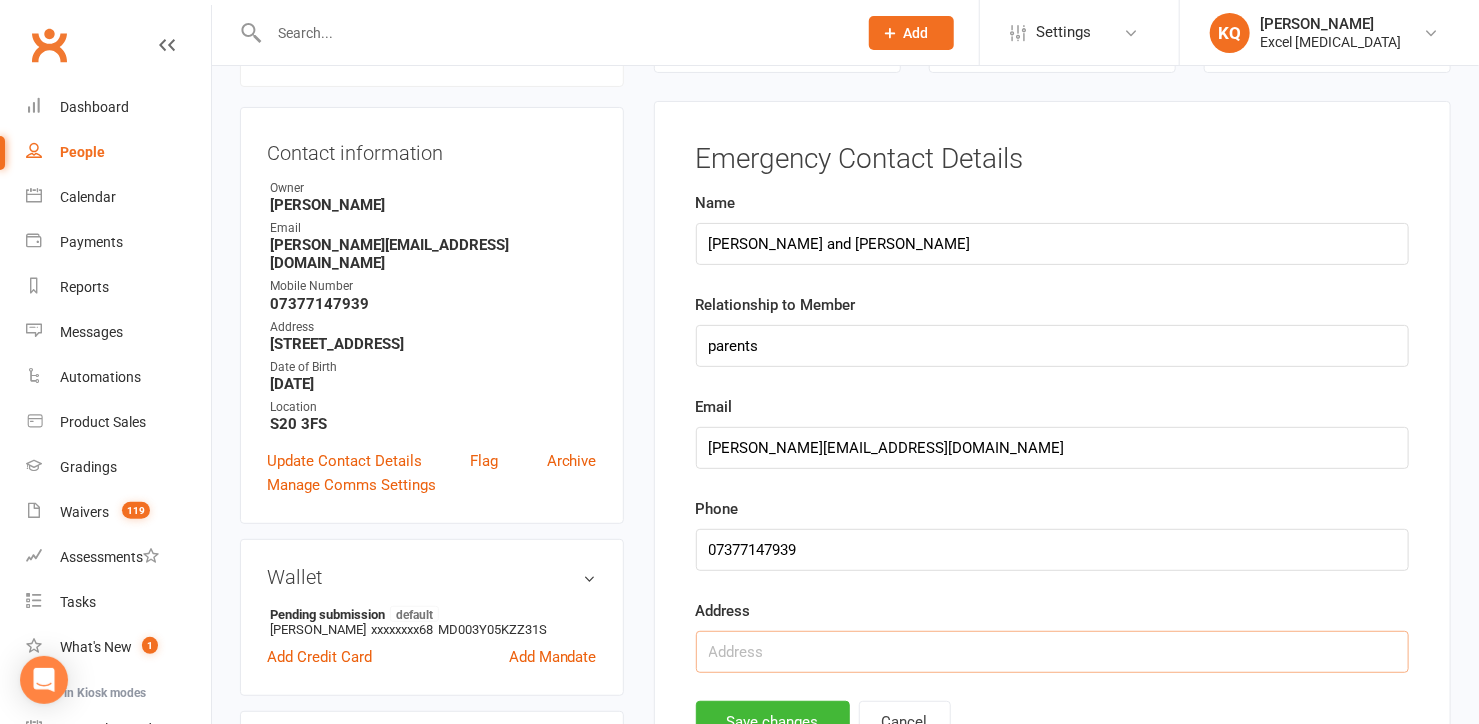 click at bounding box center (1052, 652) 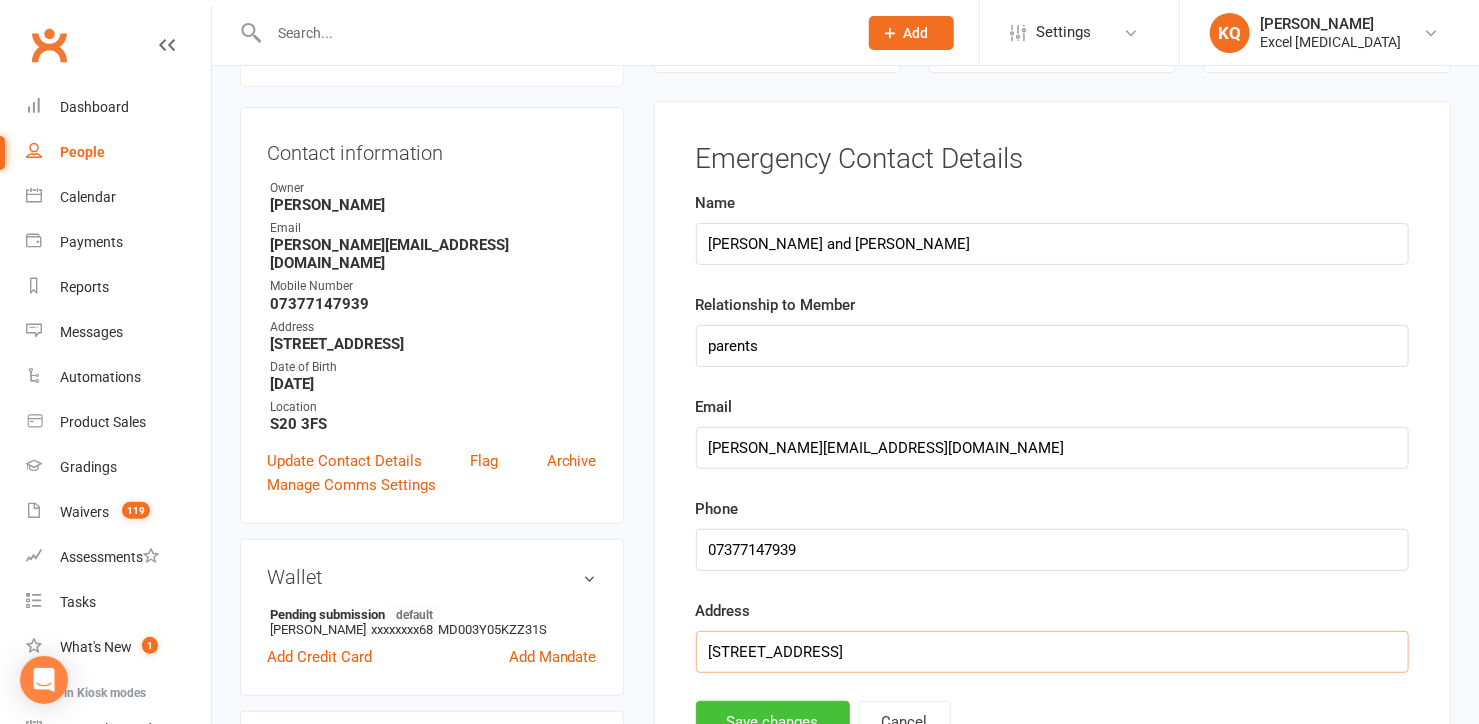 type on "[STREET_ADDRESS]" 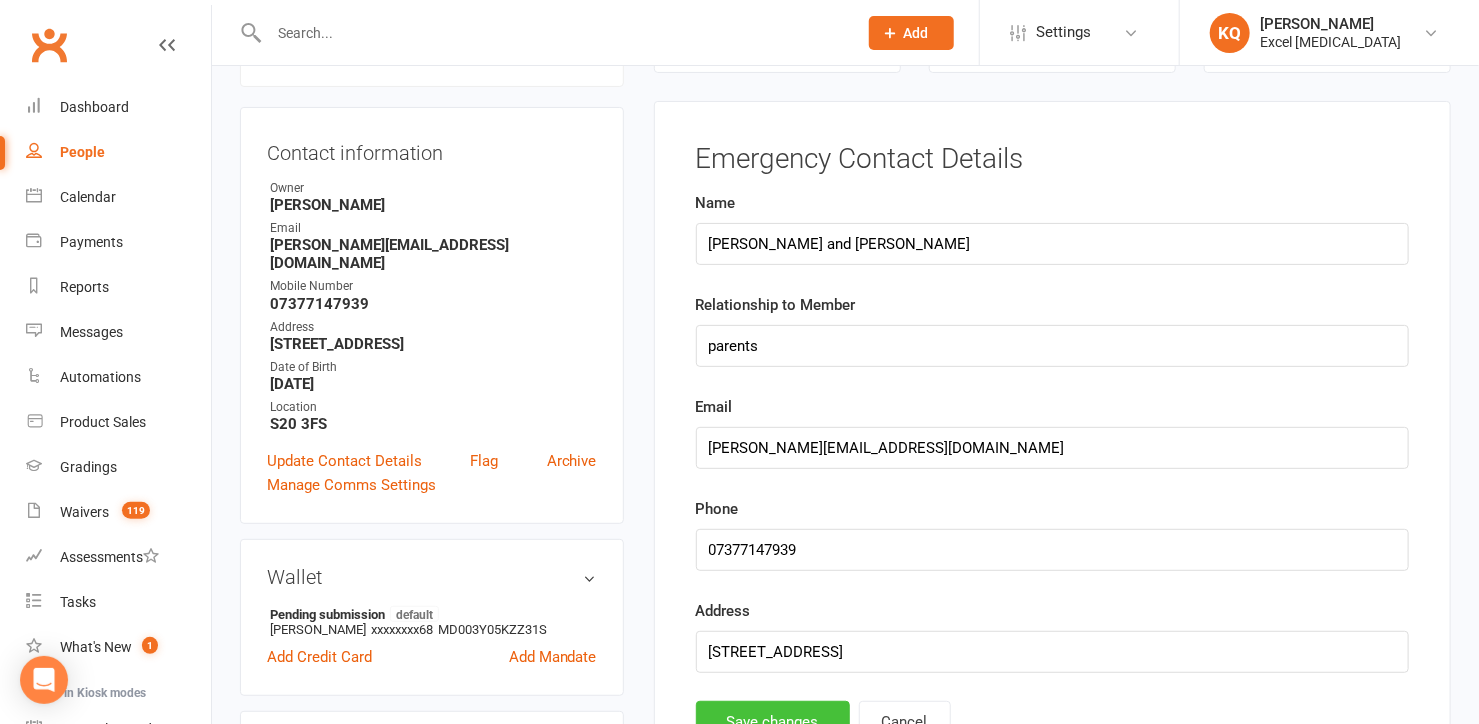 click on "Save changes" at bounding box center (773, 722) 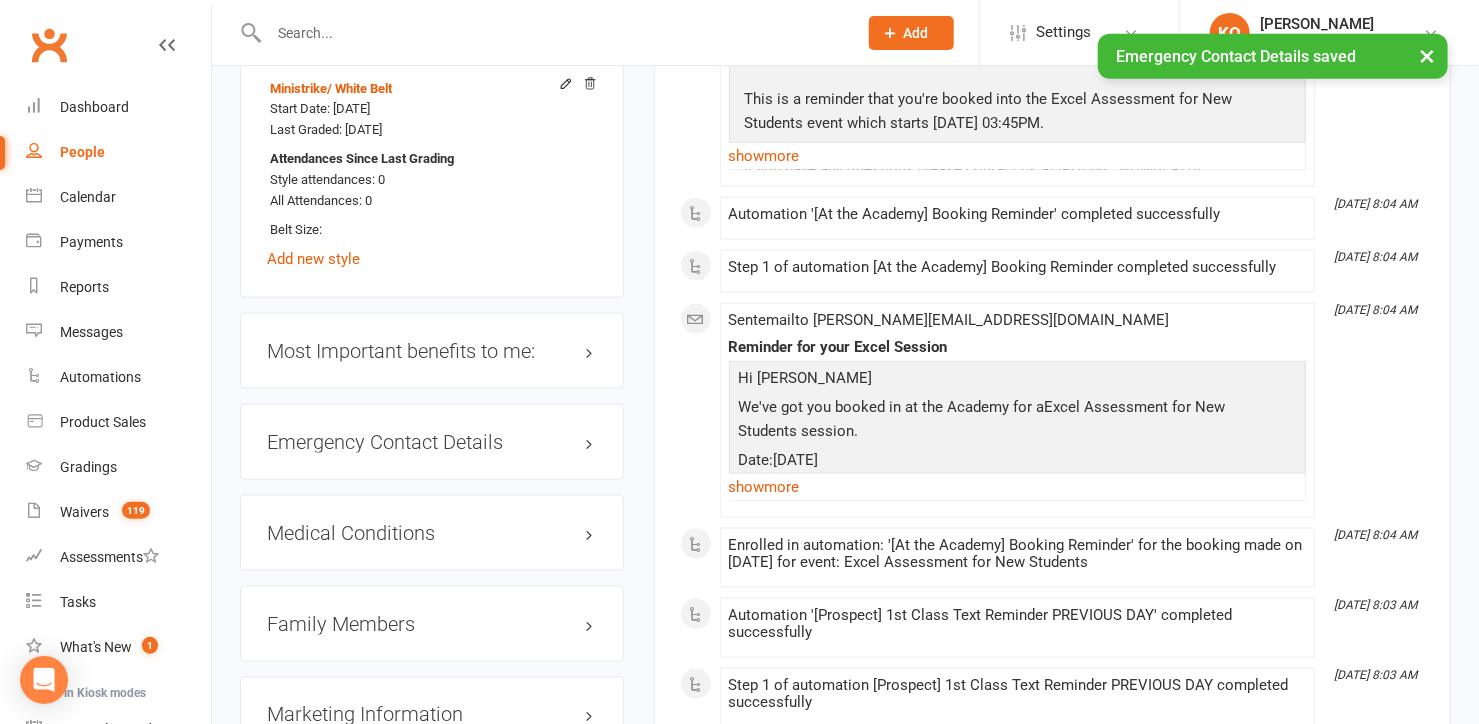 scroll, scrollTop: 1261, scrollLeft: 0, axis: vertical 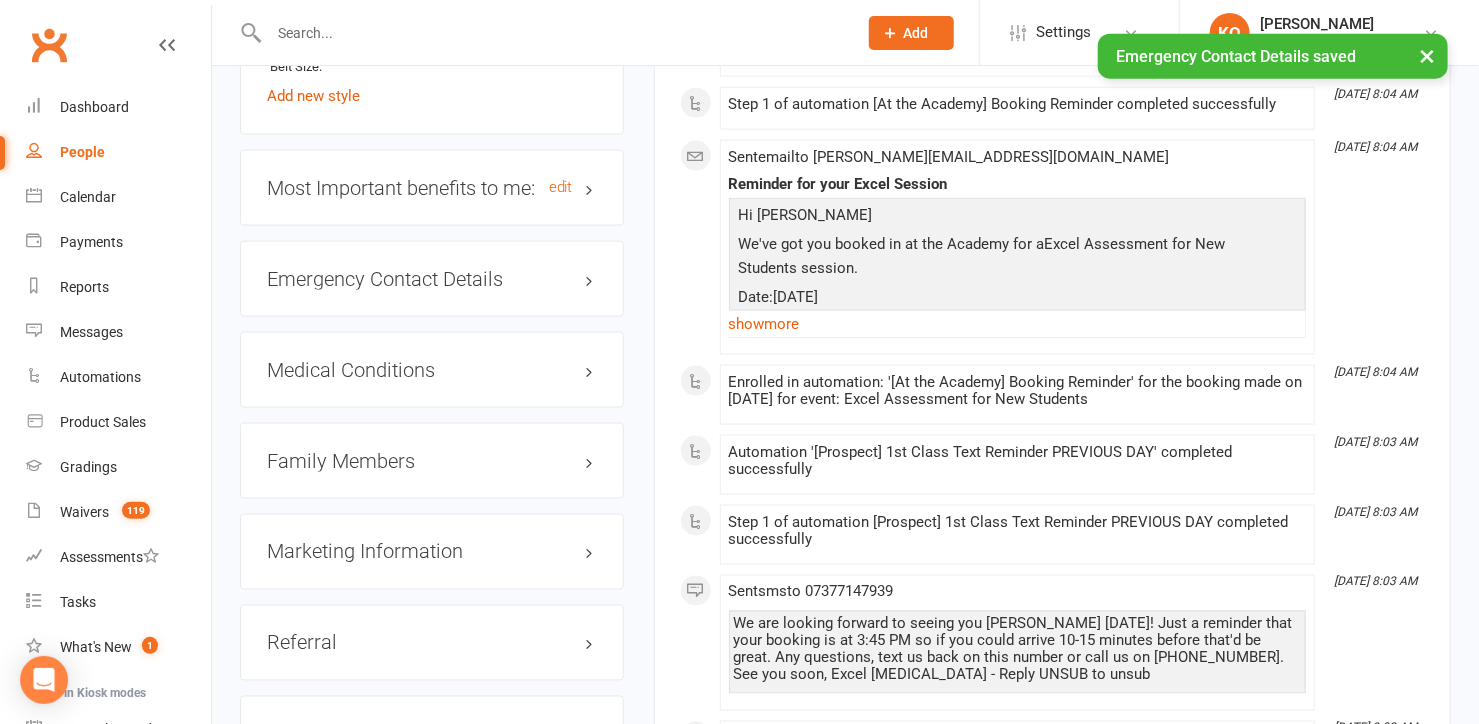 click on "Most Important benefits to me:  edit" at bounding box center [432, 188] 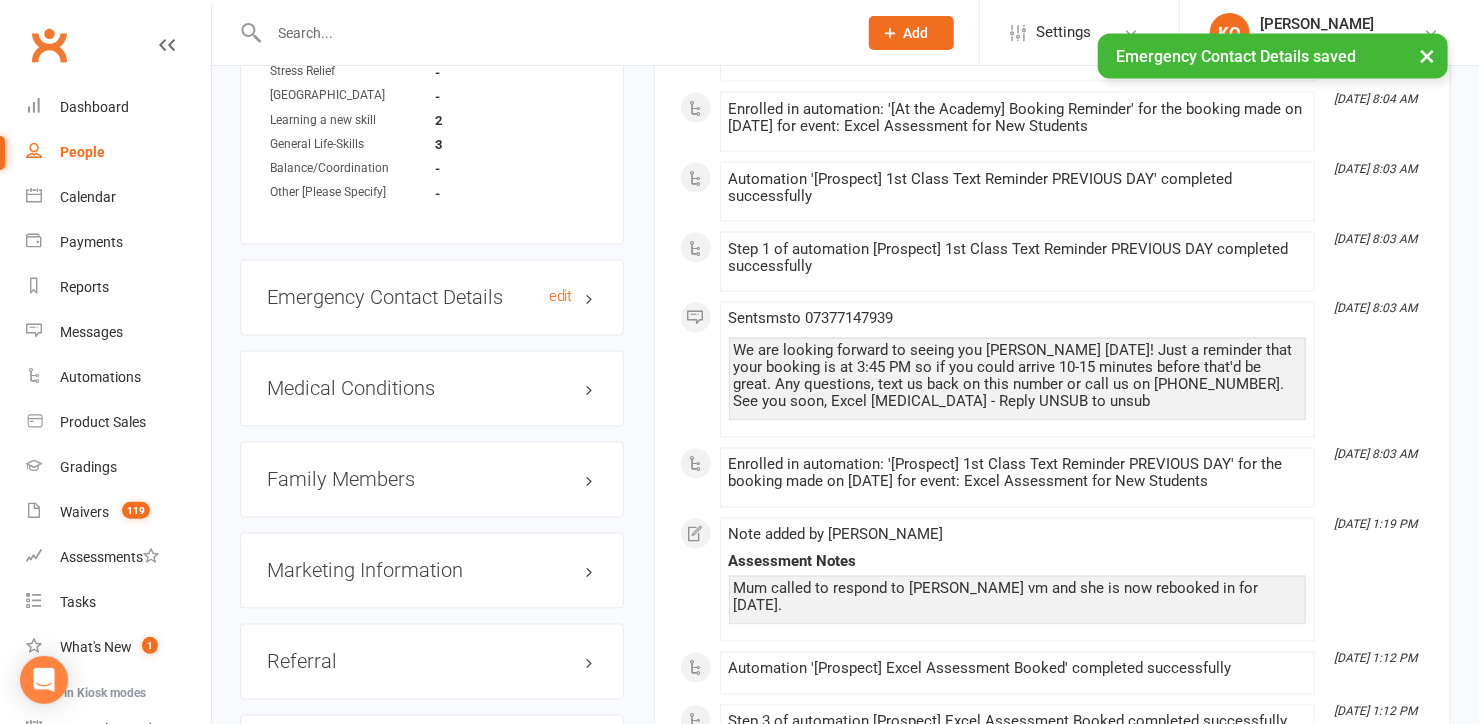 click on "Emergency Contact Details  edit" at bounding box center [432, 298] 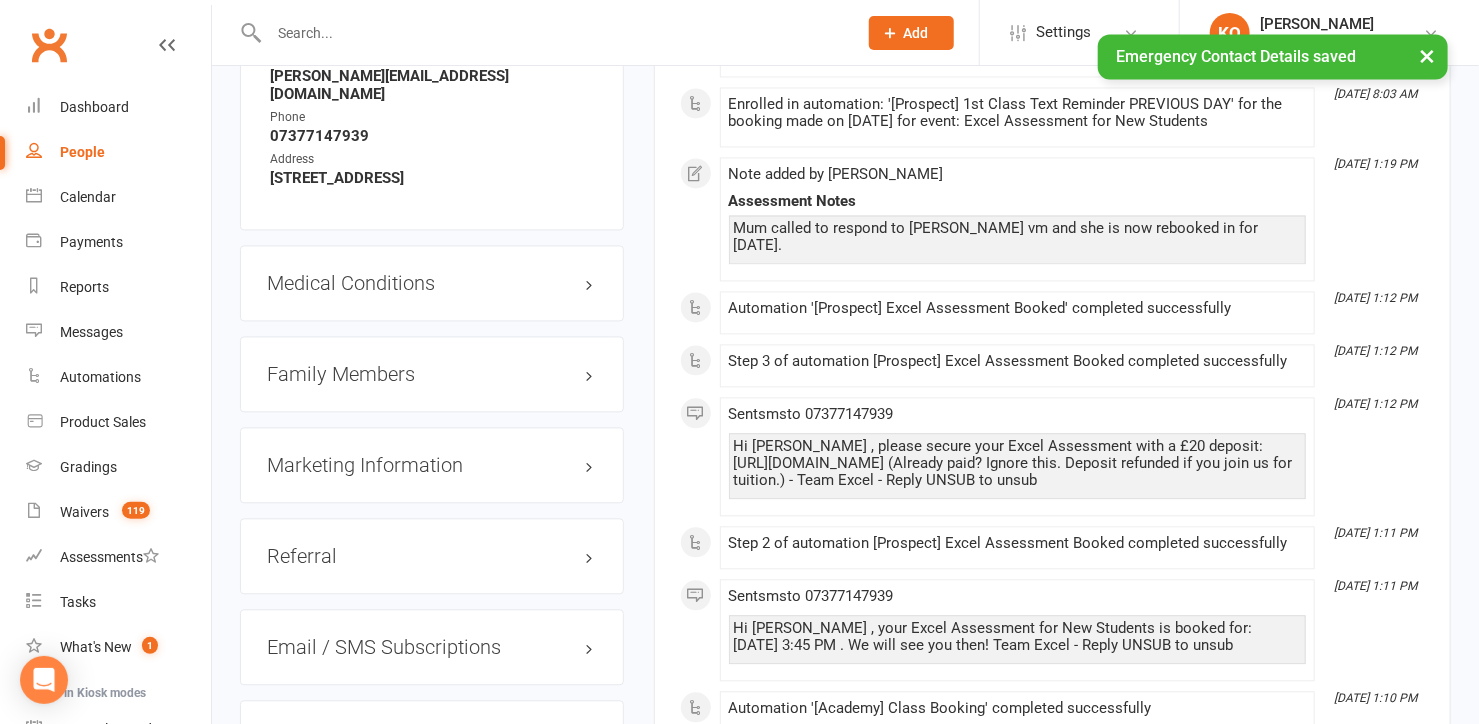 scroll, scrollTop: 1898, scrollLeft: 0, axis: vertical 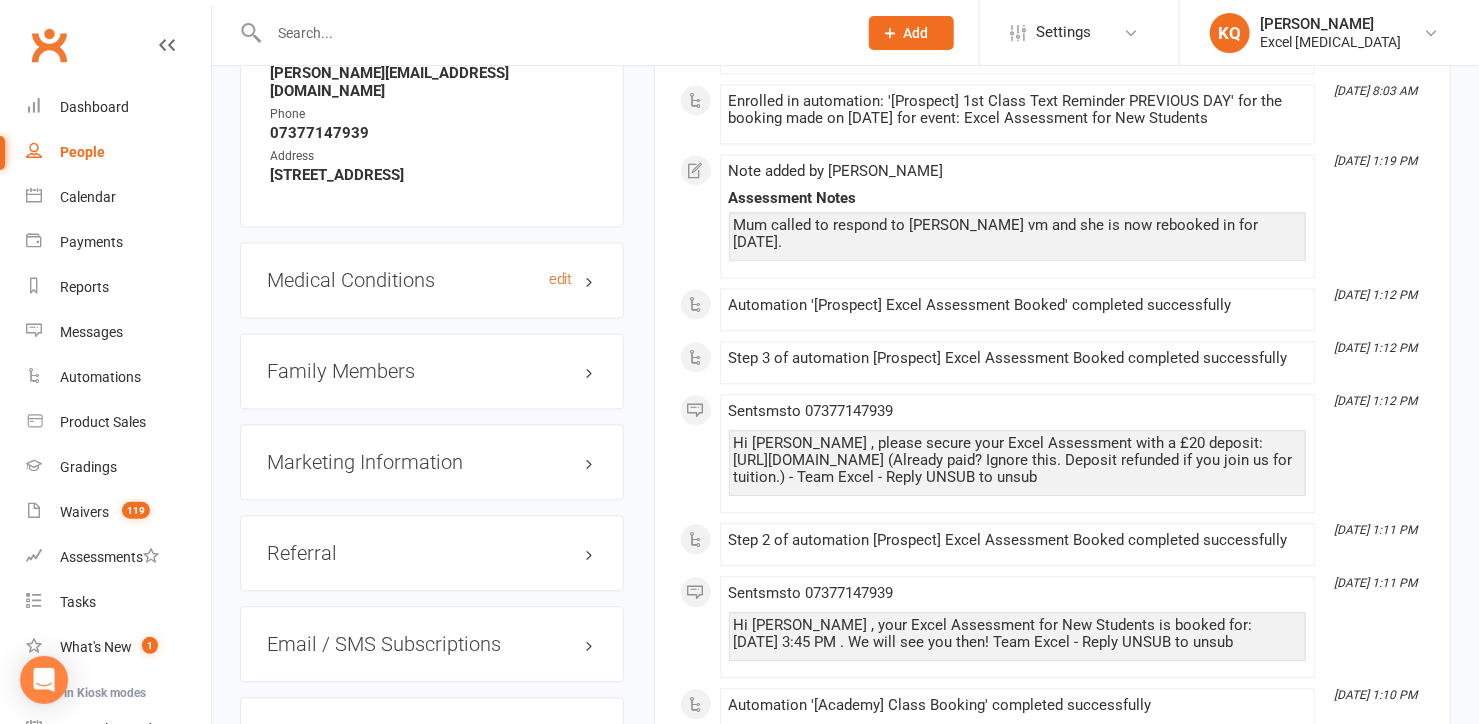 click on "Medical Conditions  edit" at bounding box center (432, 280) 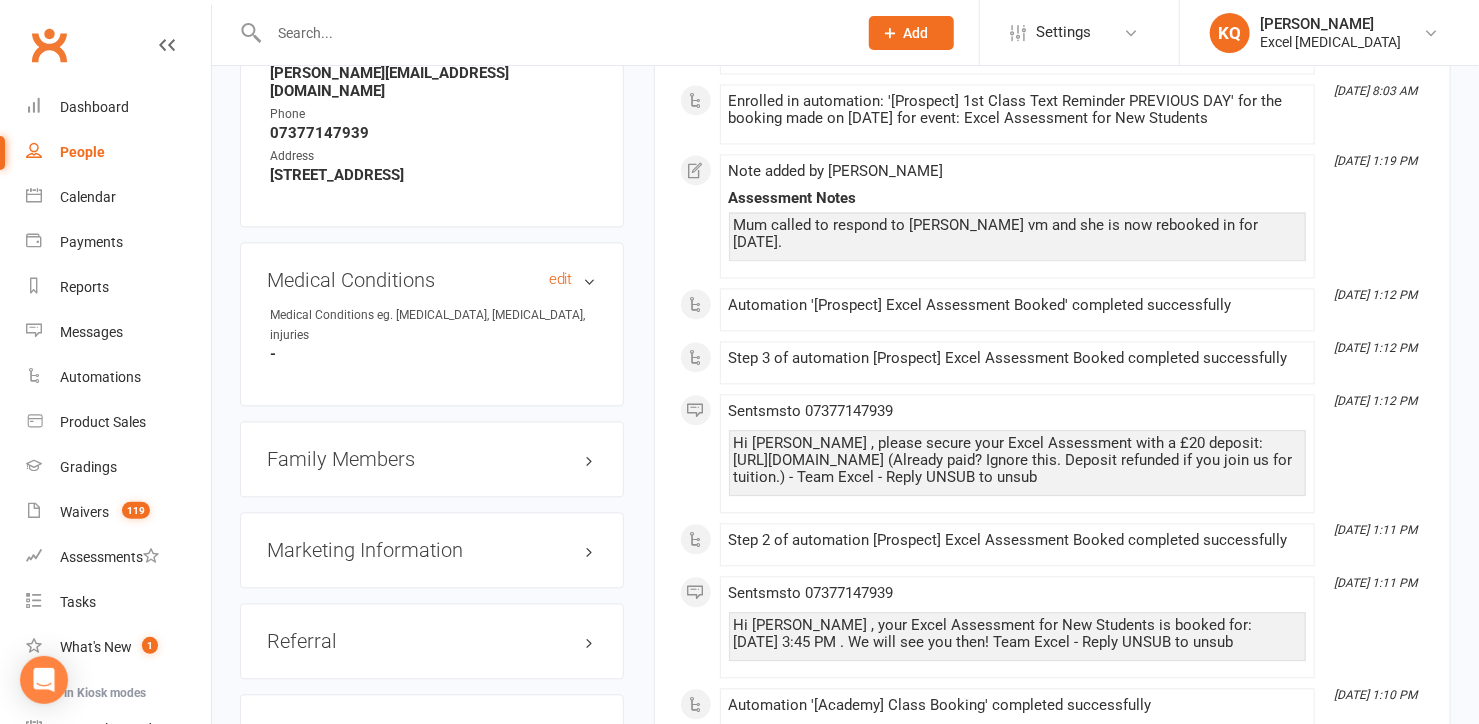 click on "edit" at bounding box center (561, 279) 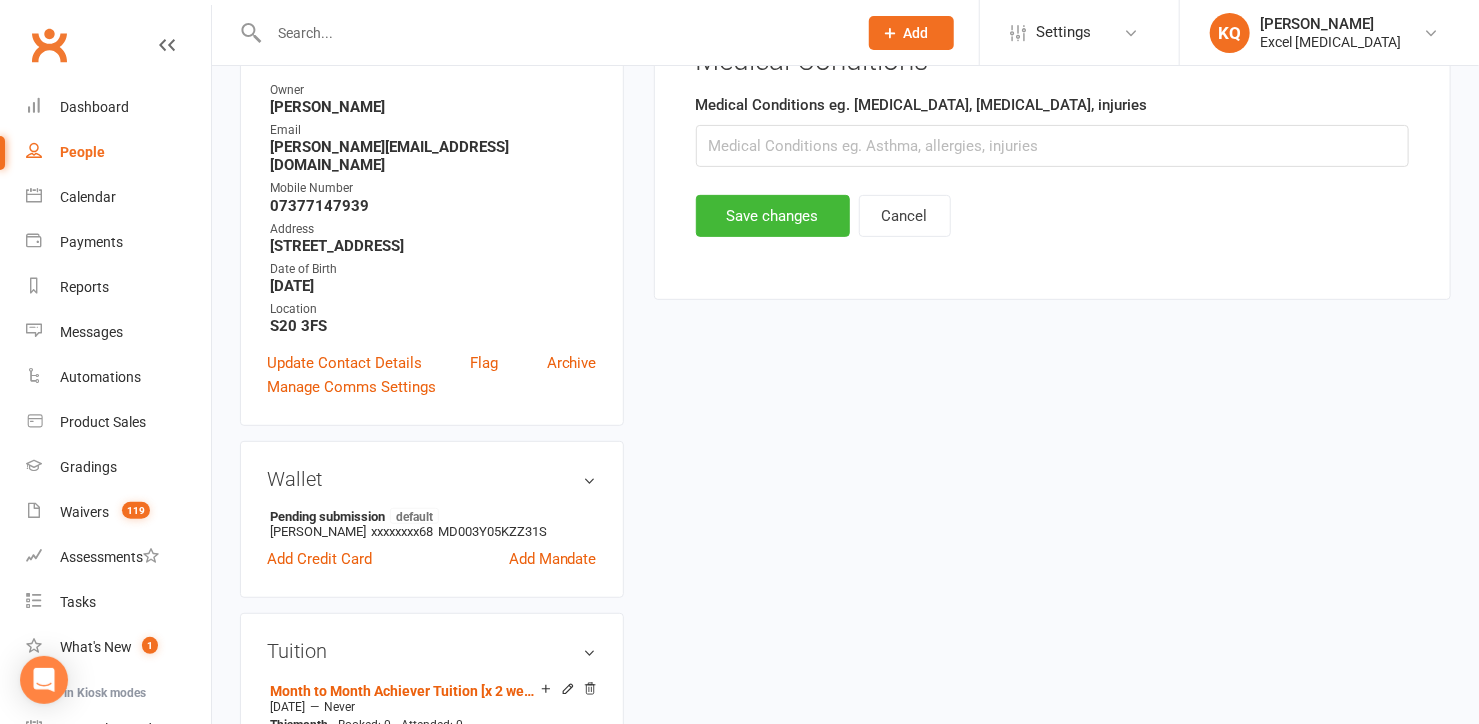 scroll, scrollTop: 170, scrollLeft: 0, axis: vertical 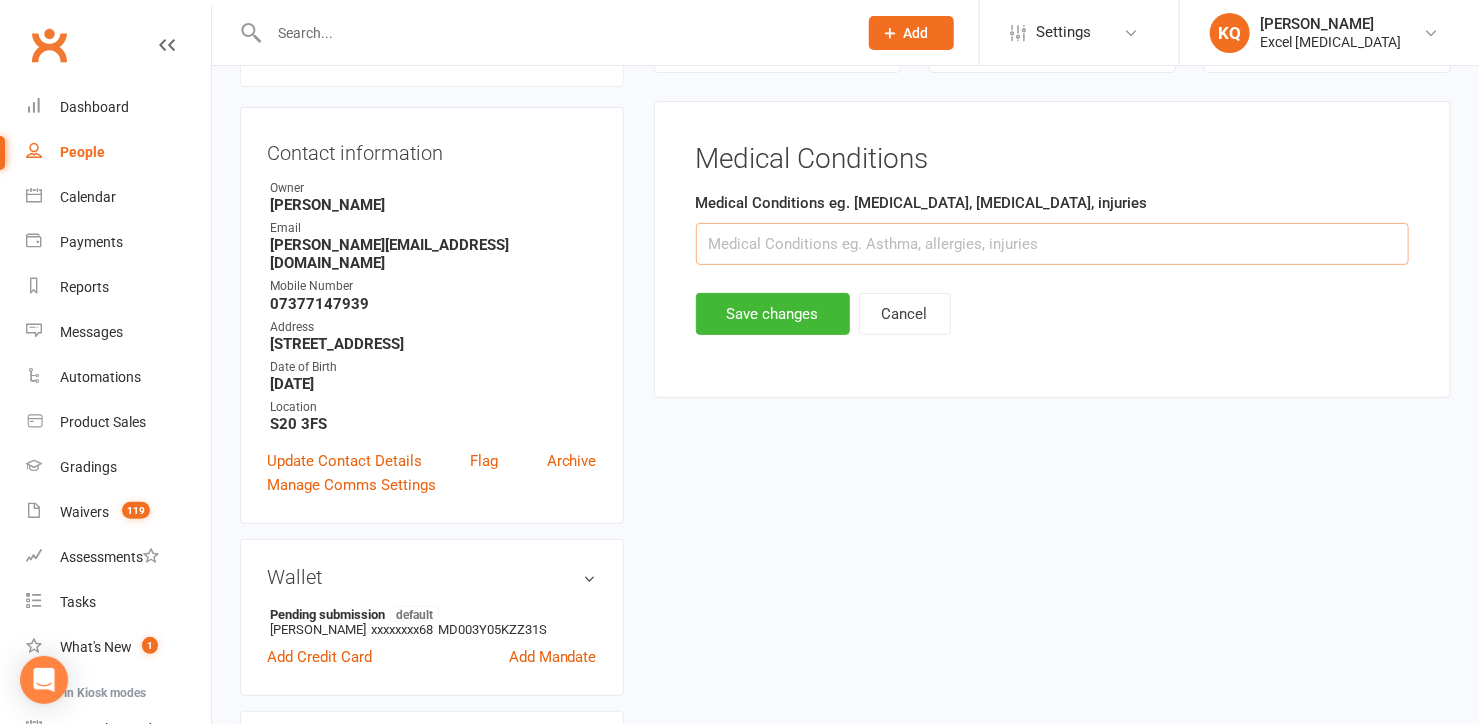 click at bounding box center [1052, 244] 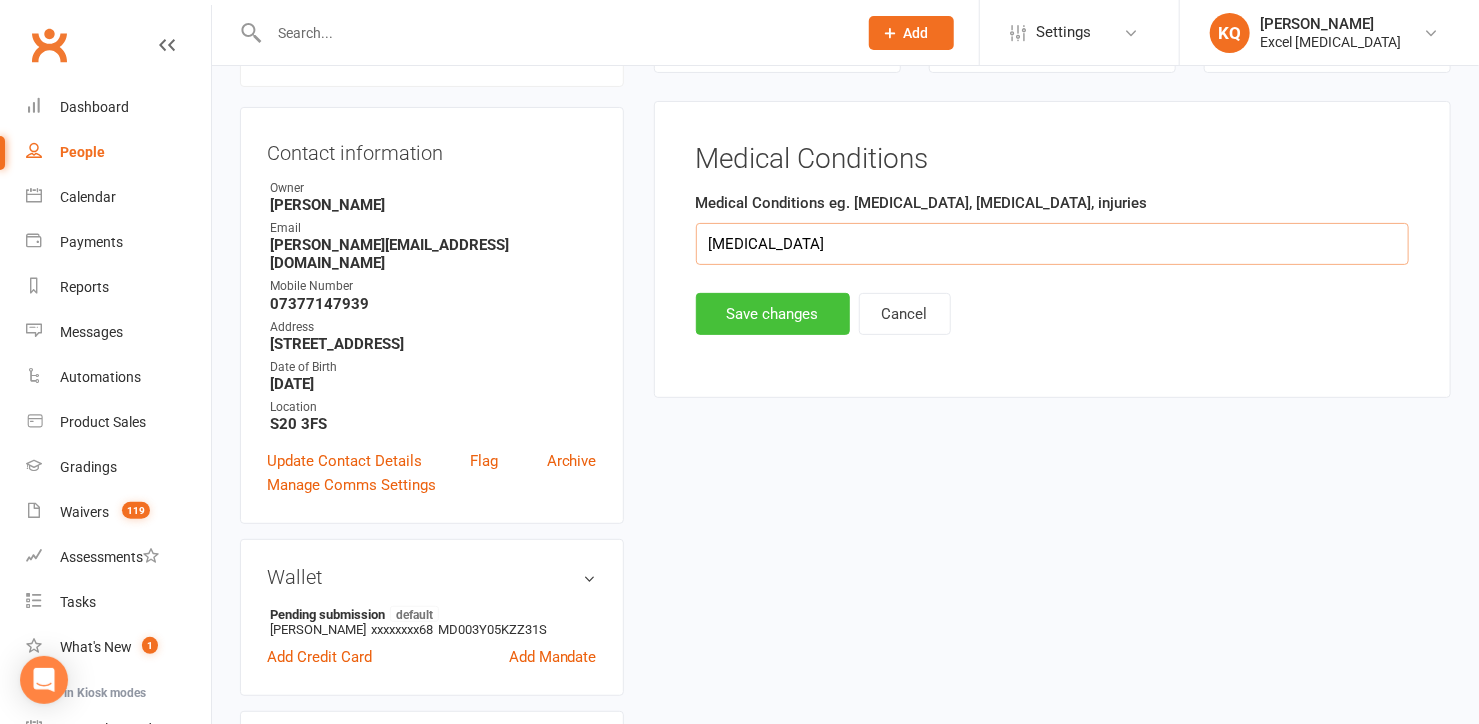 type on "[MEDICAL_DATA]" 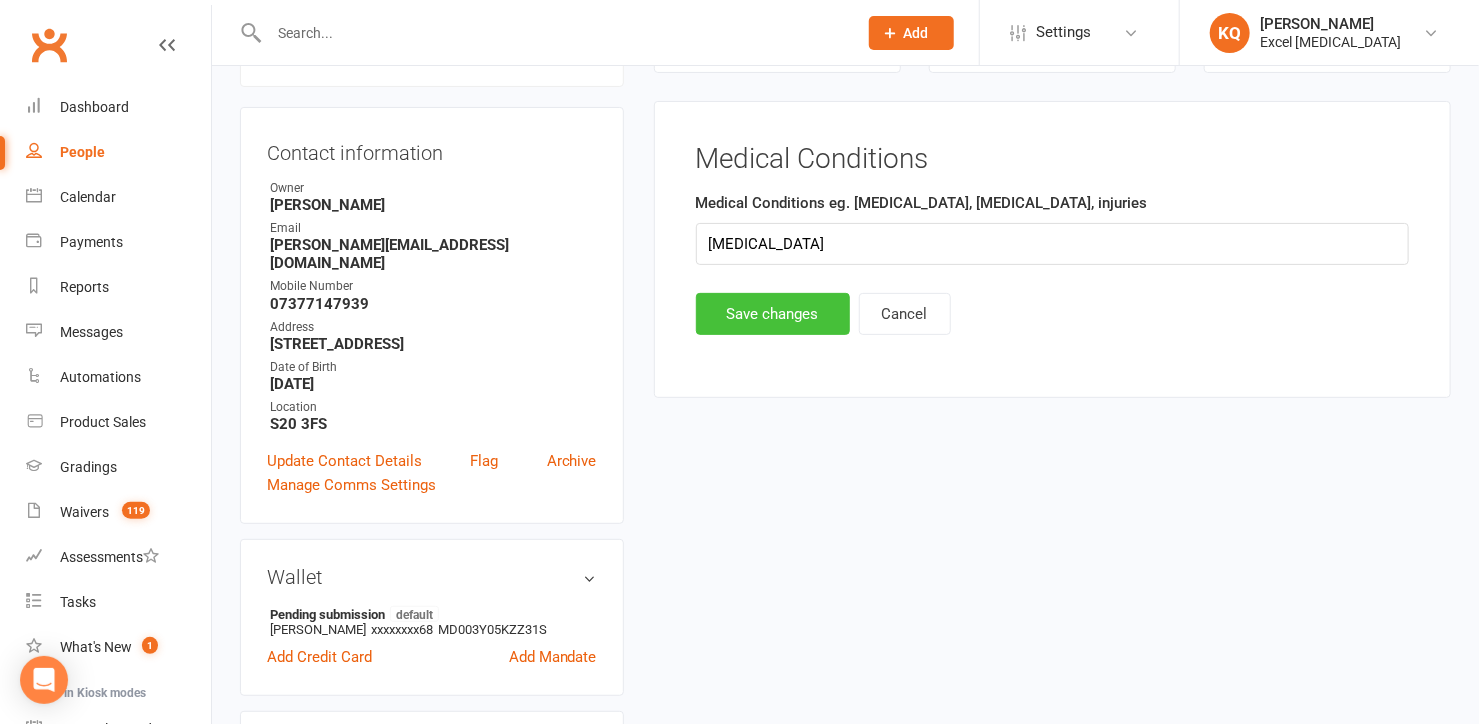 click on "Save changes" at bounding box center [773, 314] 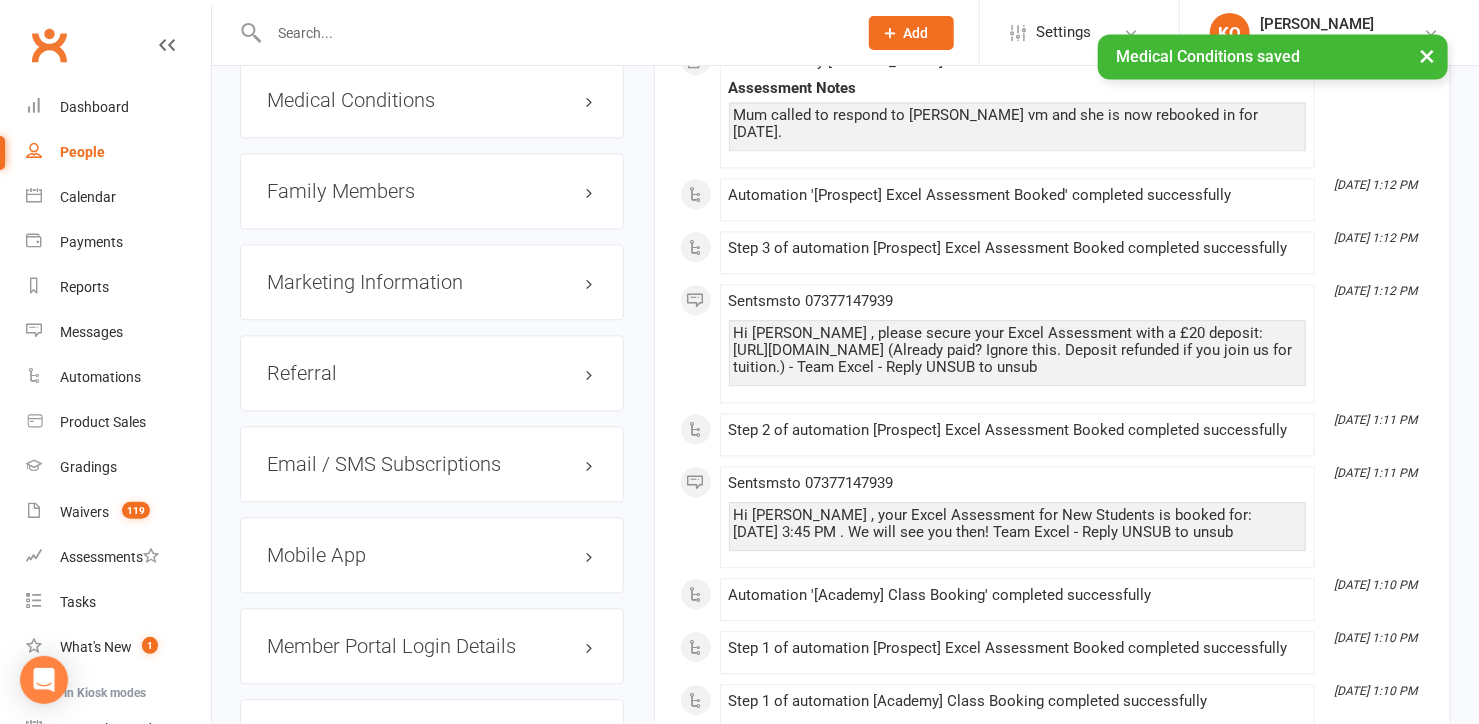 scroll, scrollTop: 2080, scrollLeft: 0, axis: vertical 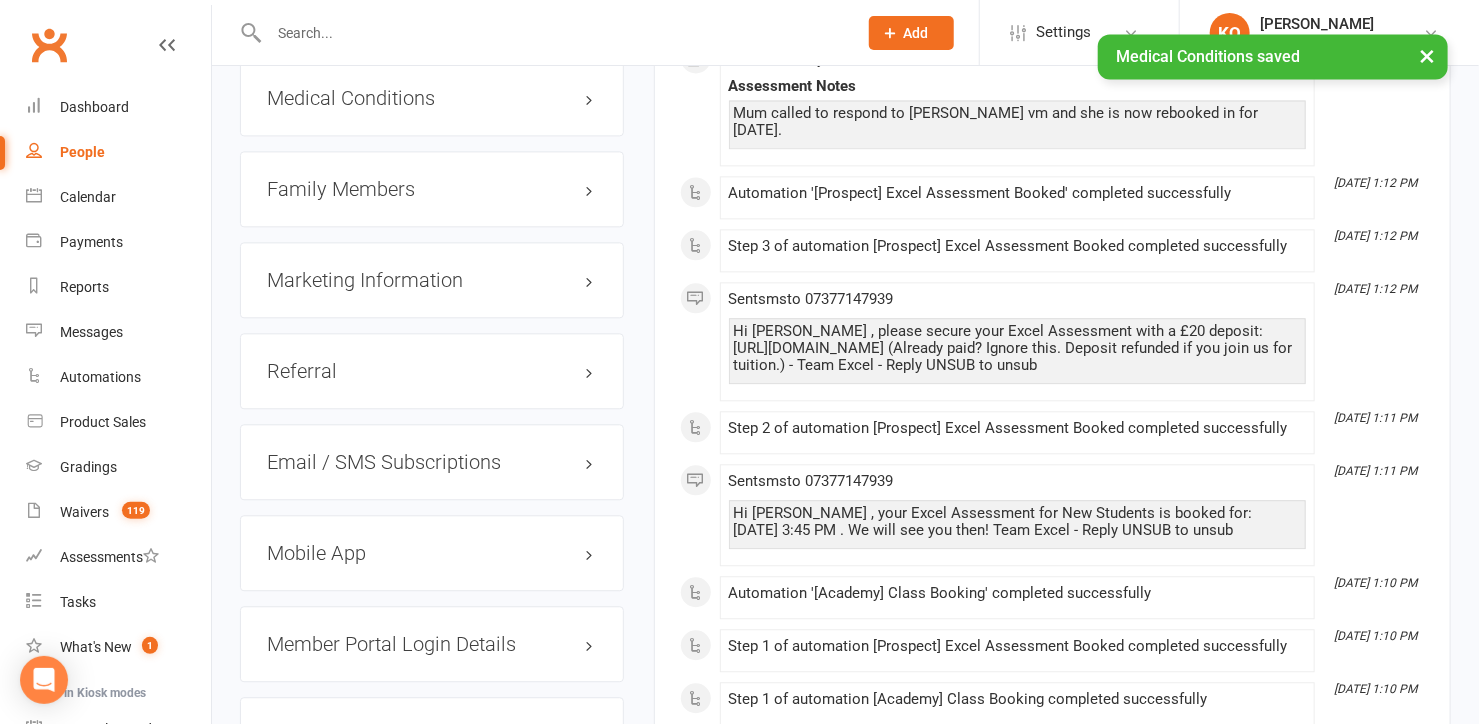 click on "Family Members" at bounding box center (432, 189) 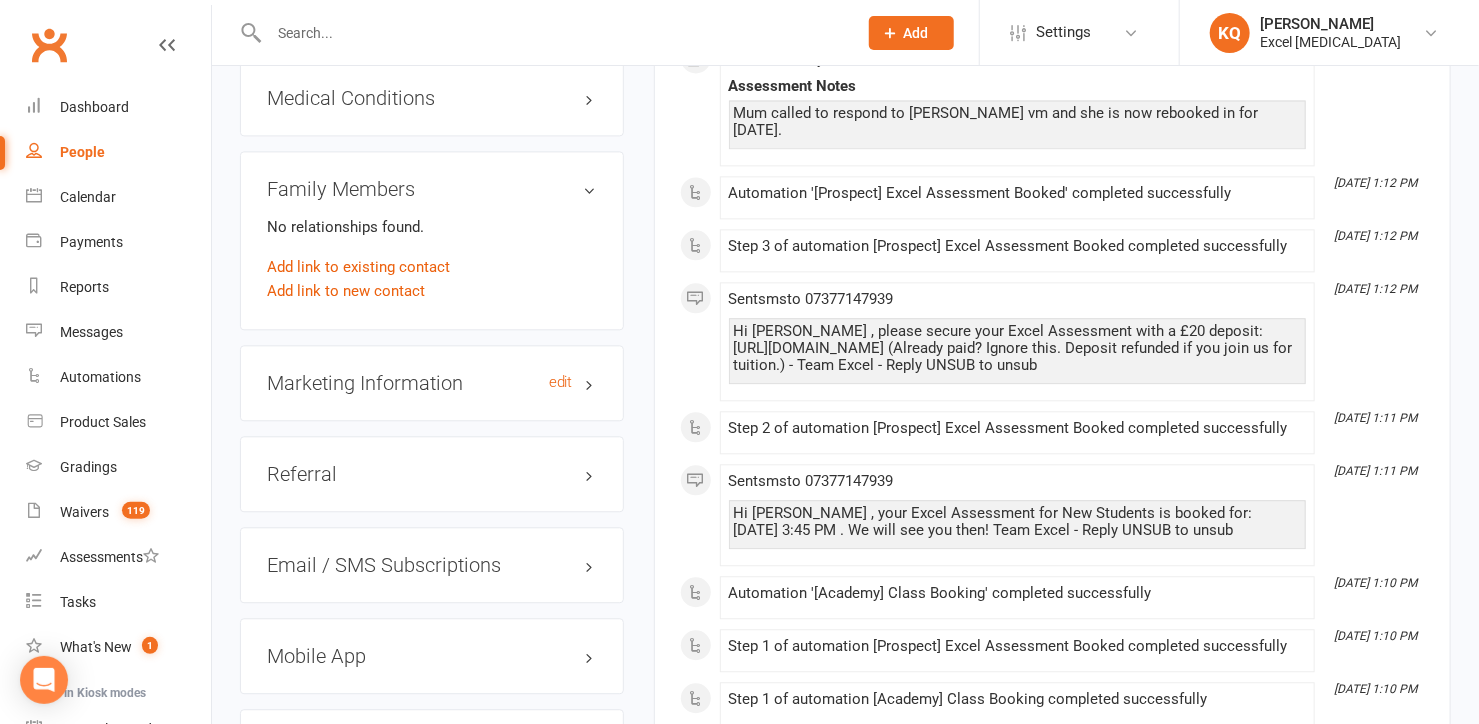 click on "Marketing Information  edit" at bounding box center (432, 383) 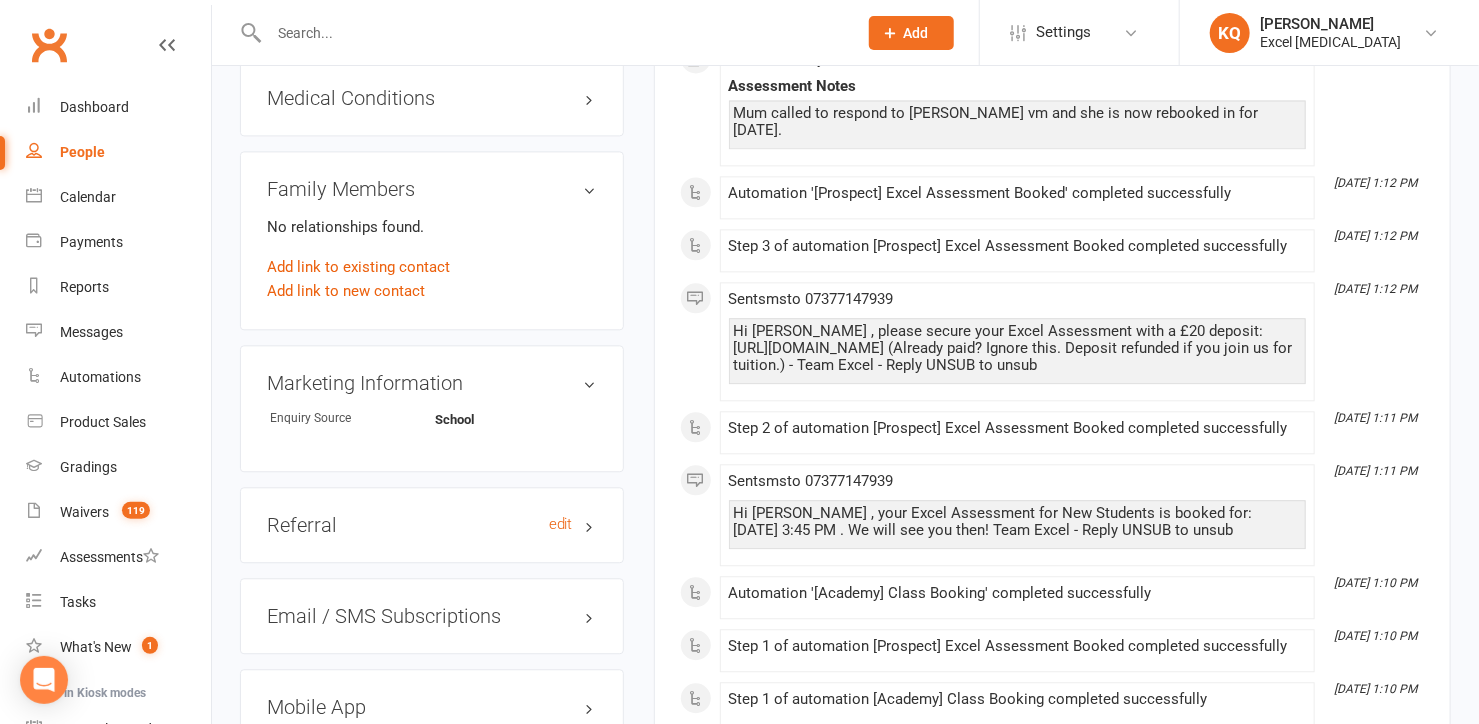 click on "Referral  edit" at bounding box center [432, 525] 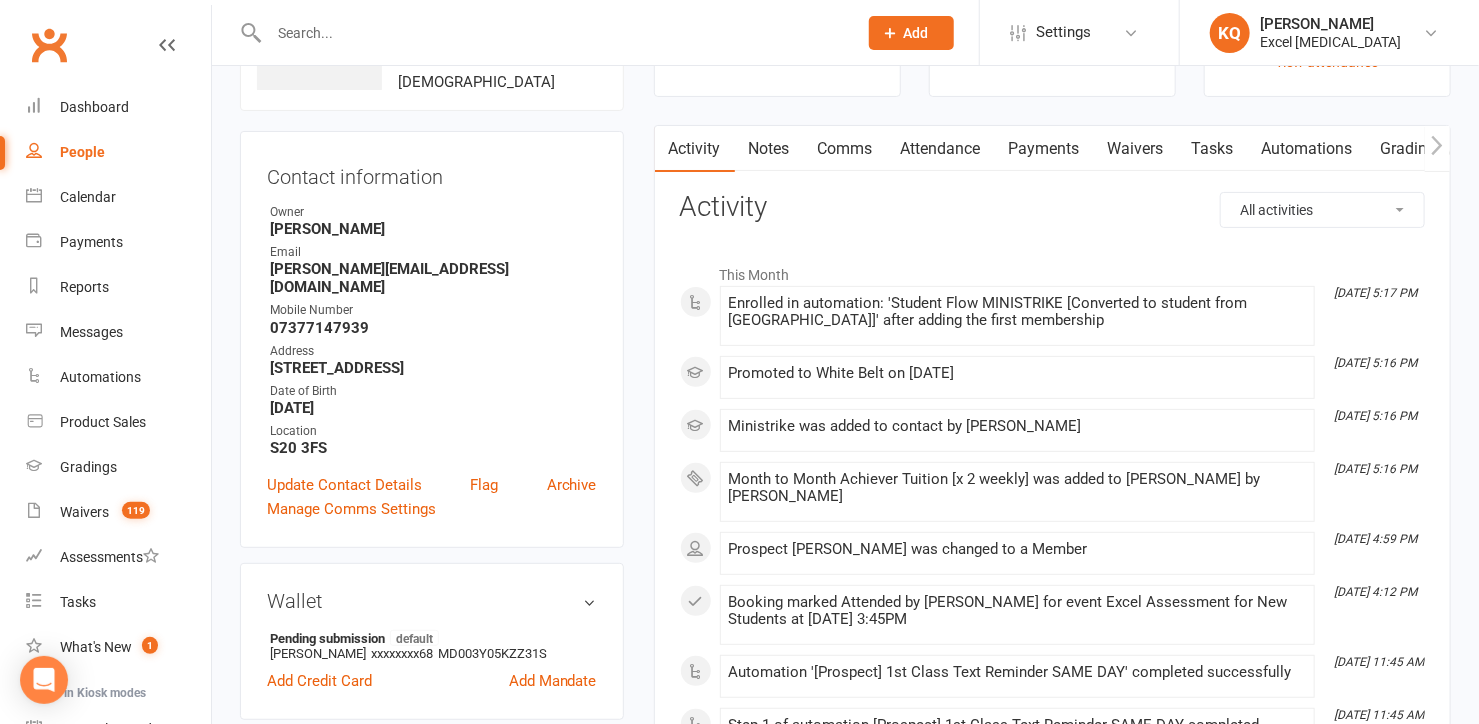 scroll, scrollTop: 0, scrollLeft: 0, axis: both 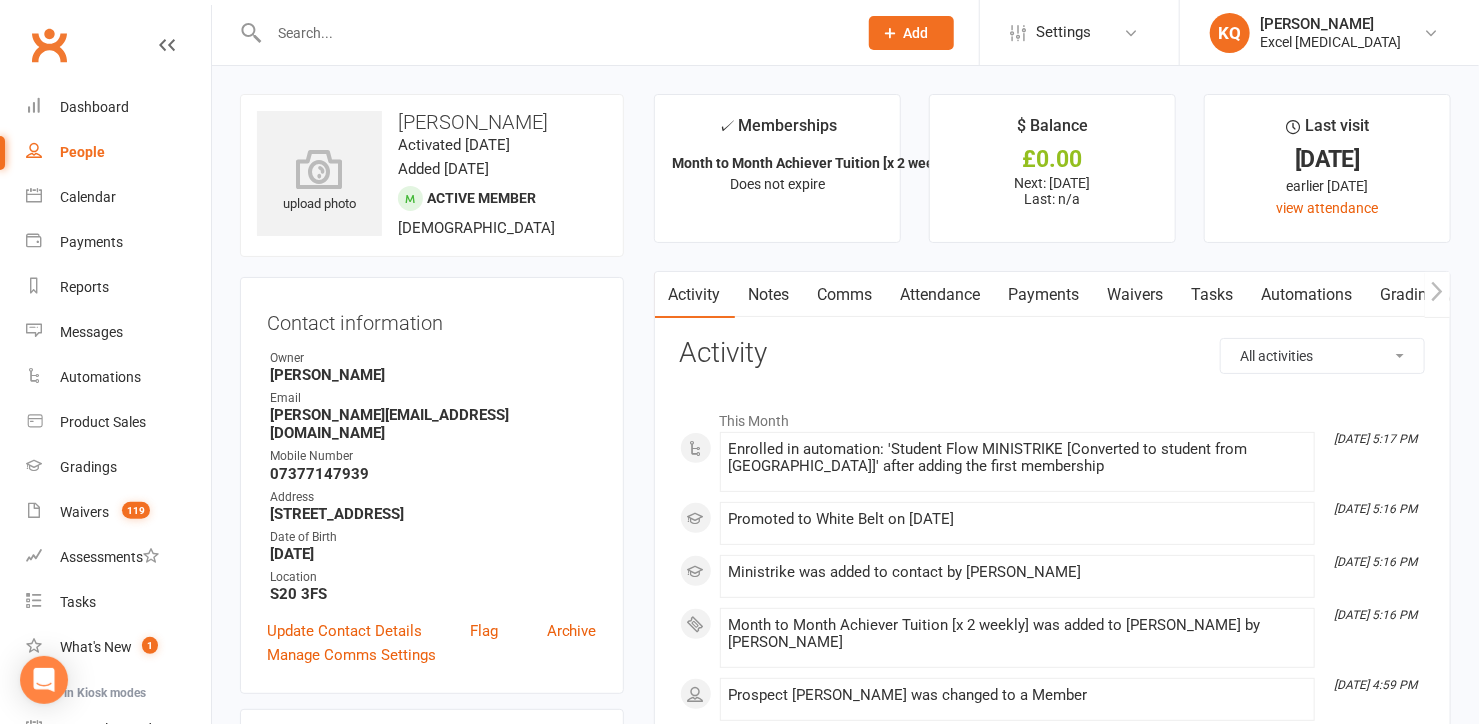 click on "Attendance" at bounding box center (941, 295) 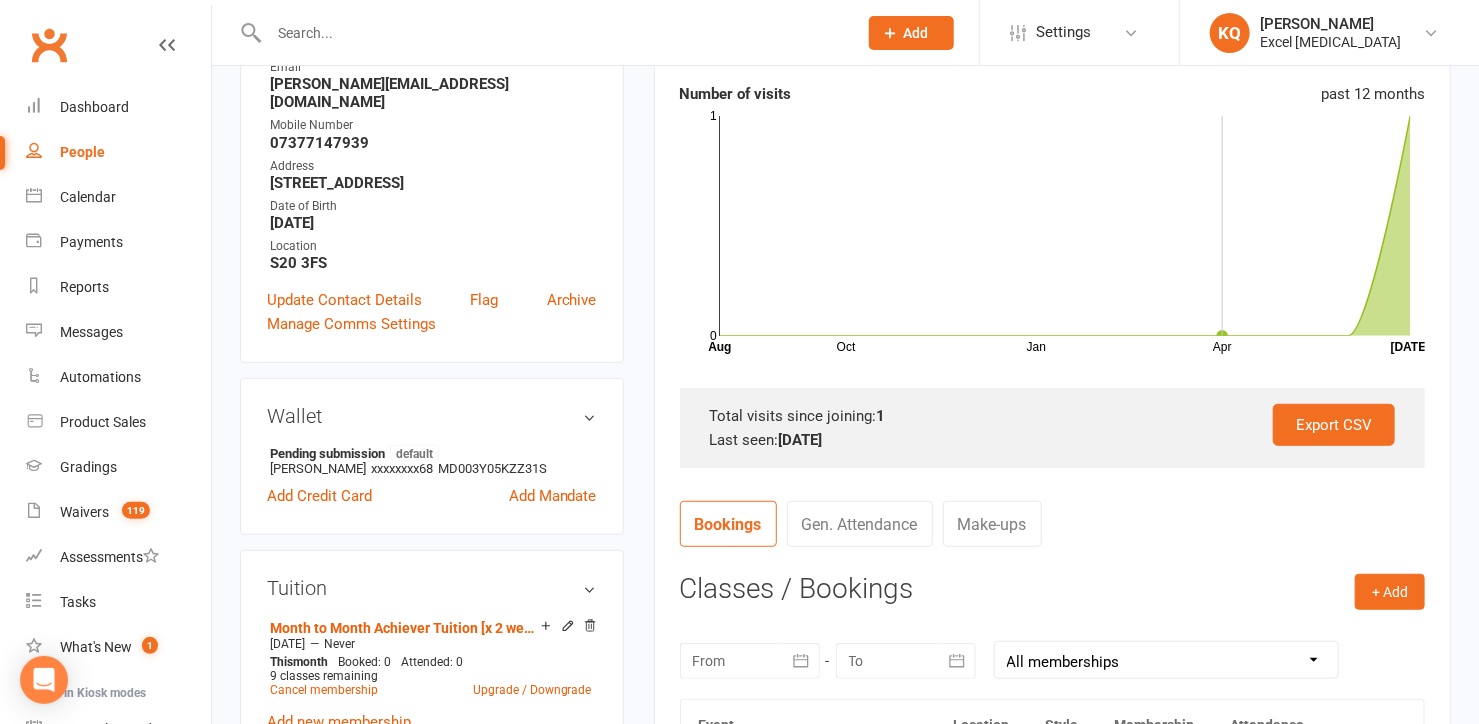scroll, scrollTop: 454, scrollLeft: 0, axis: vertical 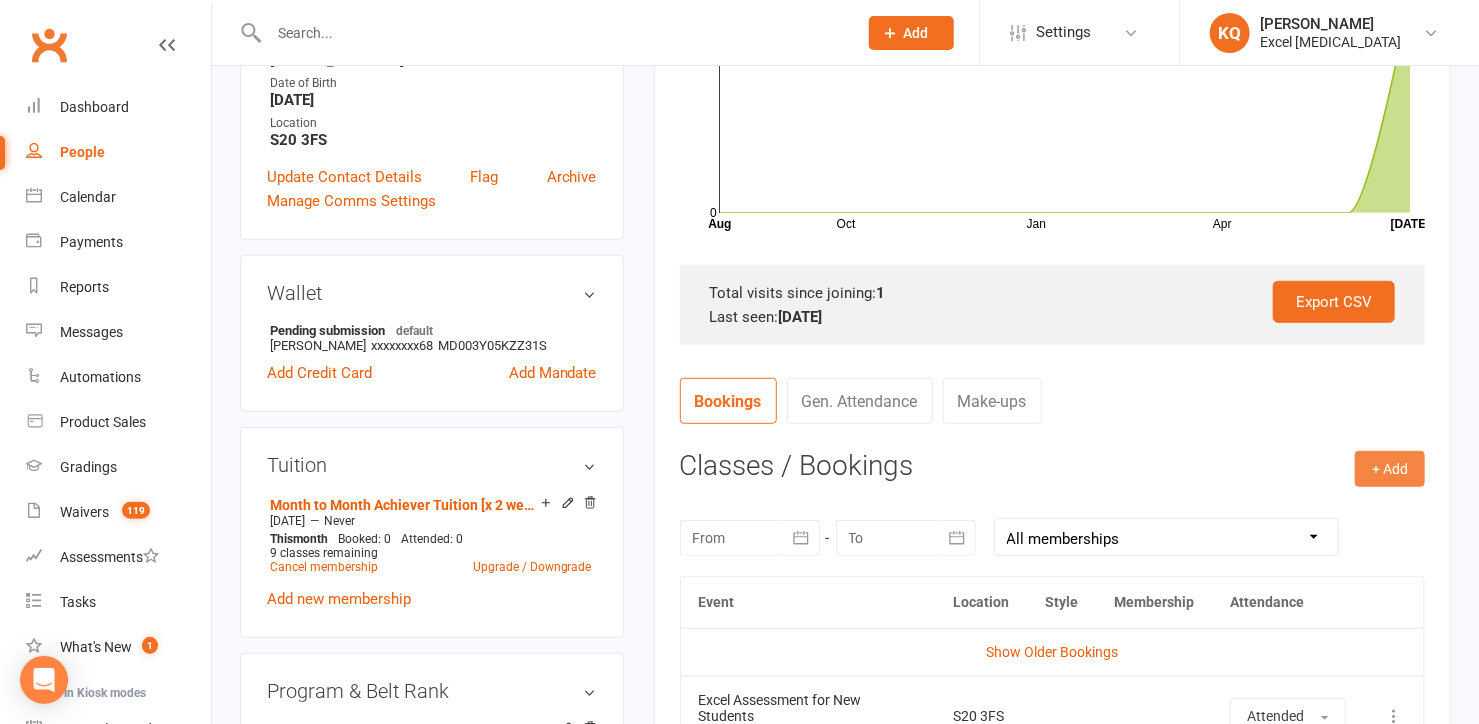 click on "+ Add" at bounding box center (1390, 469) 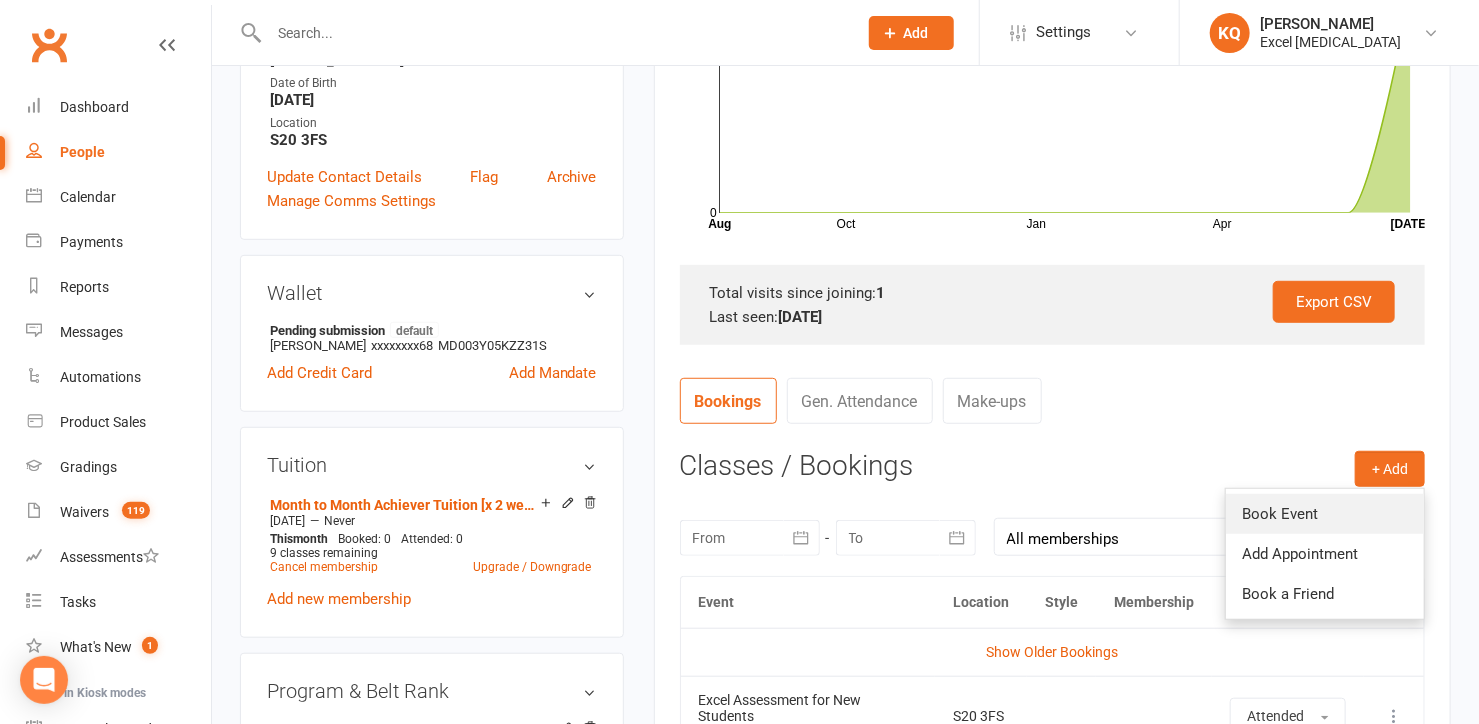 click on "Book Event" at bounding box center [1325, 514] 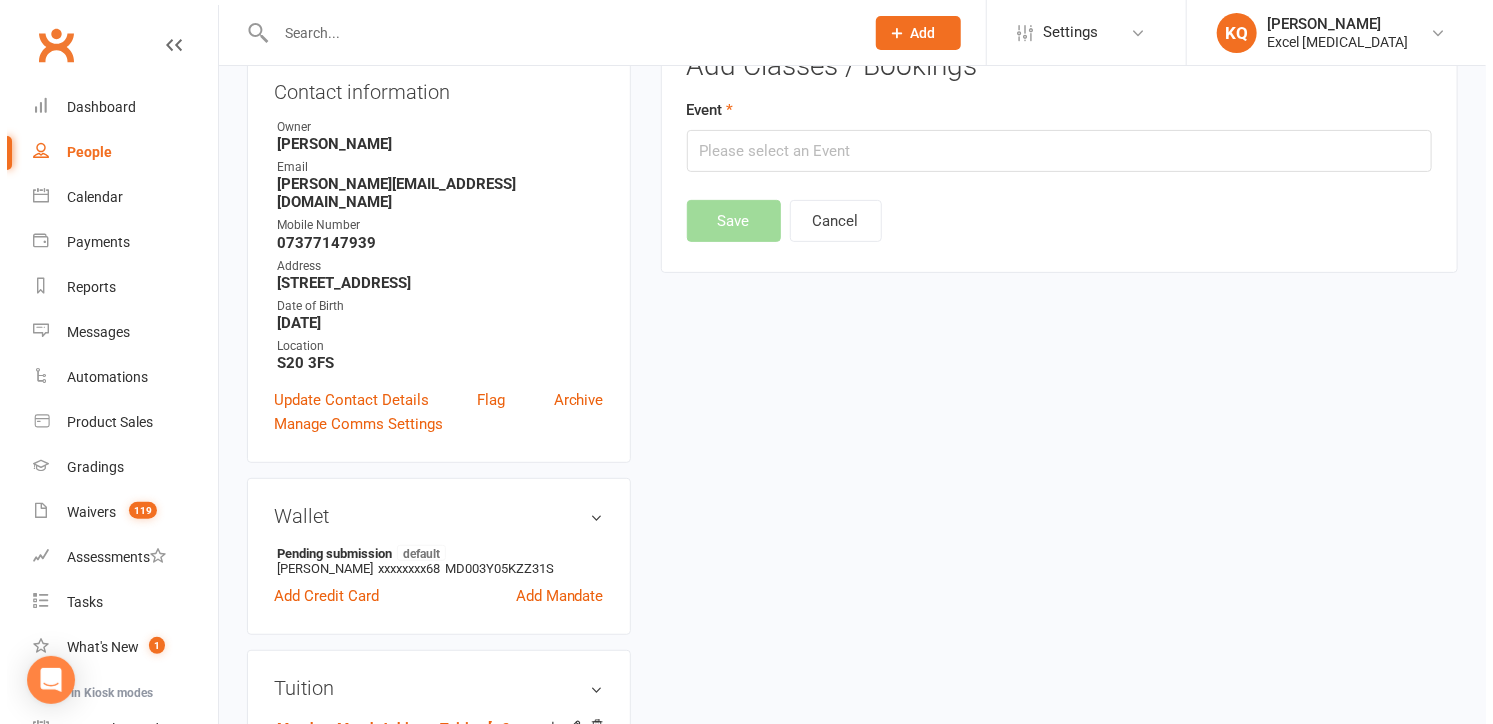 scroll, scrollTop: 170, scrollLeft: 0, axis: vertical 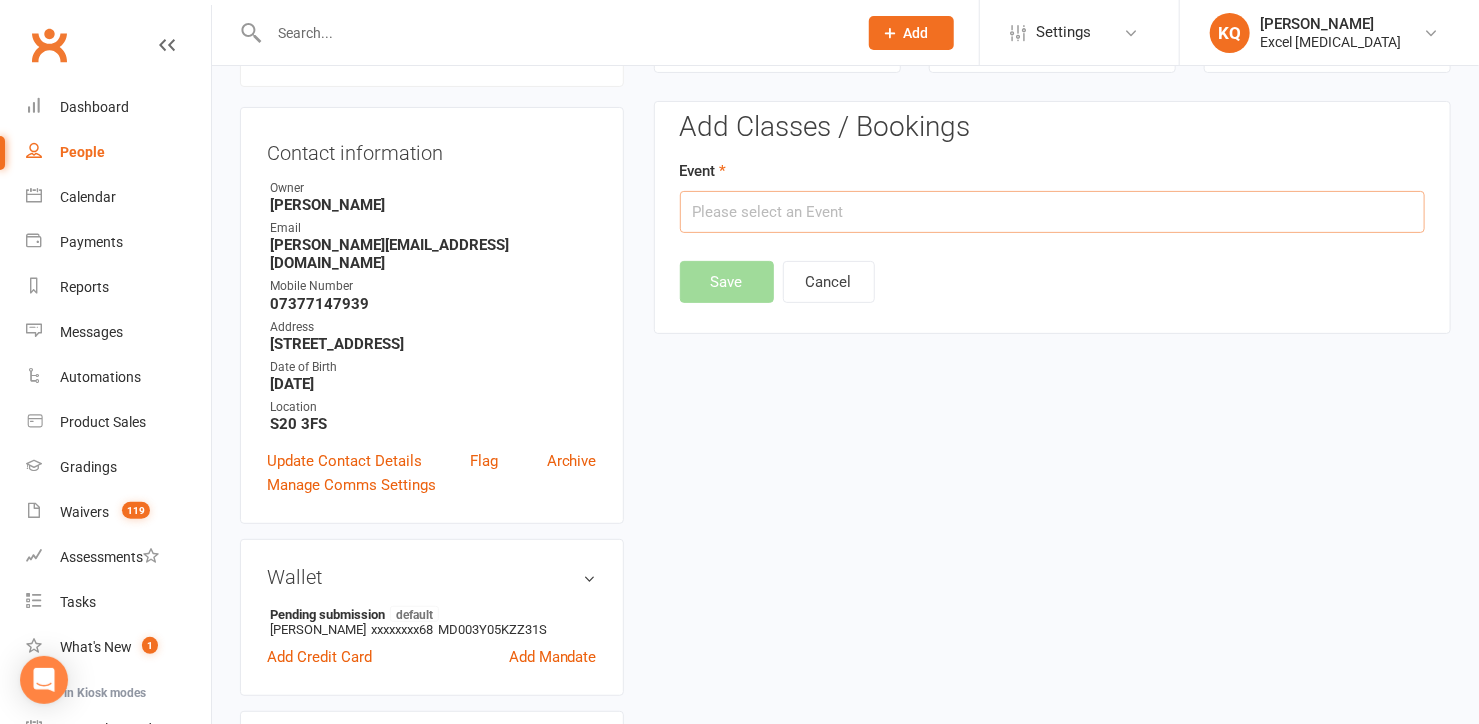 click at bounding box center (1052, 212) 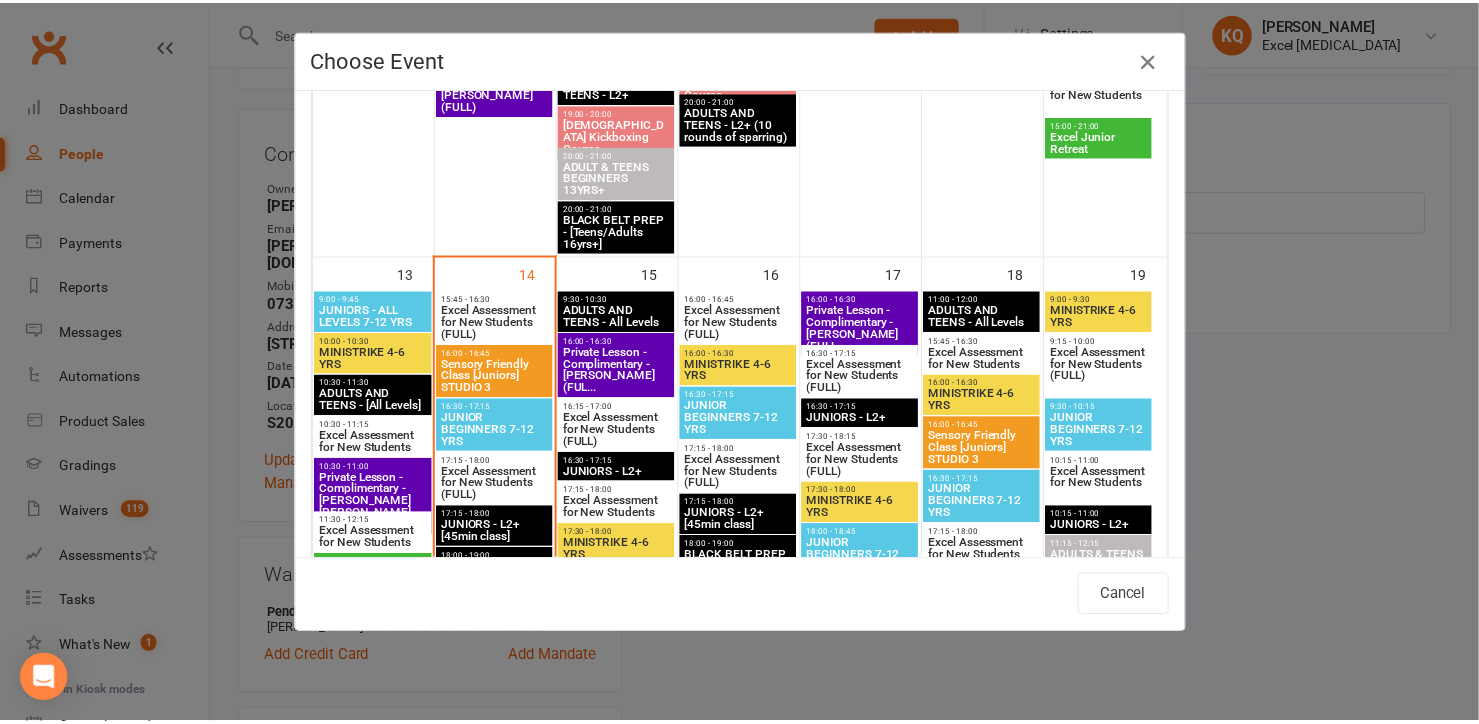 scroll, scrollTop: 1272, scrollLeft: 0, axis: vertical 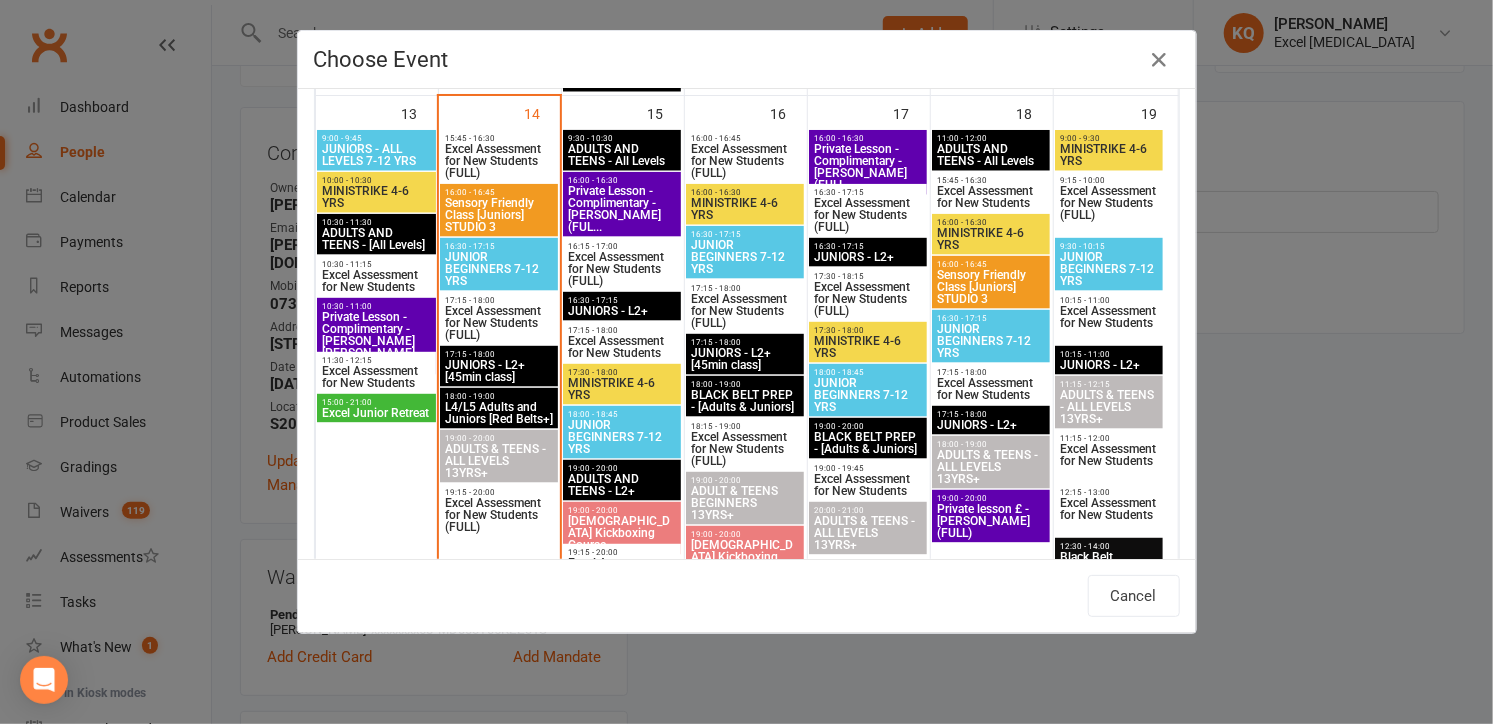 click on "MINISTRIKE 4-6 YRS" at bounding box center (622, 389) 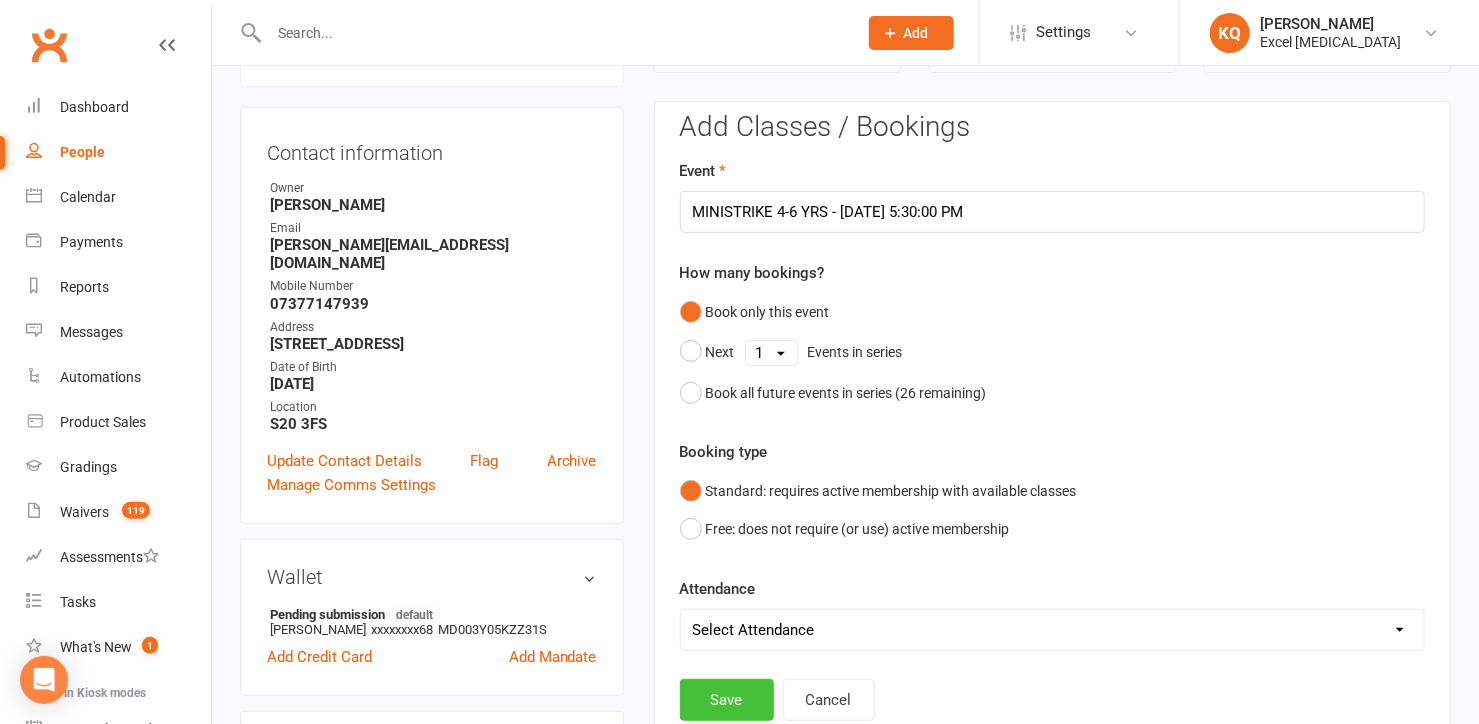 click on "Save" at bounding box center [727, 700] 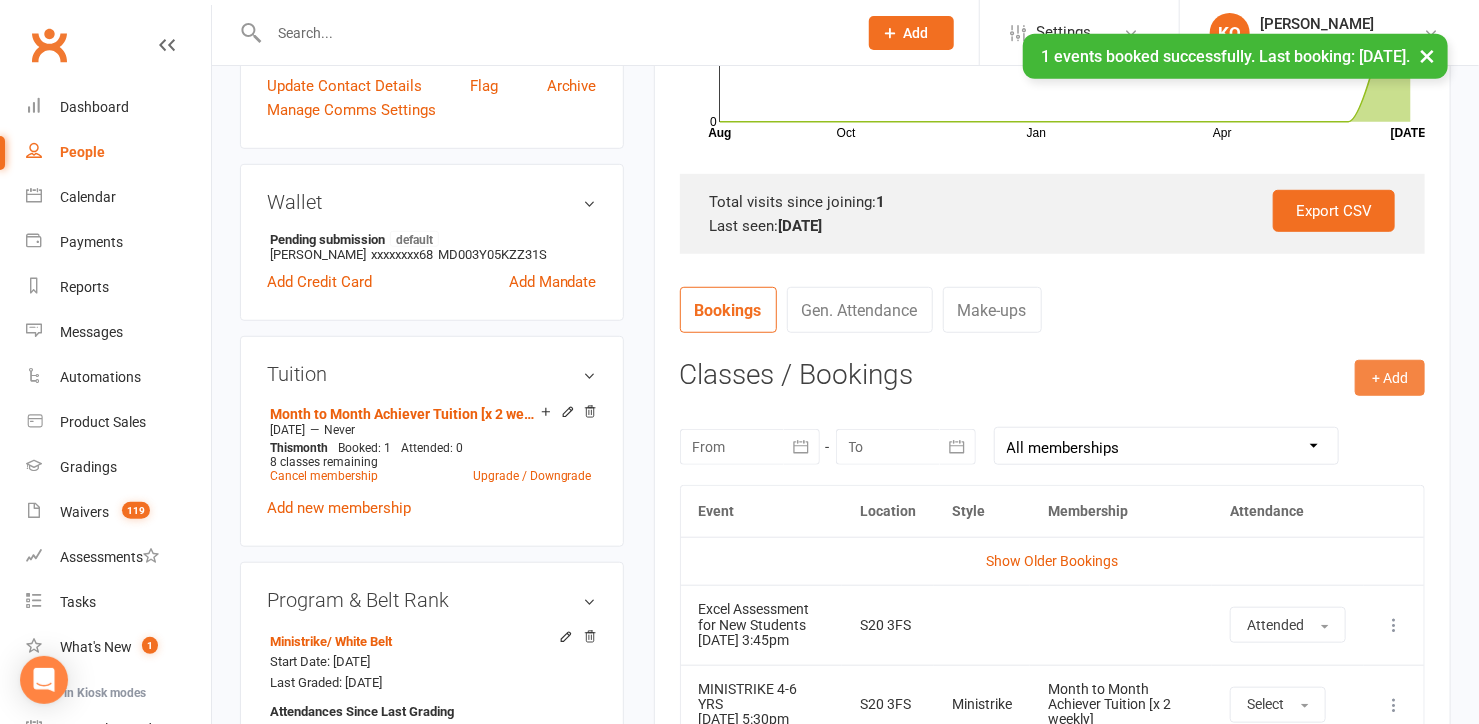 scroll, scrollTop: 636, scrollLeft: 0, axis: vertical 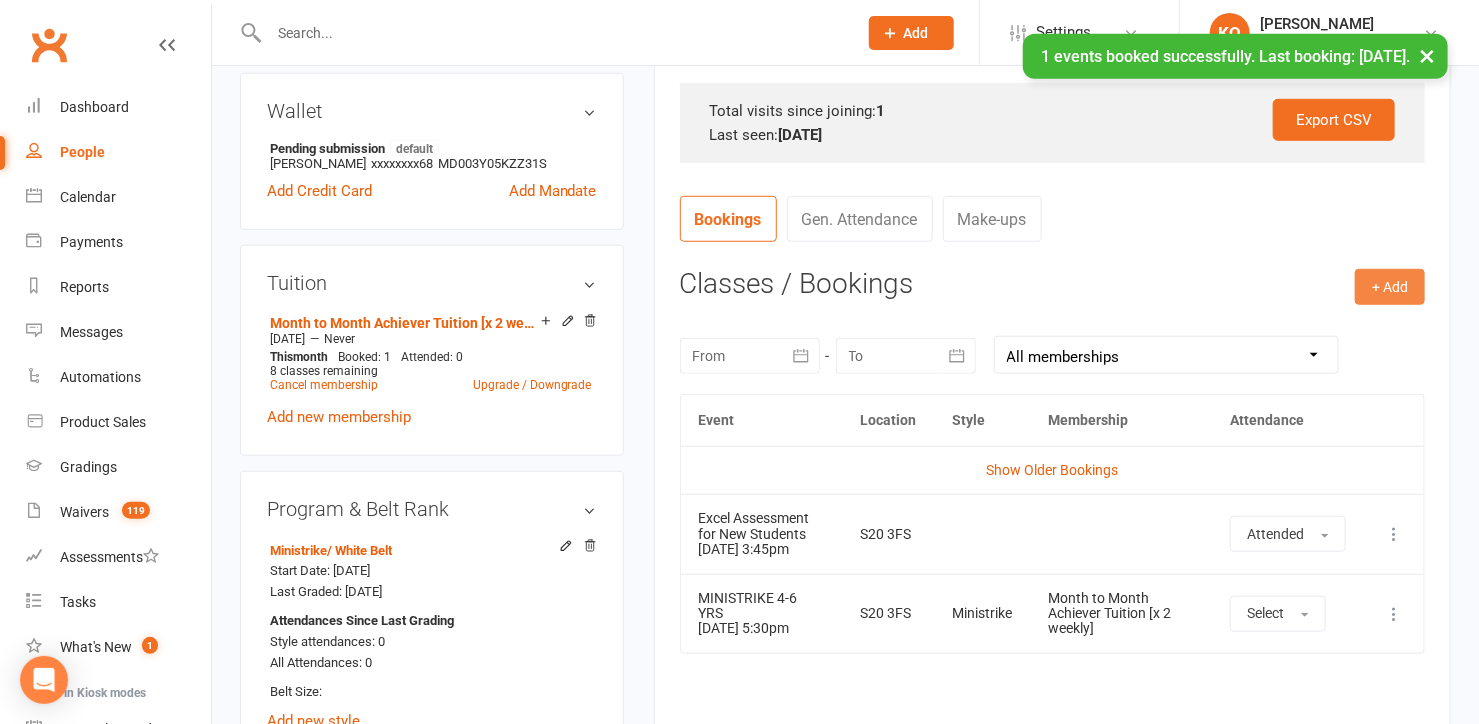 click on "+ Add" at bounding box center [1390, 287] 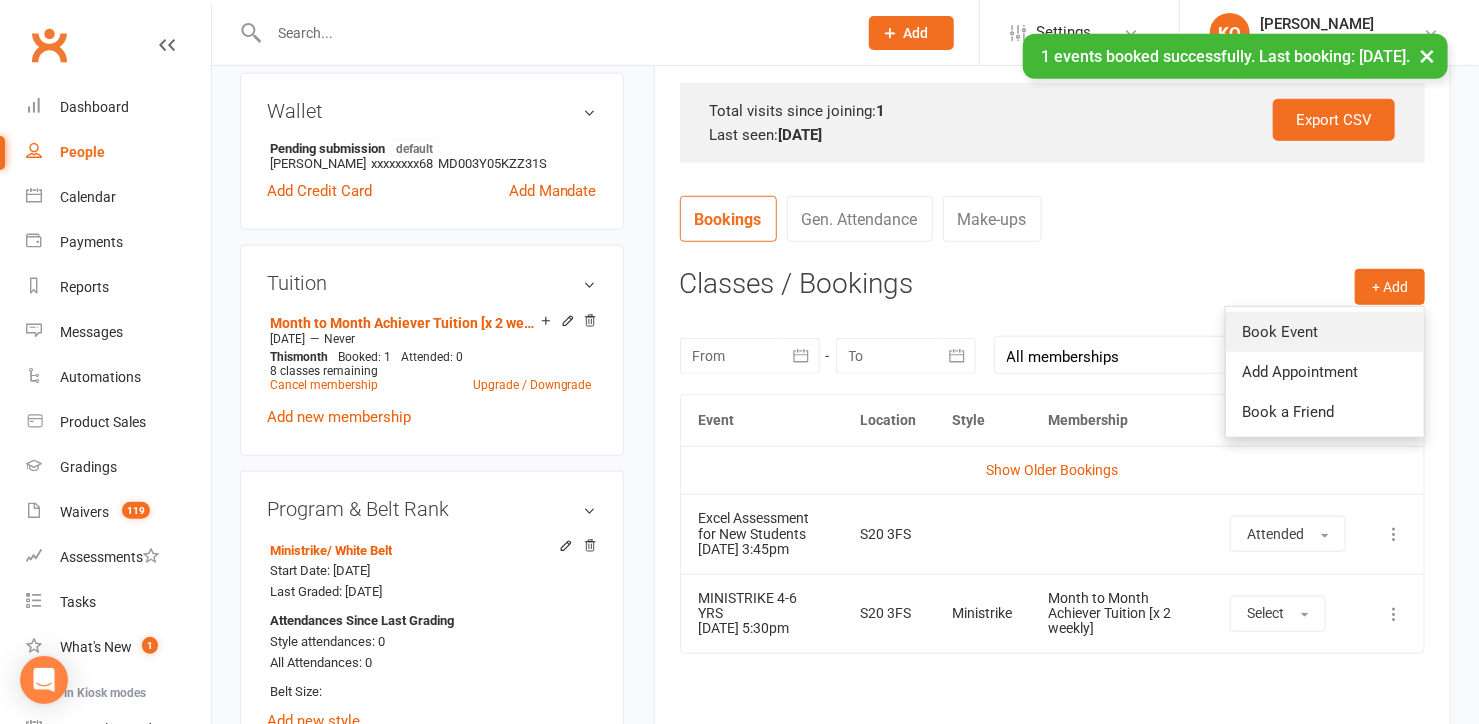 click on "Book Event" at bounding box center [1325, 332] 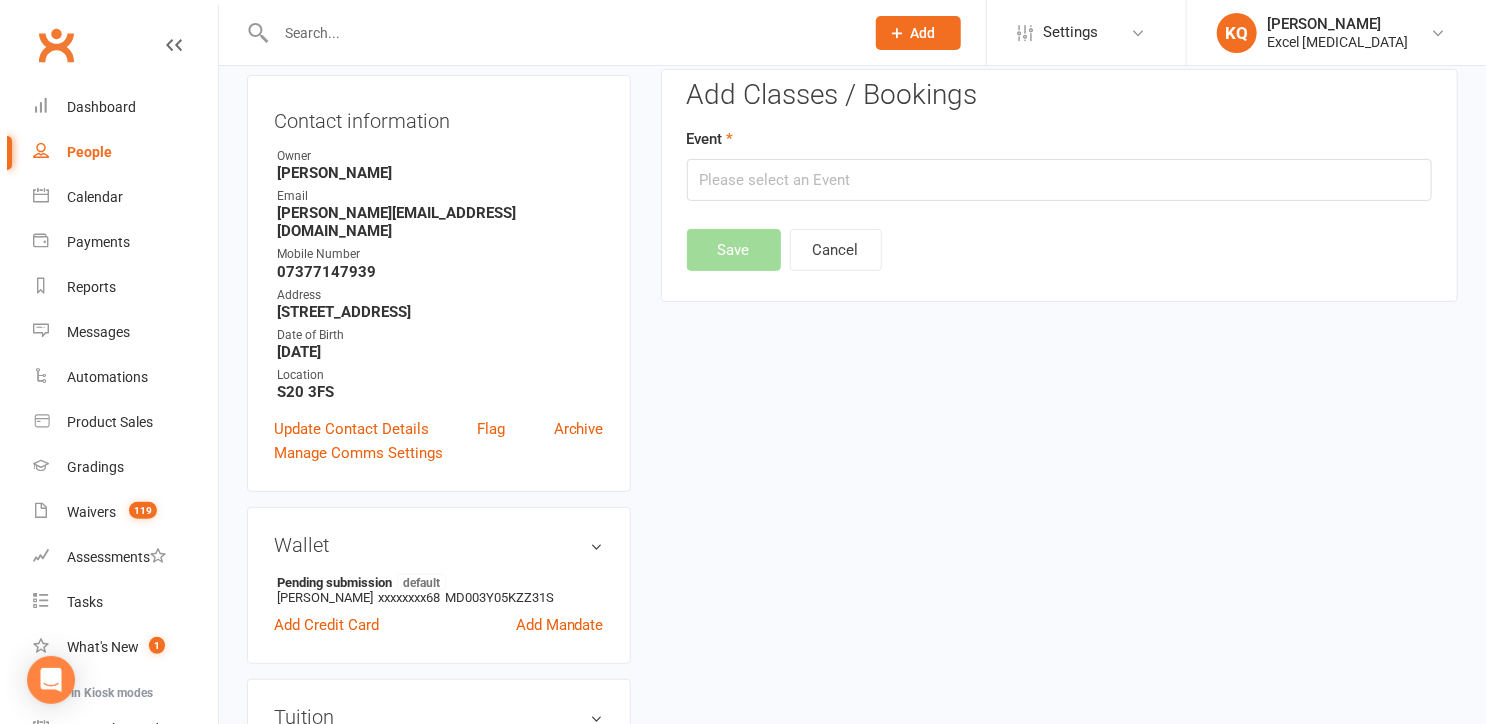 scroll, scrollTop: 170, scrollLeft: 0, axis: vertical 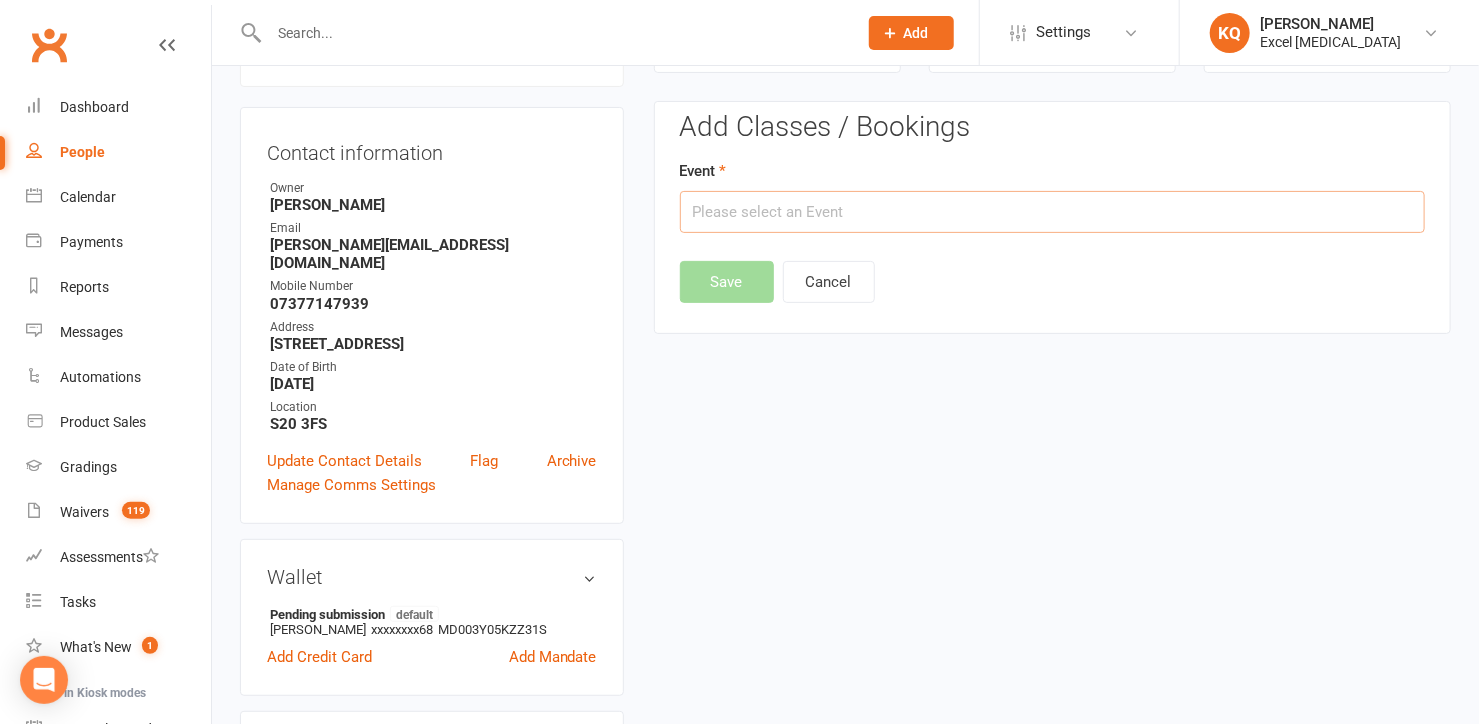 click at bounding box center (1052, 212) 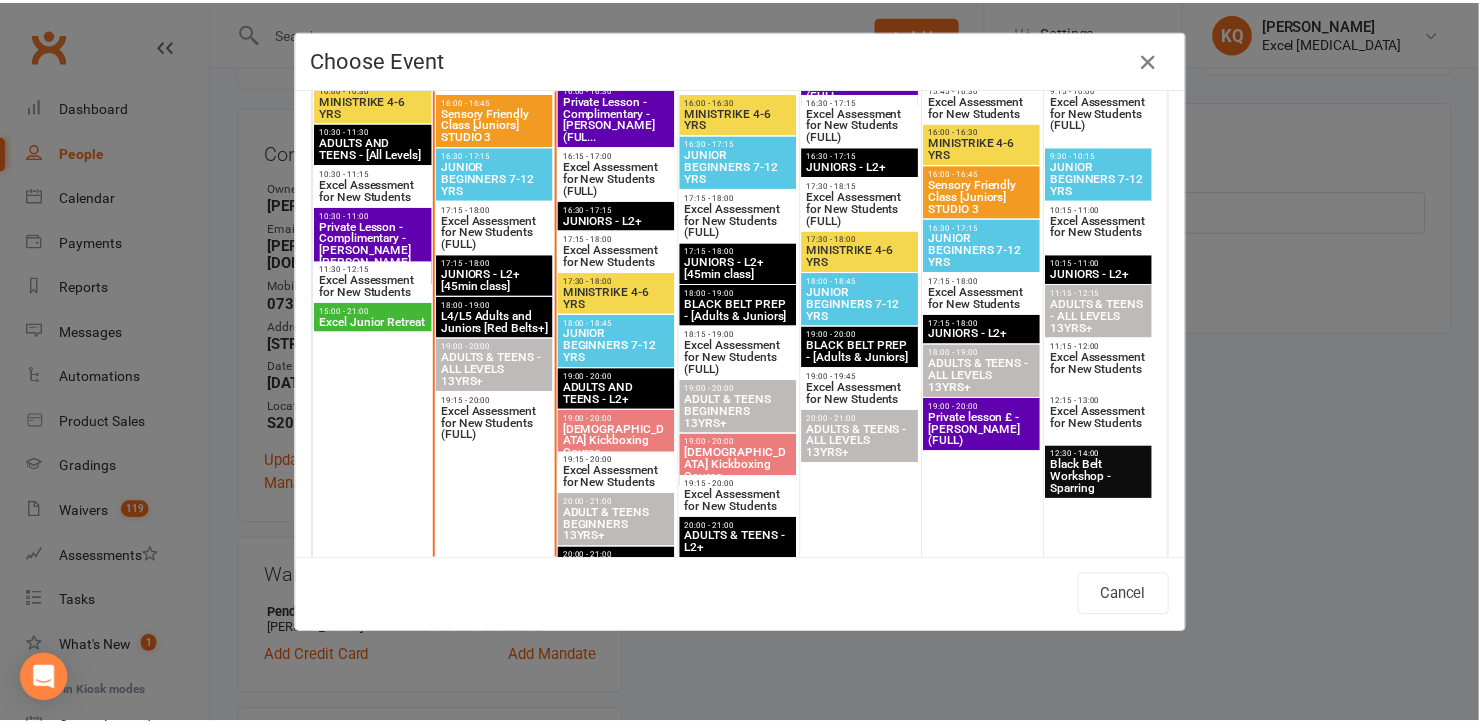 scroll, scrollTop: 1272, scrollLeft: 0, axis: vertical 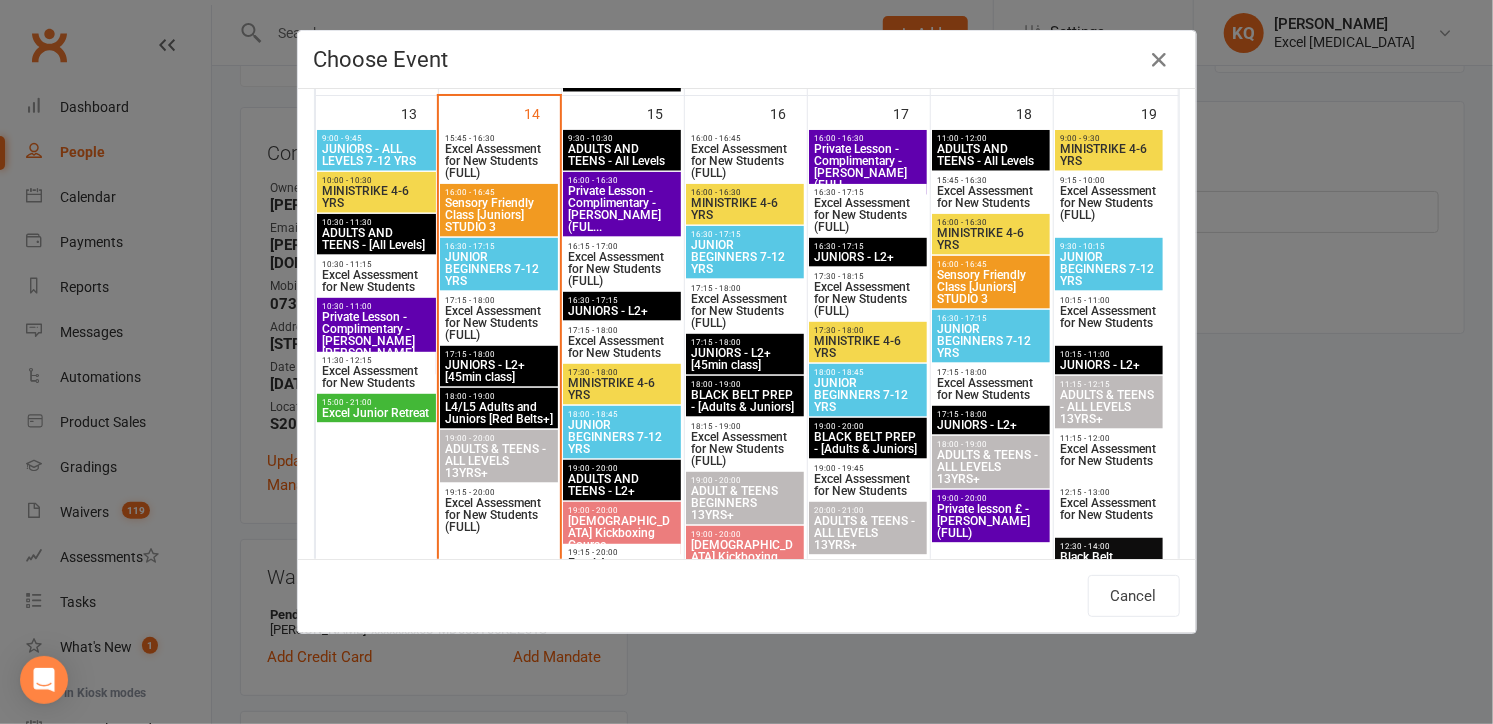 click on "MINISTRIKE 4-6 YRS" at bounding box center [745, 209] 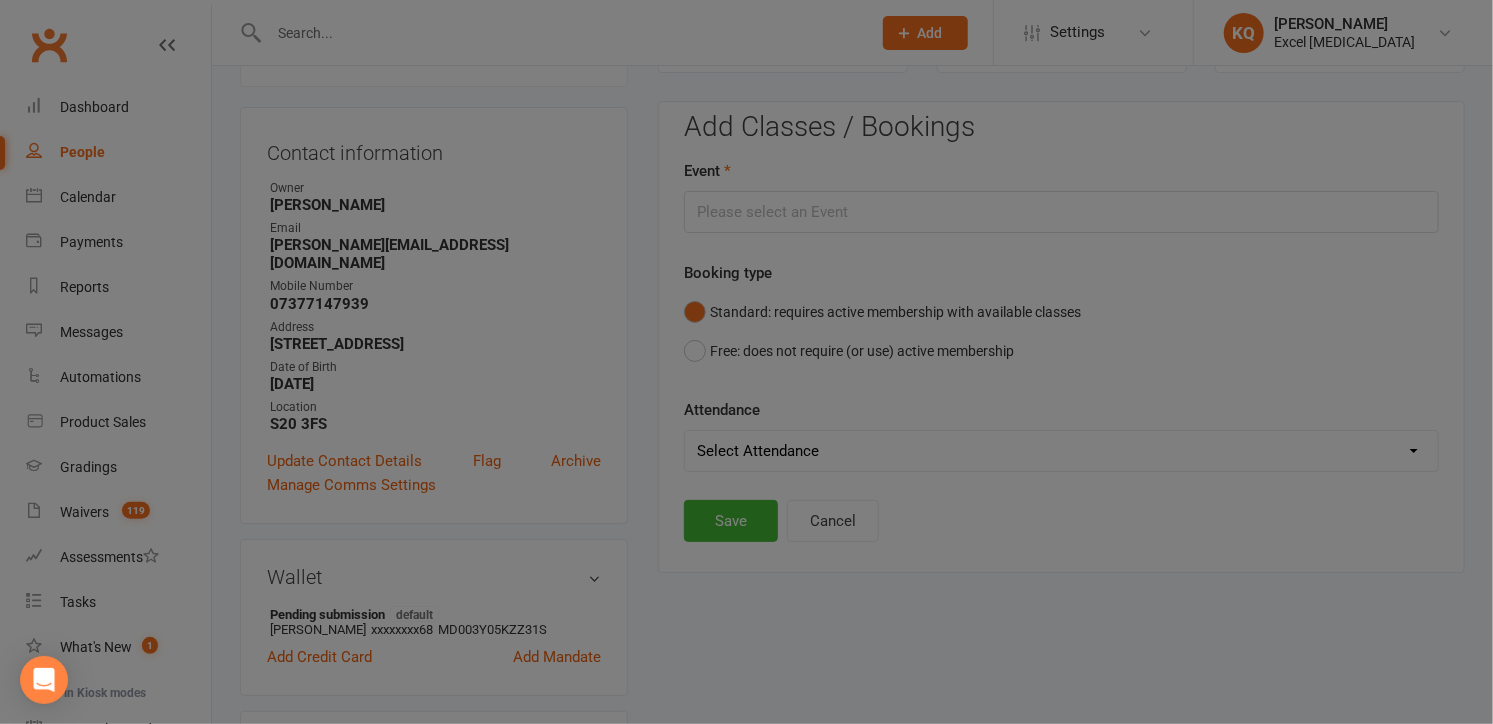 type on "MINISTRIKE 4-6 YRS - [DATE] 4:00:00 PM" 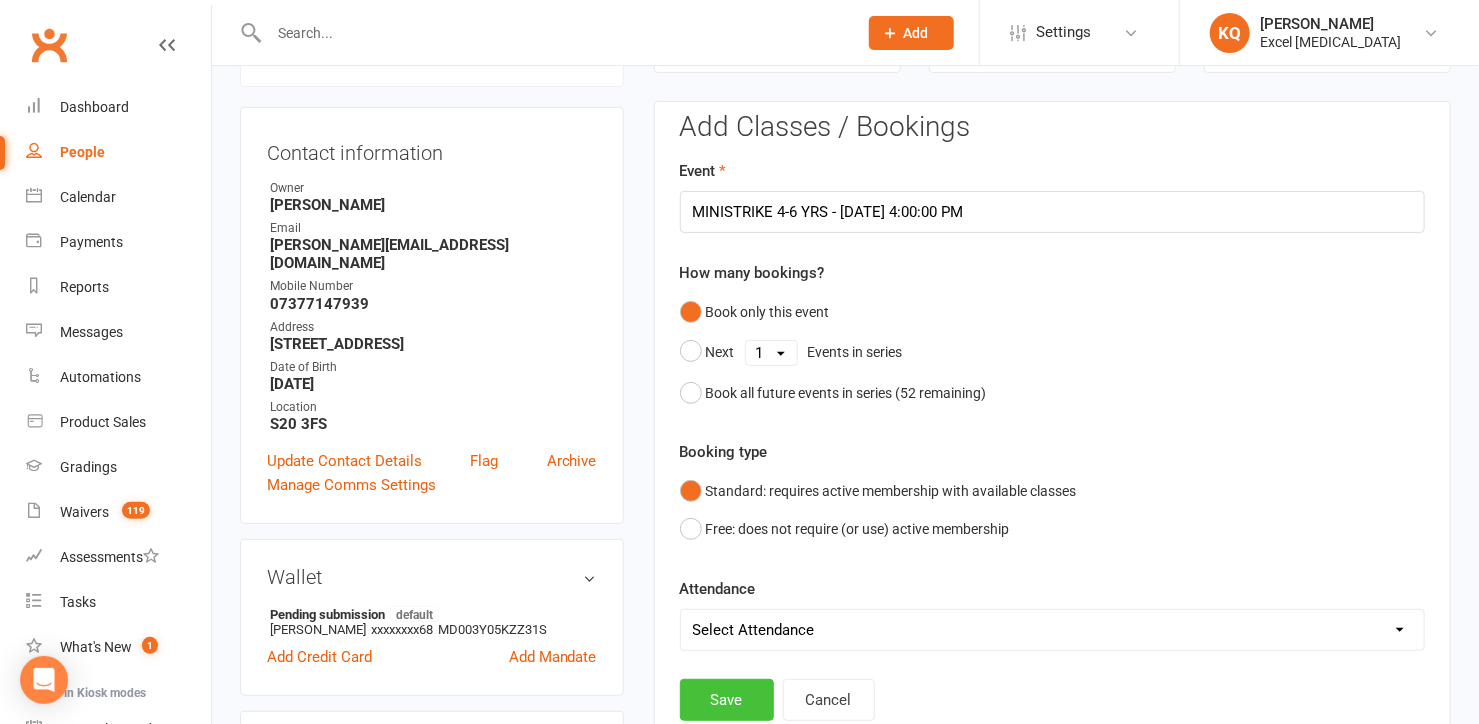 click on "Save" at bounding box center [727, 700] 